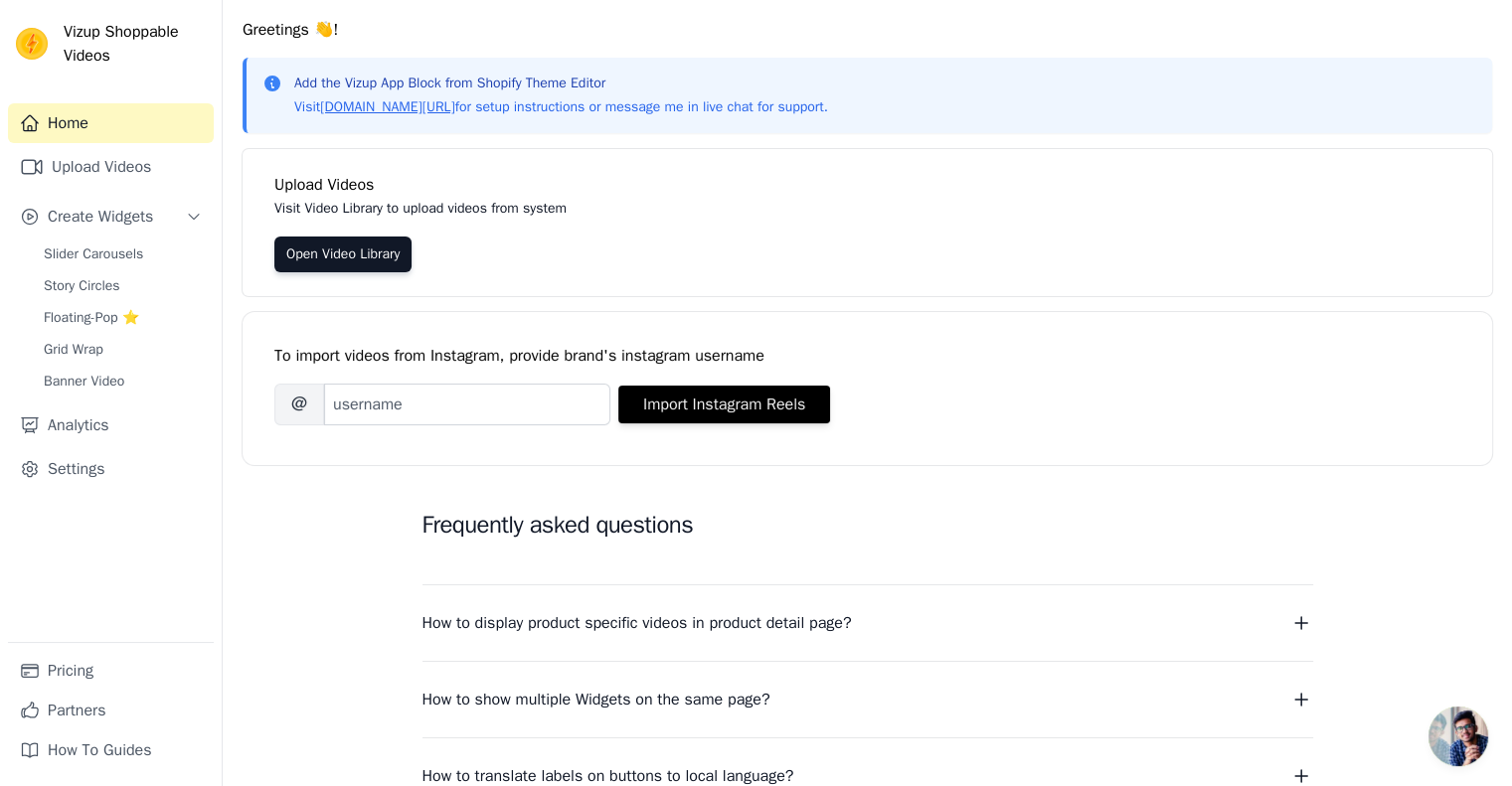 scroll, scrollTop: 0, scrollLeft: 0, axis: both 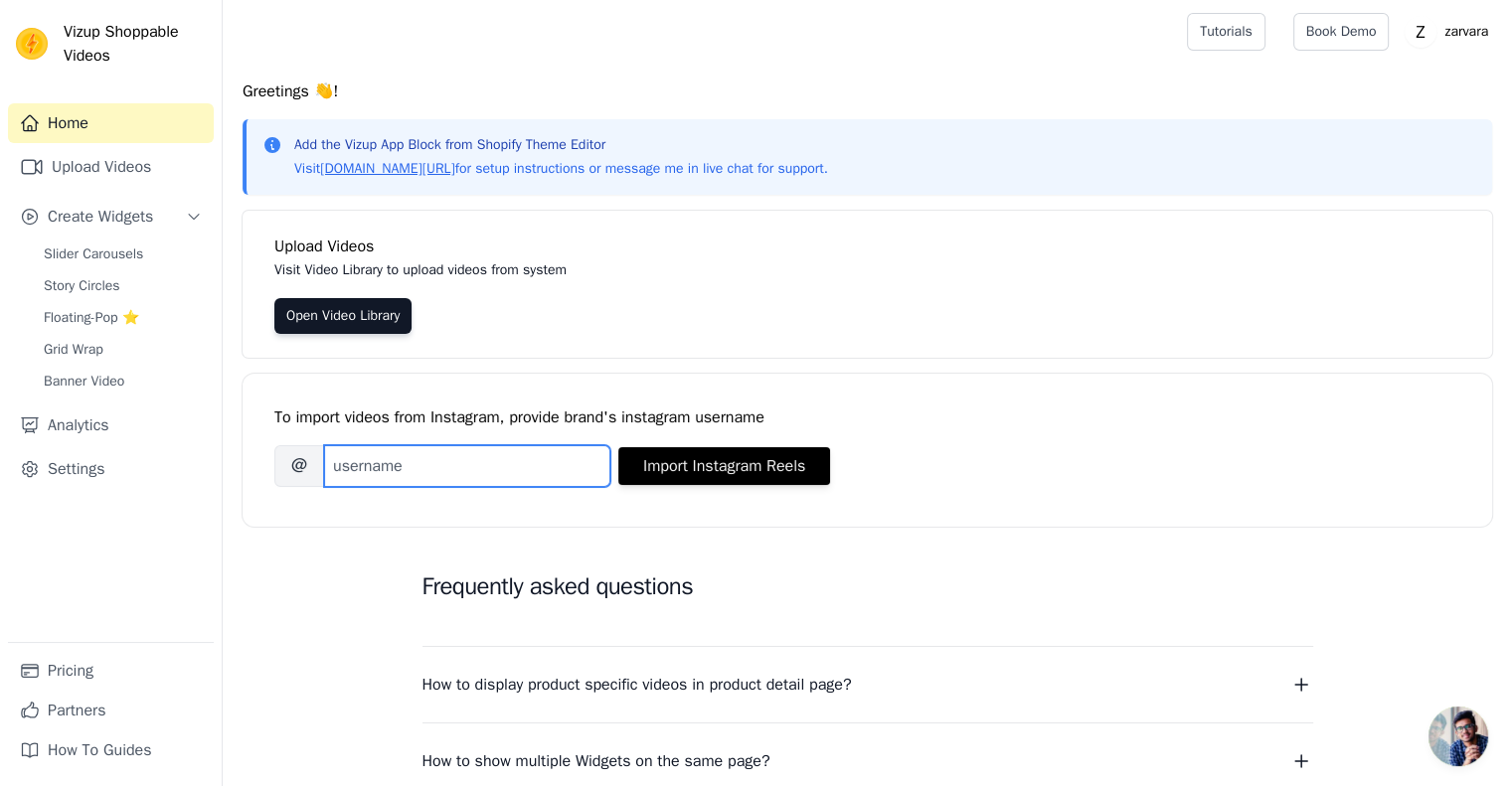 click on "Brand's Instagram Username" at bounding box center (467, 466) 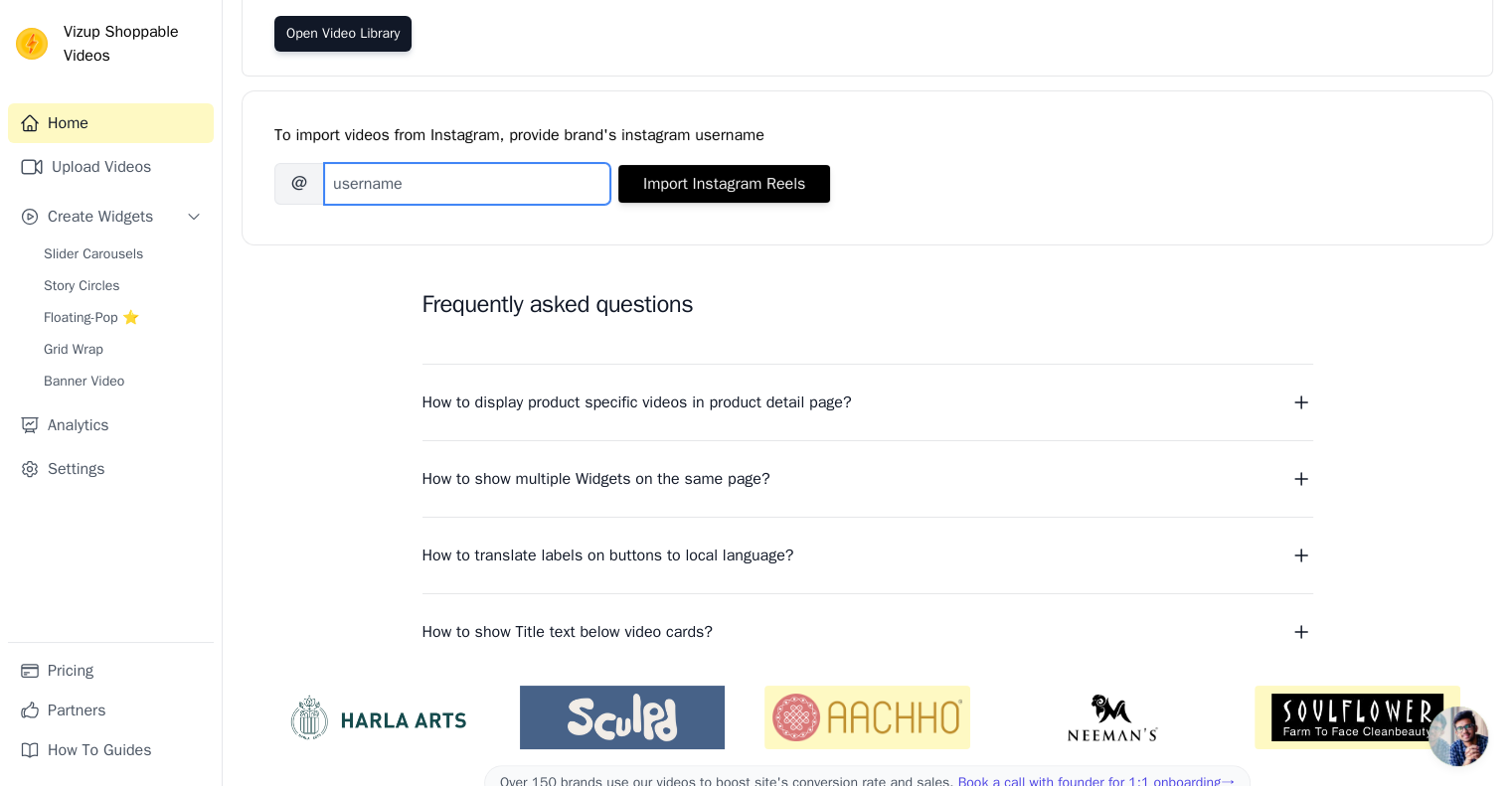 scroll, scrollTop: 282, scrollLeft: 0, axis: vertical 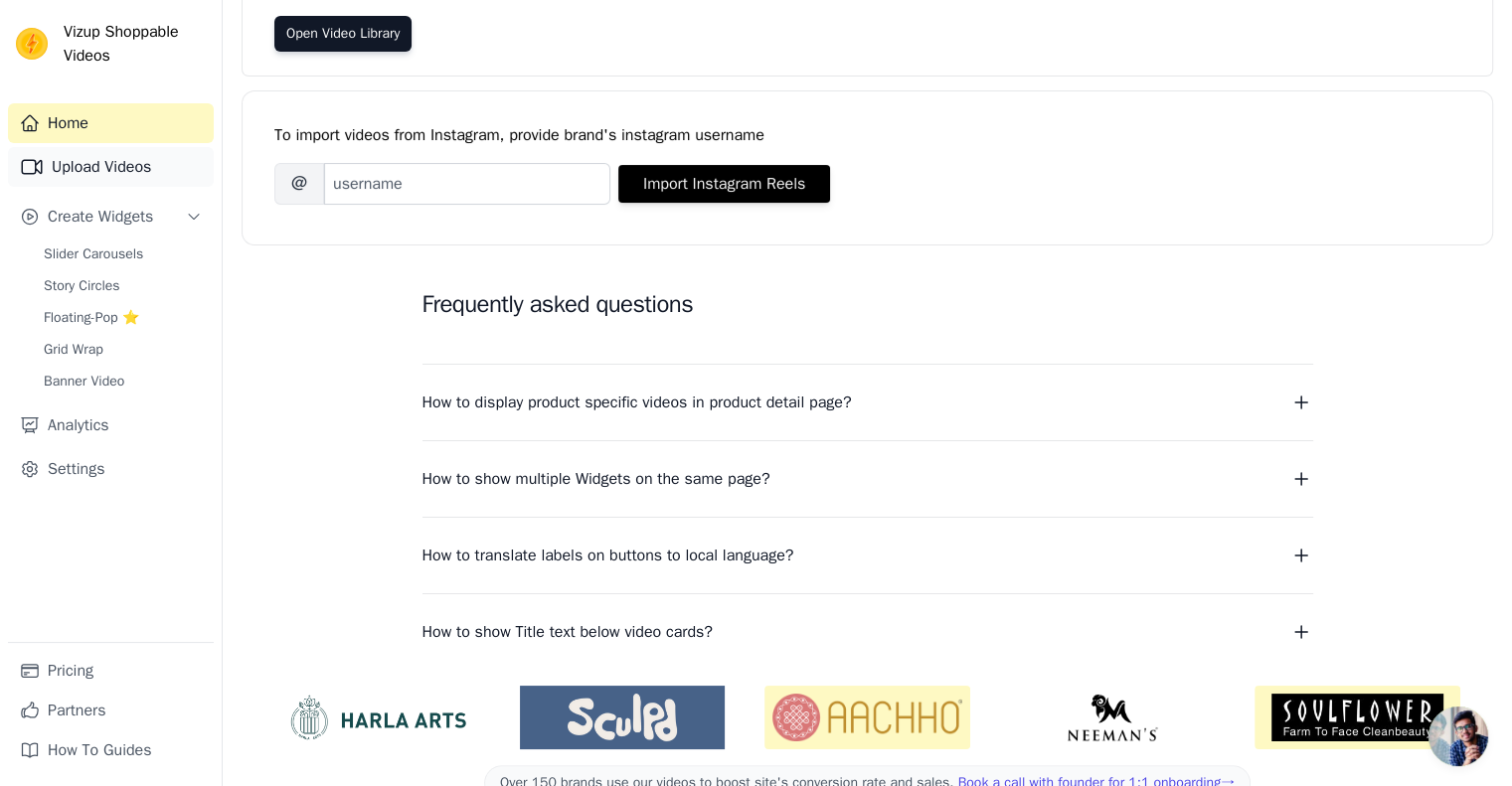 click on "Upload Videos" at bounding box center [110, 167] 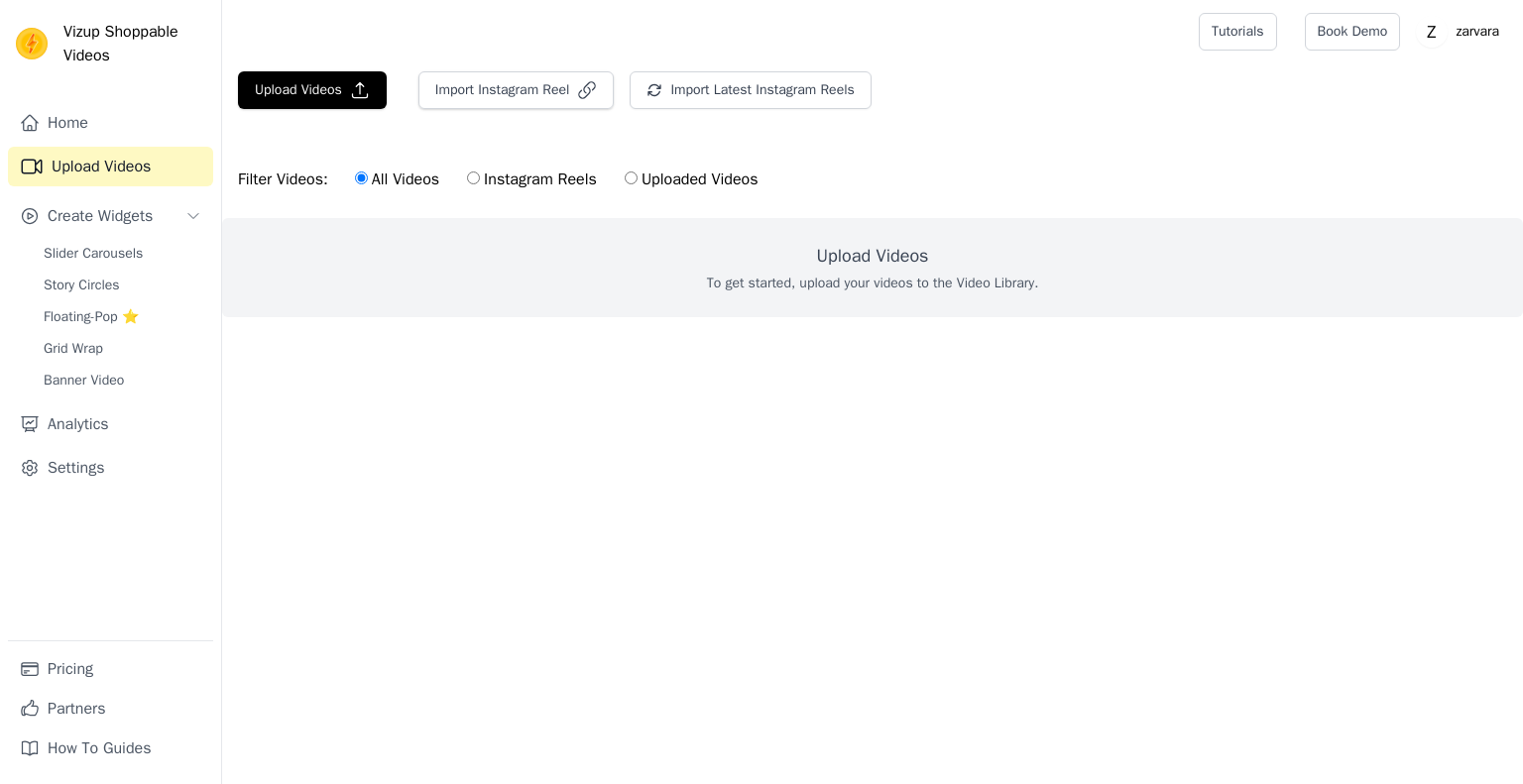 scroll, scrollTop: 0, scrollLeft: 0, axis: both 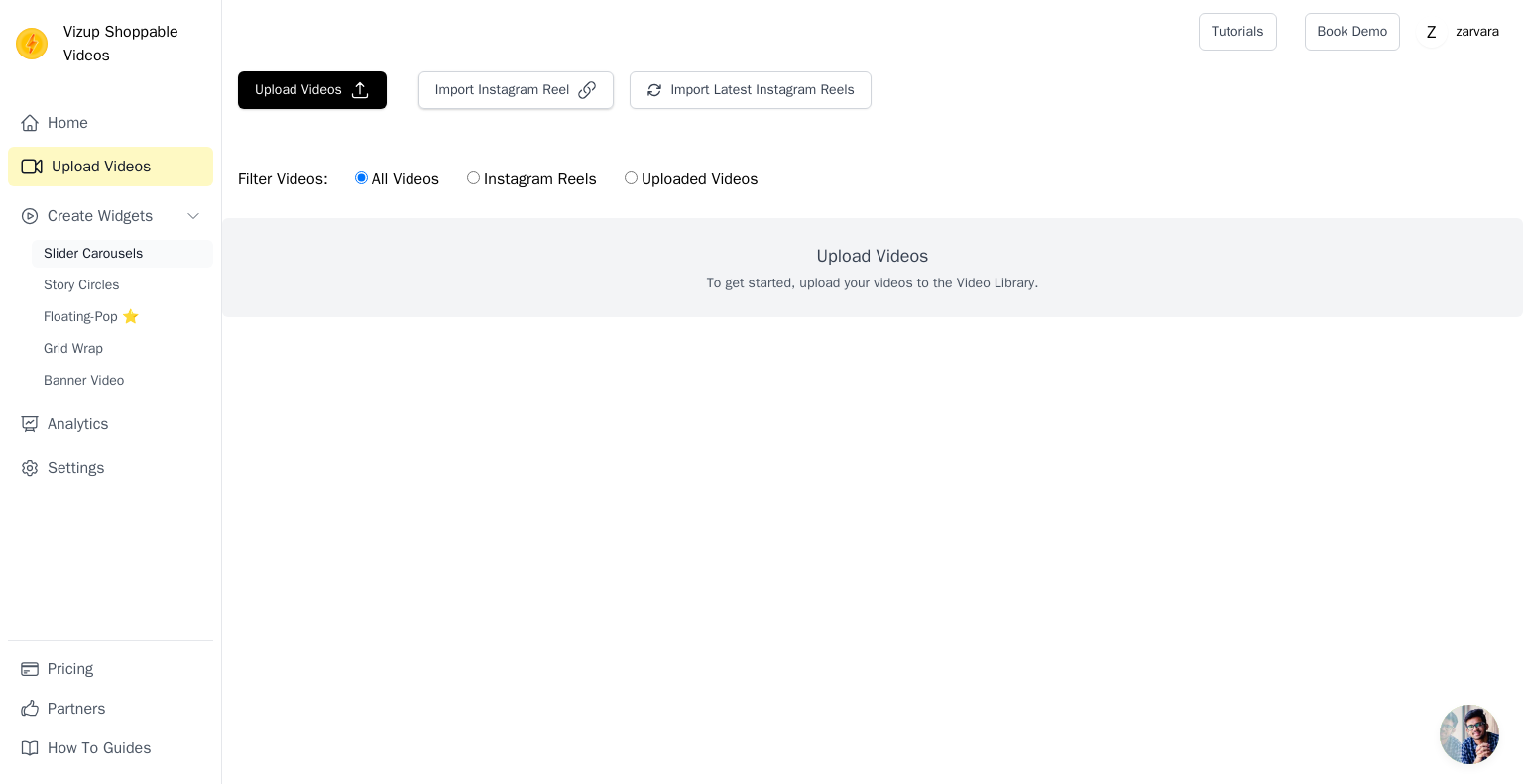 click on "Slider Carousels" at bounding box center (93, 254) 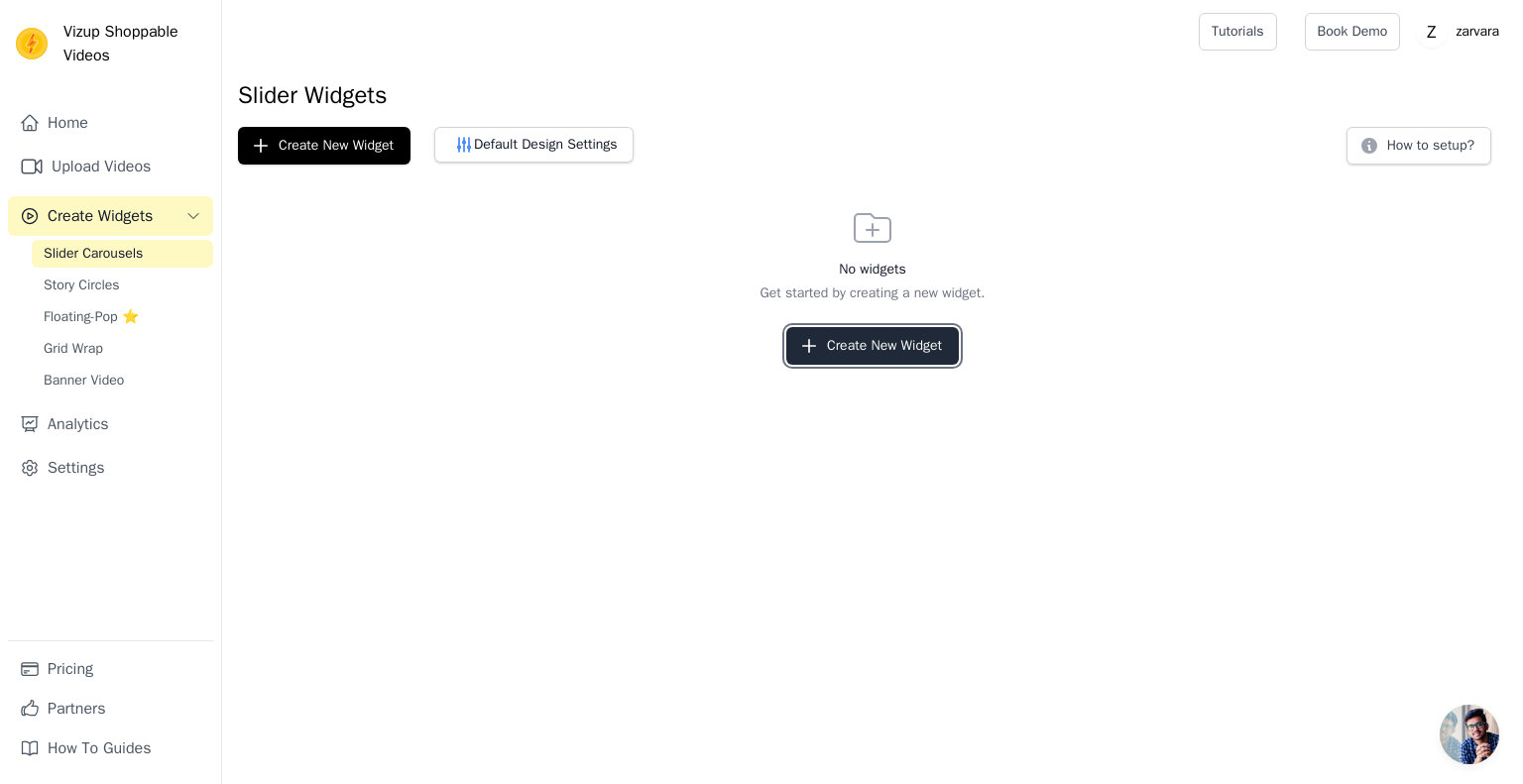 click on "Create New Widget" at bounding box center (873, 346) 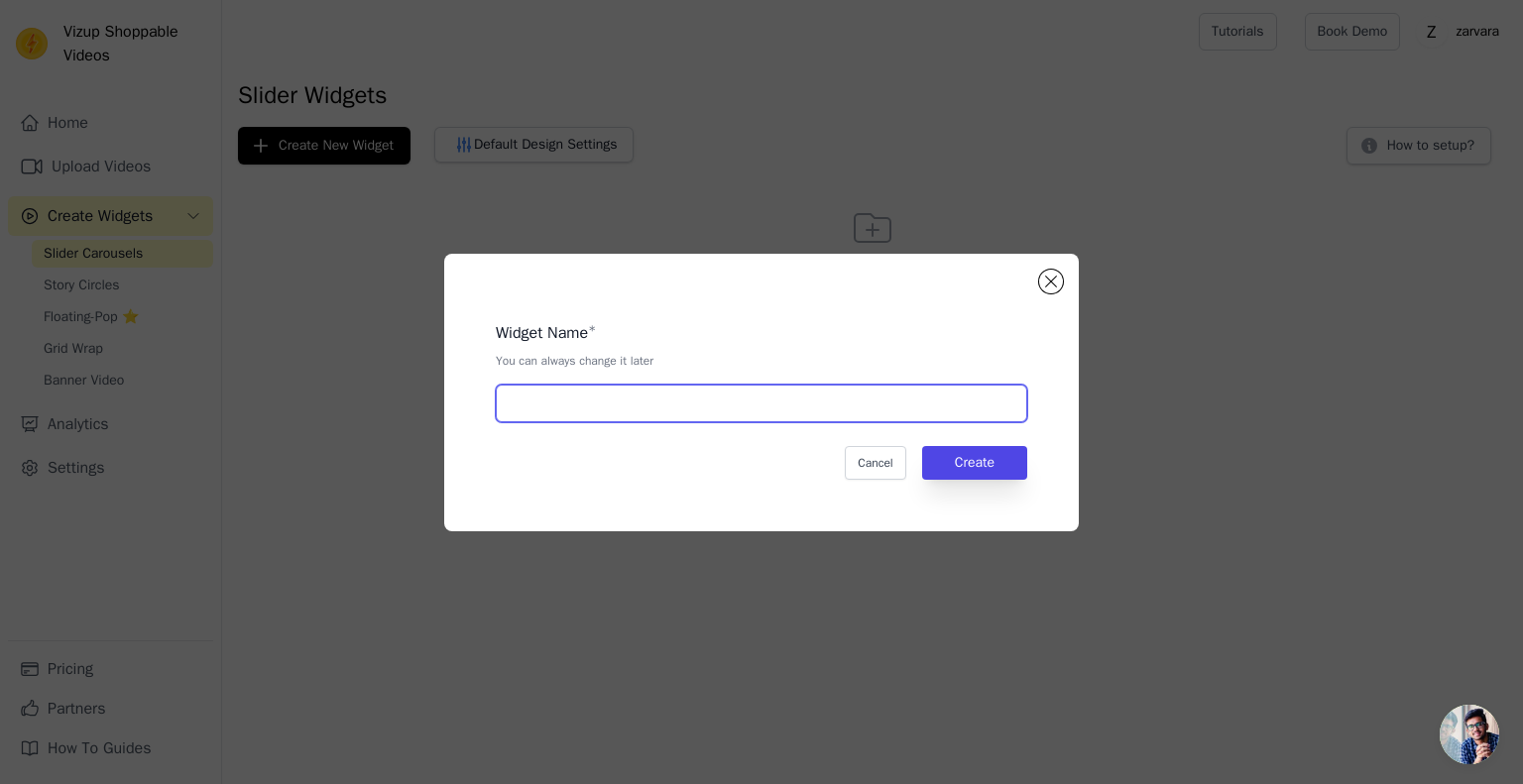 click at bounding box center [762, 403] 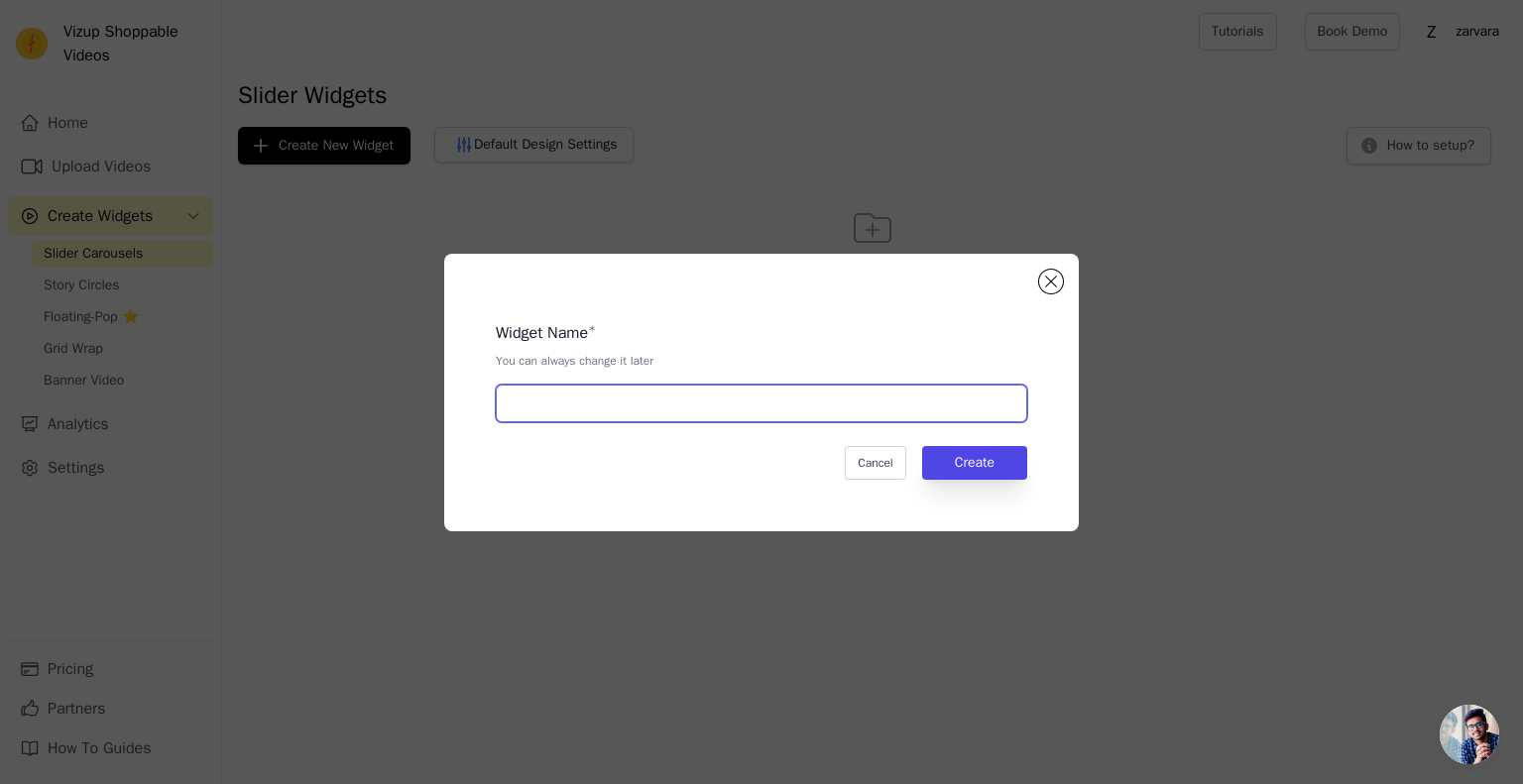 paste on "Vizup ‑ Shoppable Video Slider" 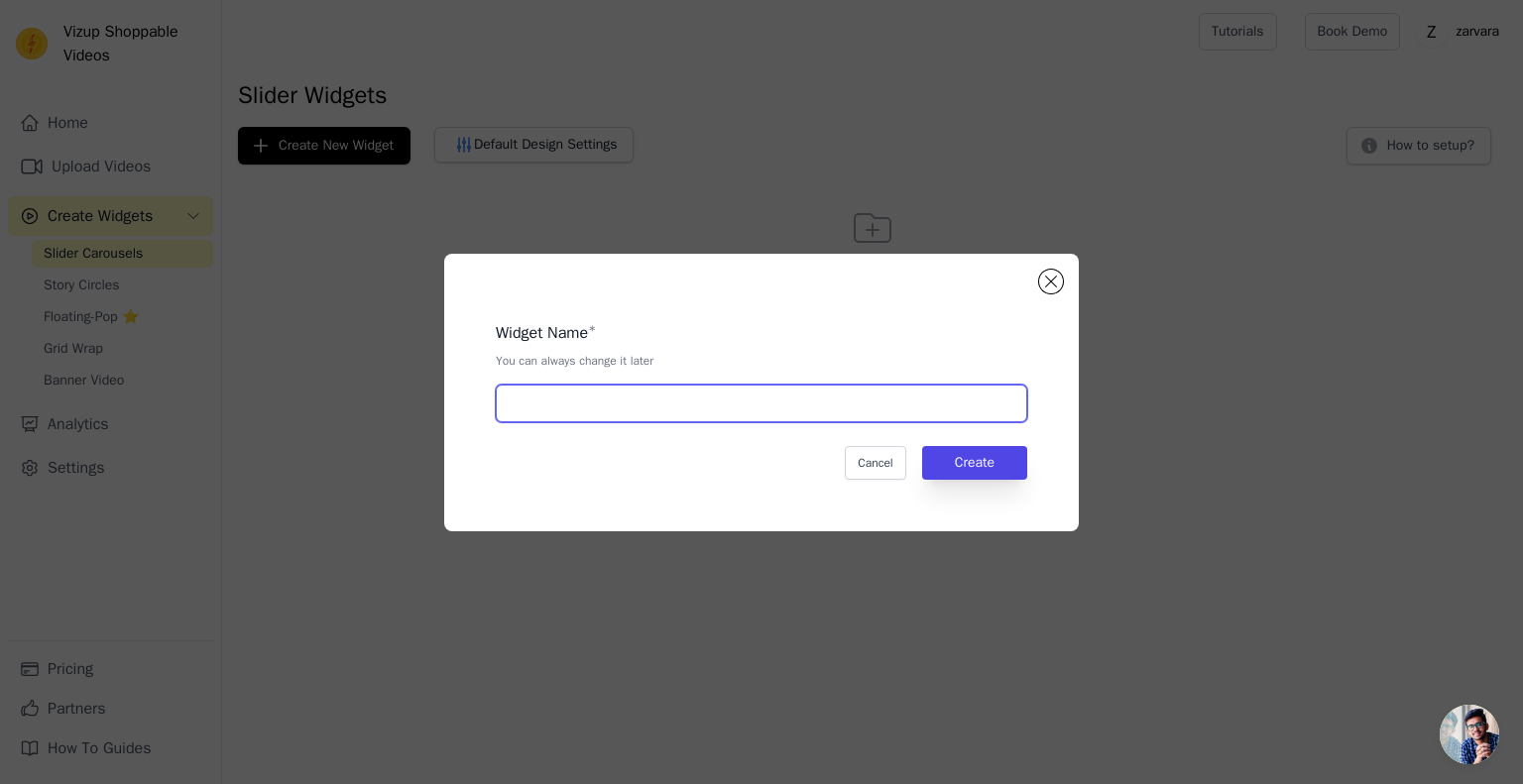 type on "Vizup ‑ Shoppable Video Slider" 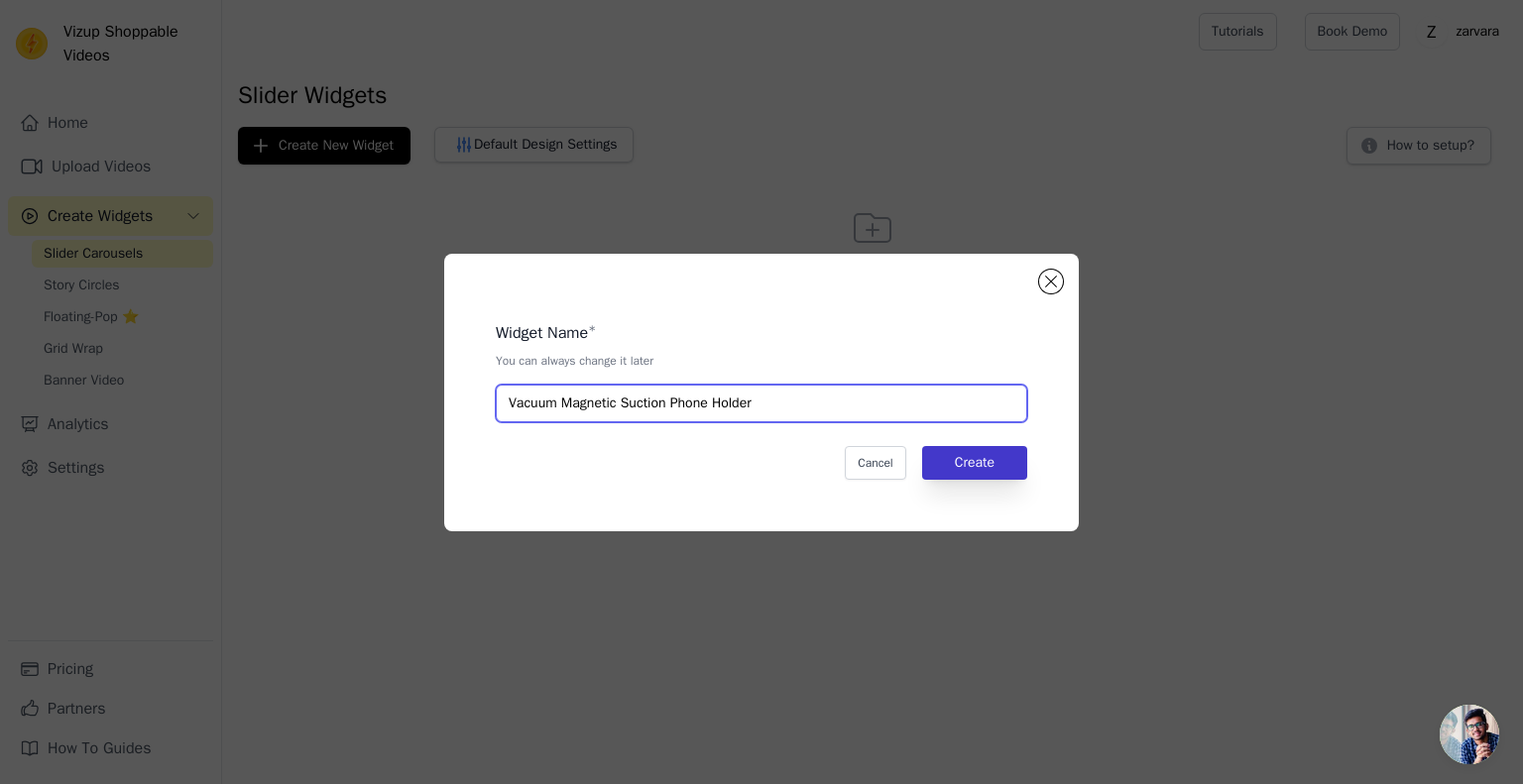 type on "Vacuum Magnetic Suction Phone Holder" 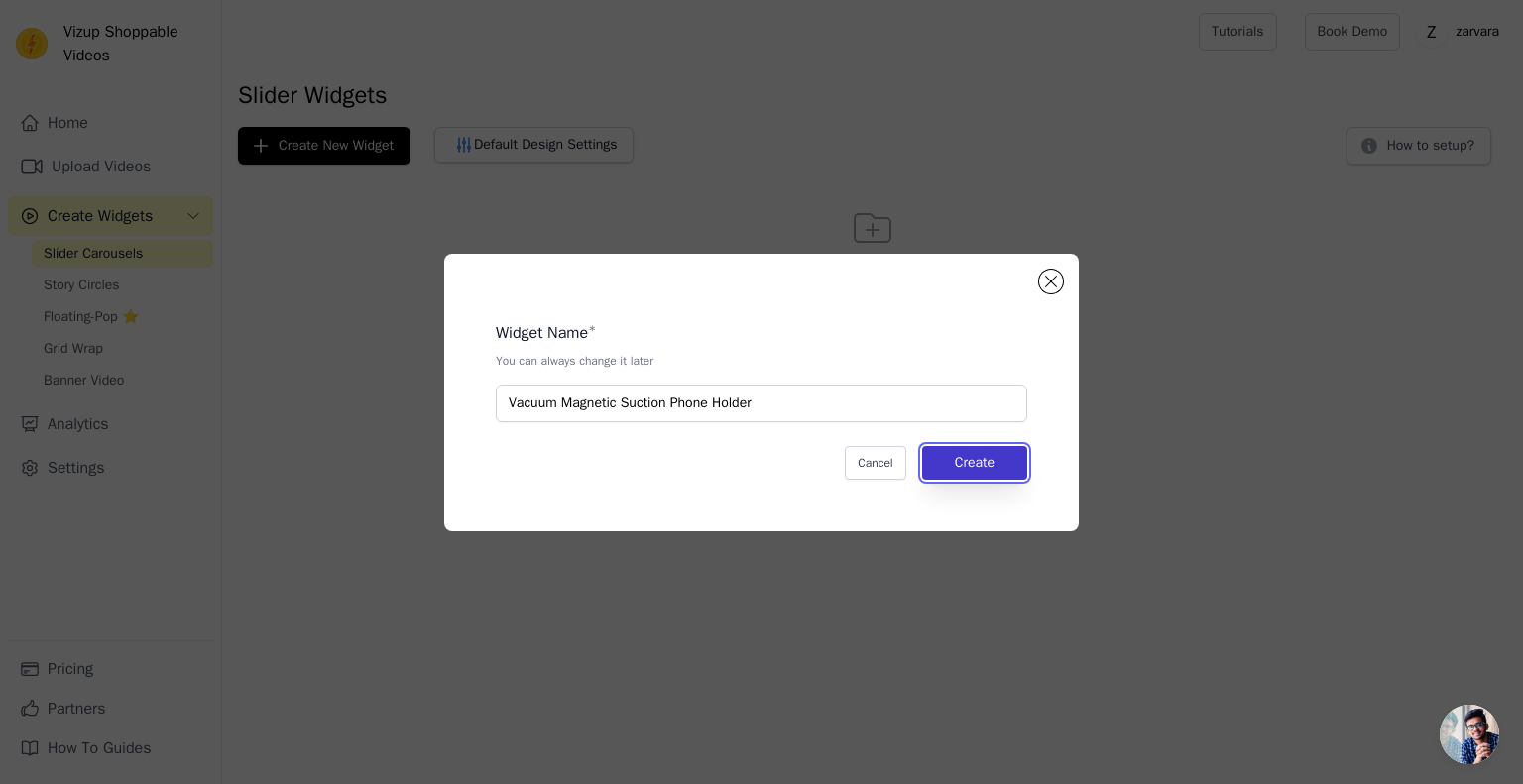 click on "Create" at bounding box center [975, 463] 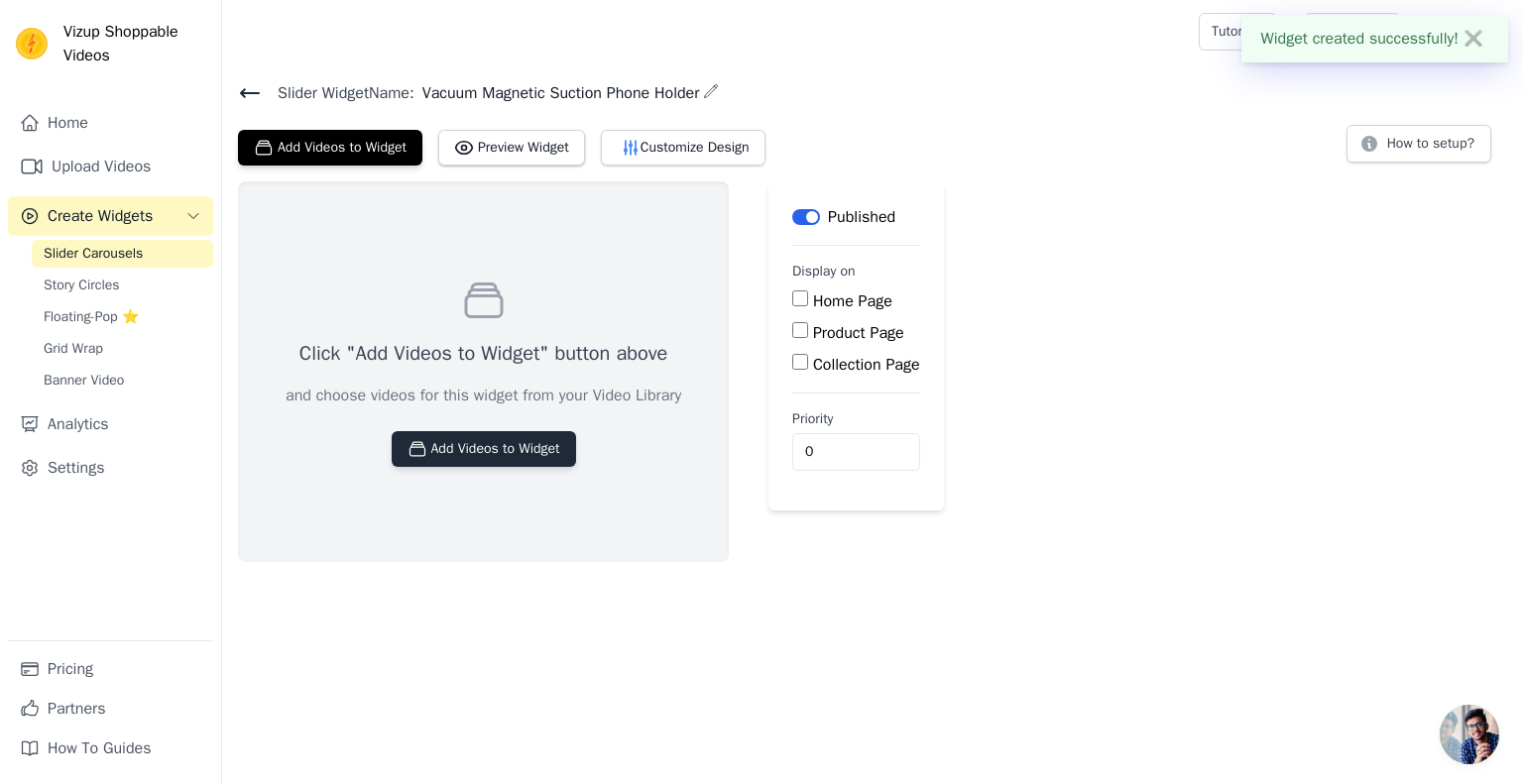 click on "Add Videos to Widget" at bounding box center (484, 449) 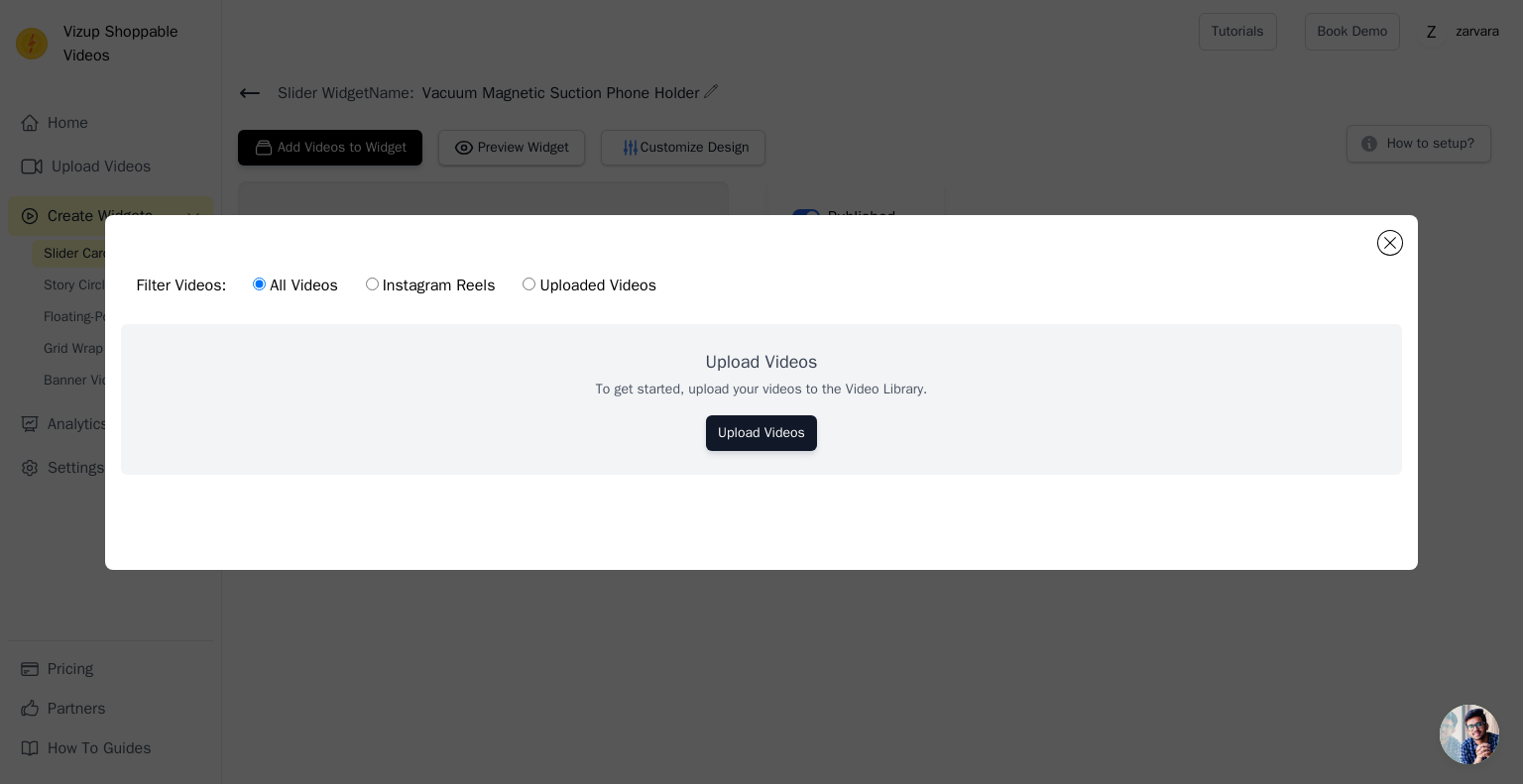 click on "Filter Videos:
All Videos
Instagram Reels
Uploaded Videos     Upload Videos   To get started, upload your videos to the Video Library.   Upload Videos         0  videos selected     Add To Widget   Dismiss" 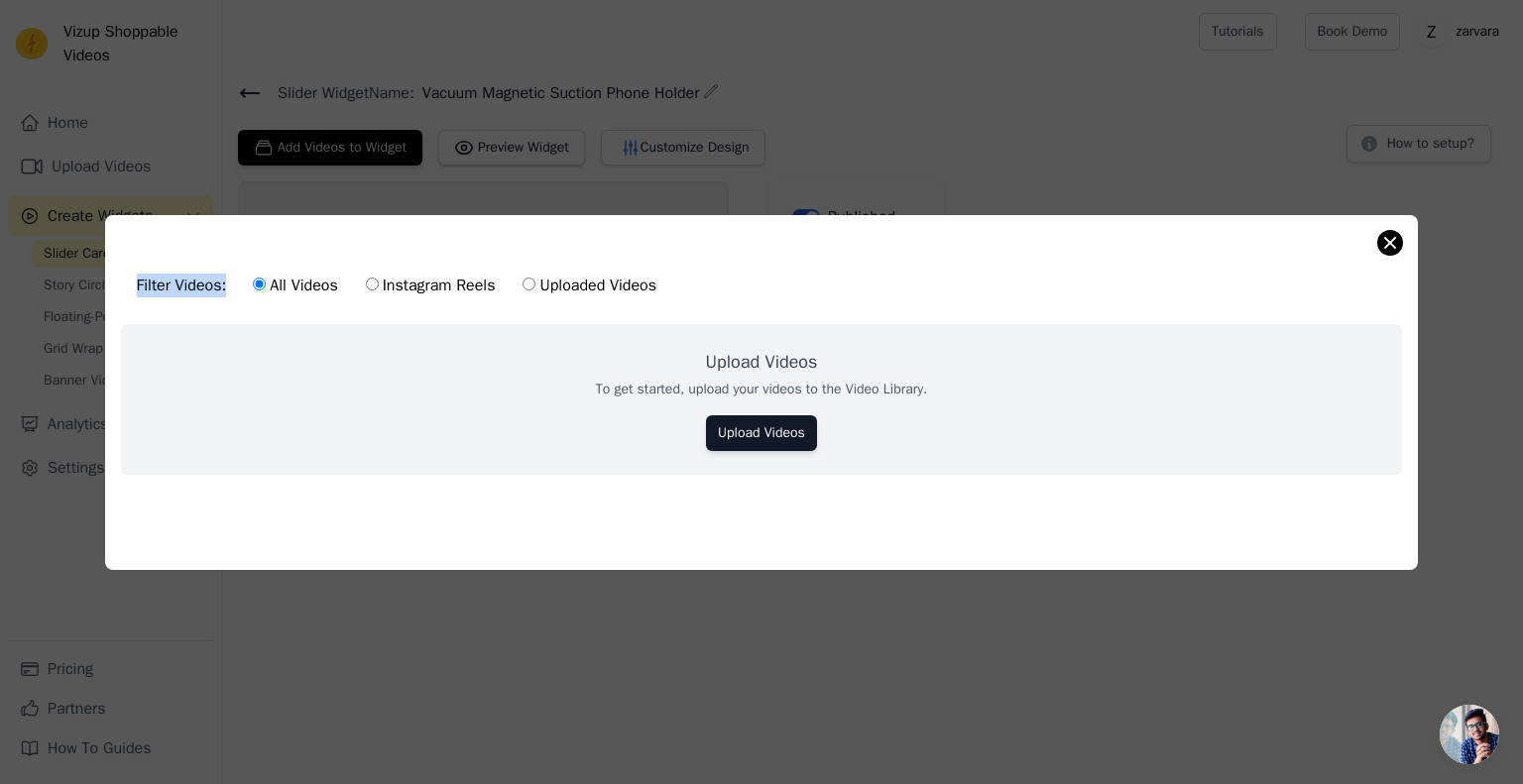 drag, startPoint x: 1376, startPoint y: 242, endPoint x: 1398, endPoint y: 237, distance: 22.561028 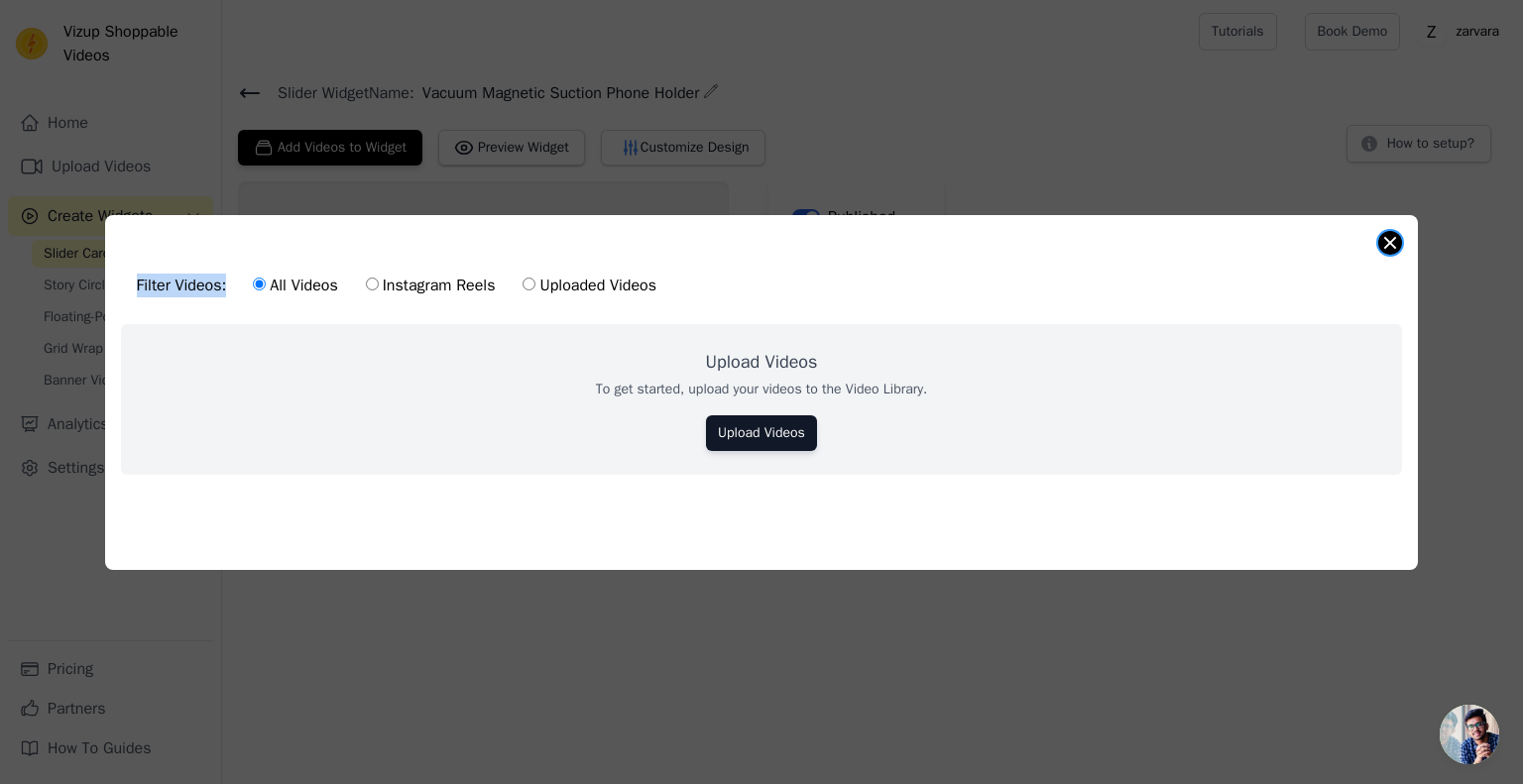 click at bounding box center [1390, 243] 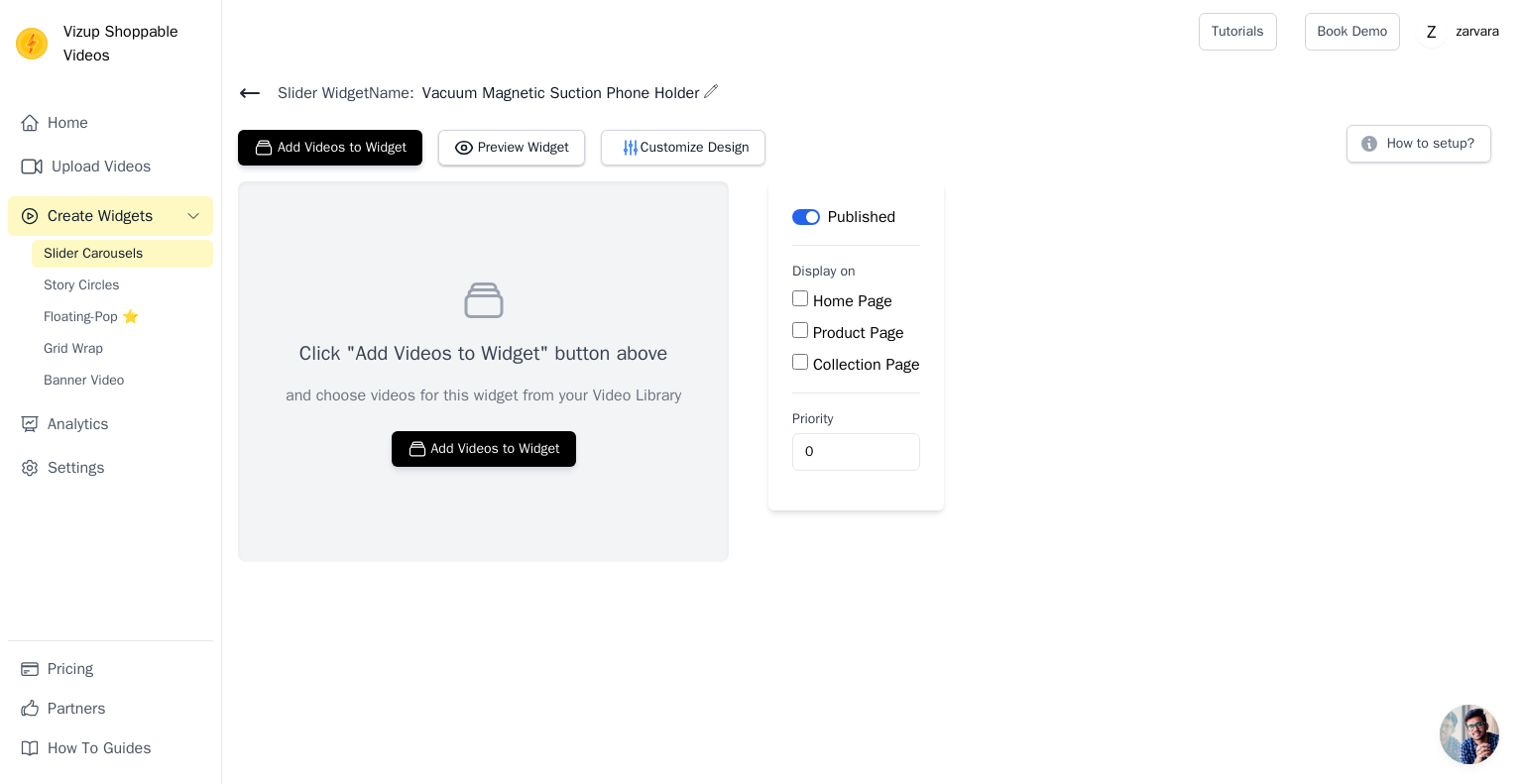 click on "Product Page" at bounding box center (800, 330) 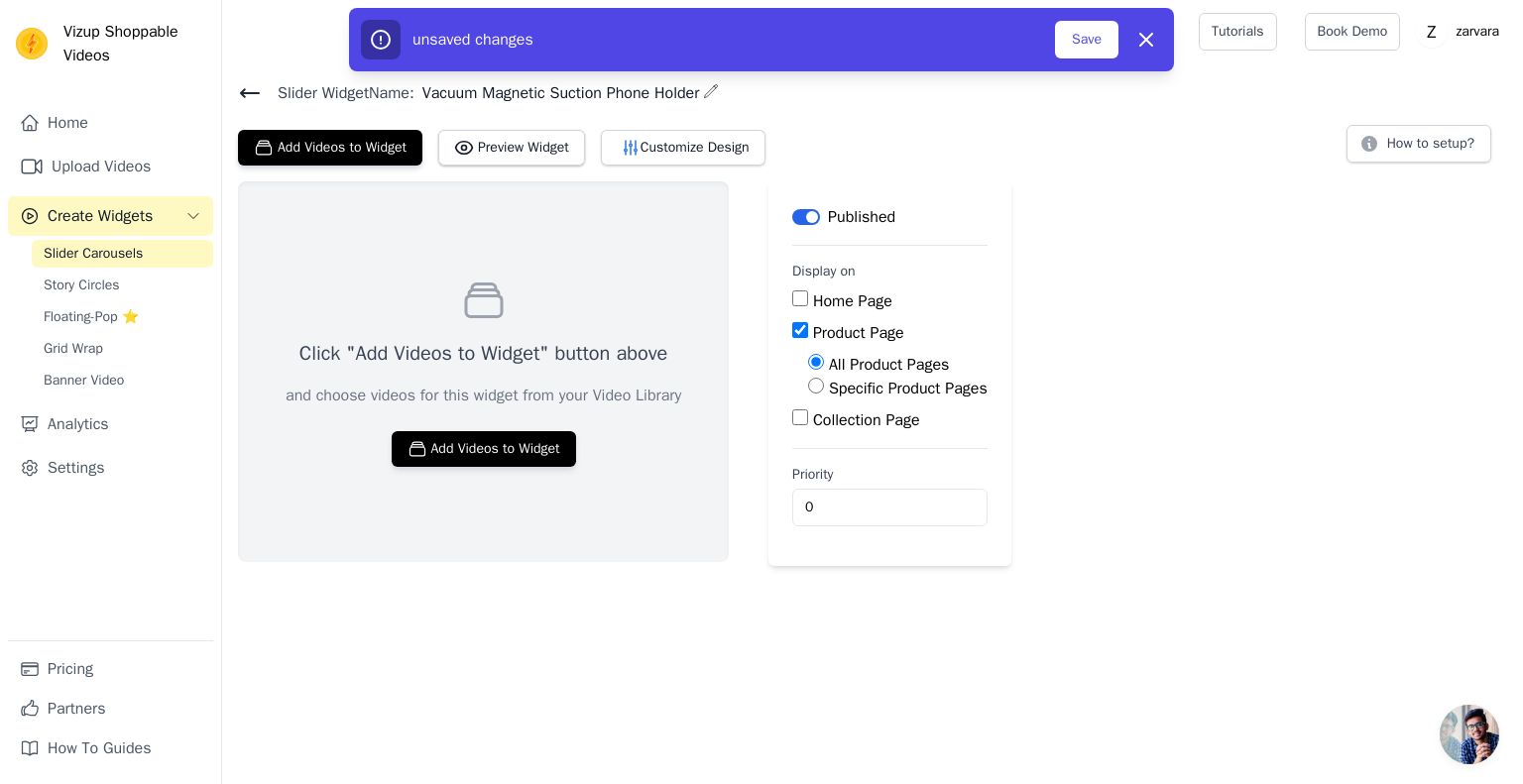 click on "Specific Product Pages" at bounding box center (816, 386) 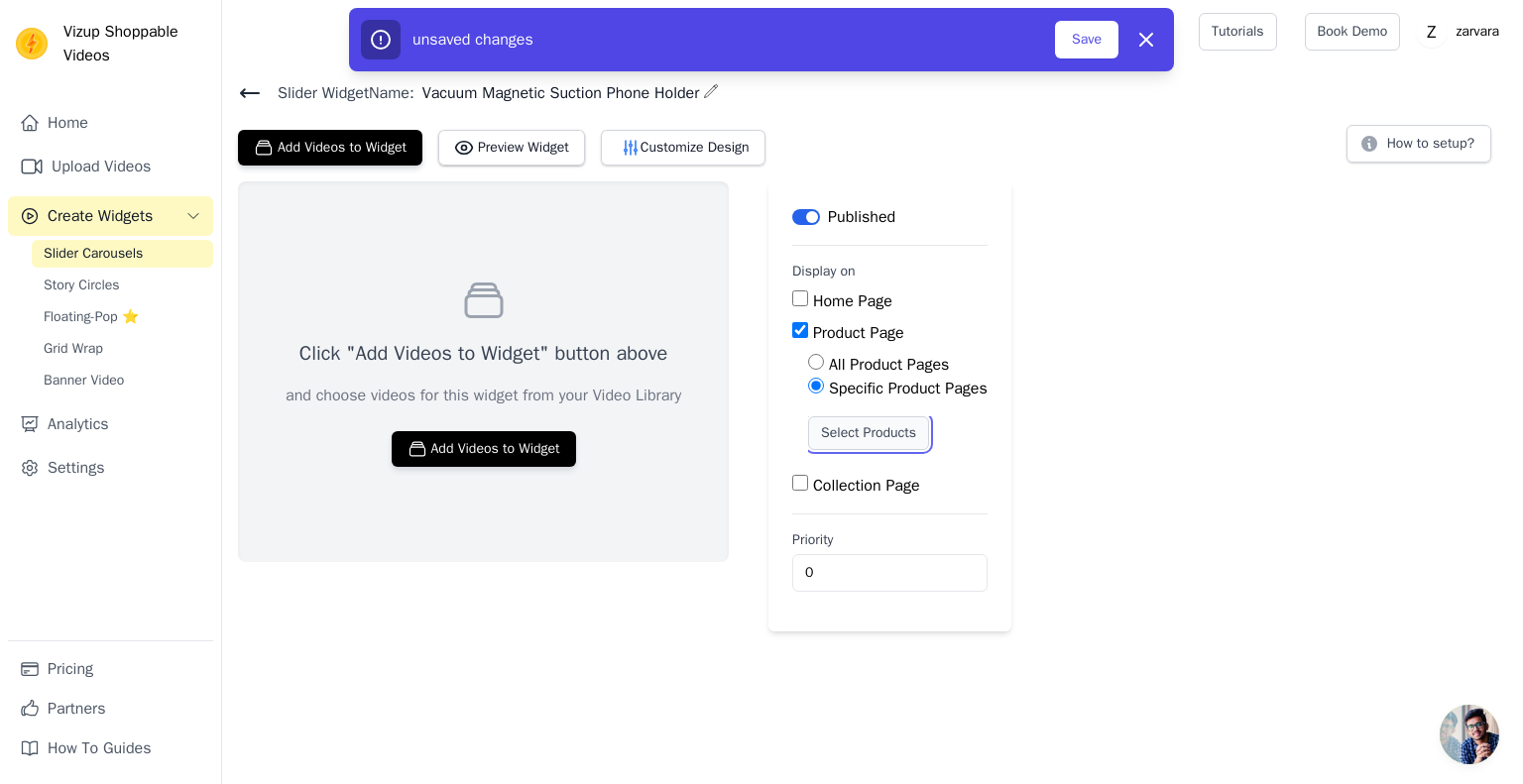 click on "Select Products" at bounding box center [869, 433] 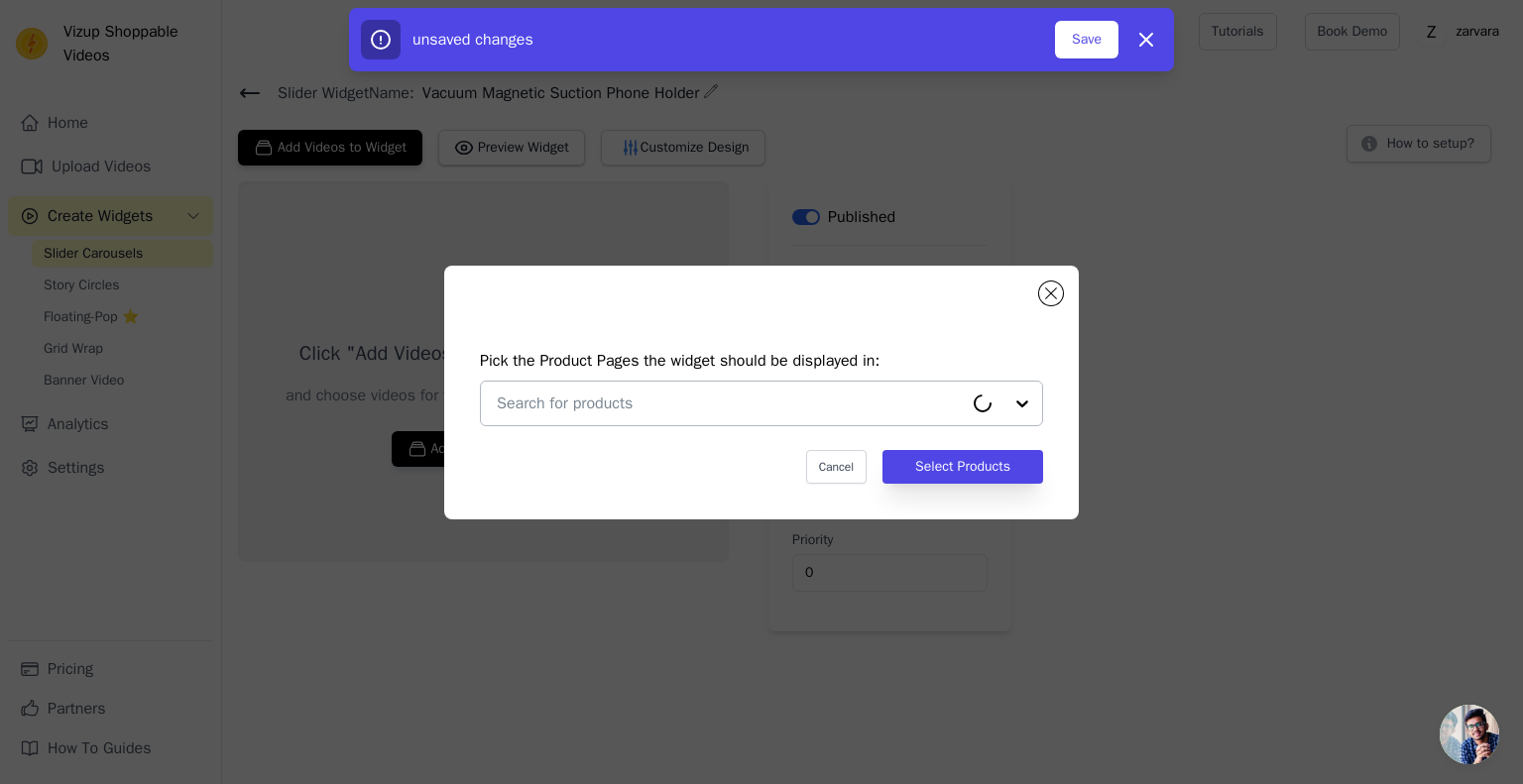 click at bounding box center (730, 403) 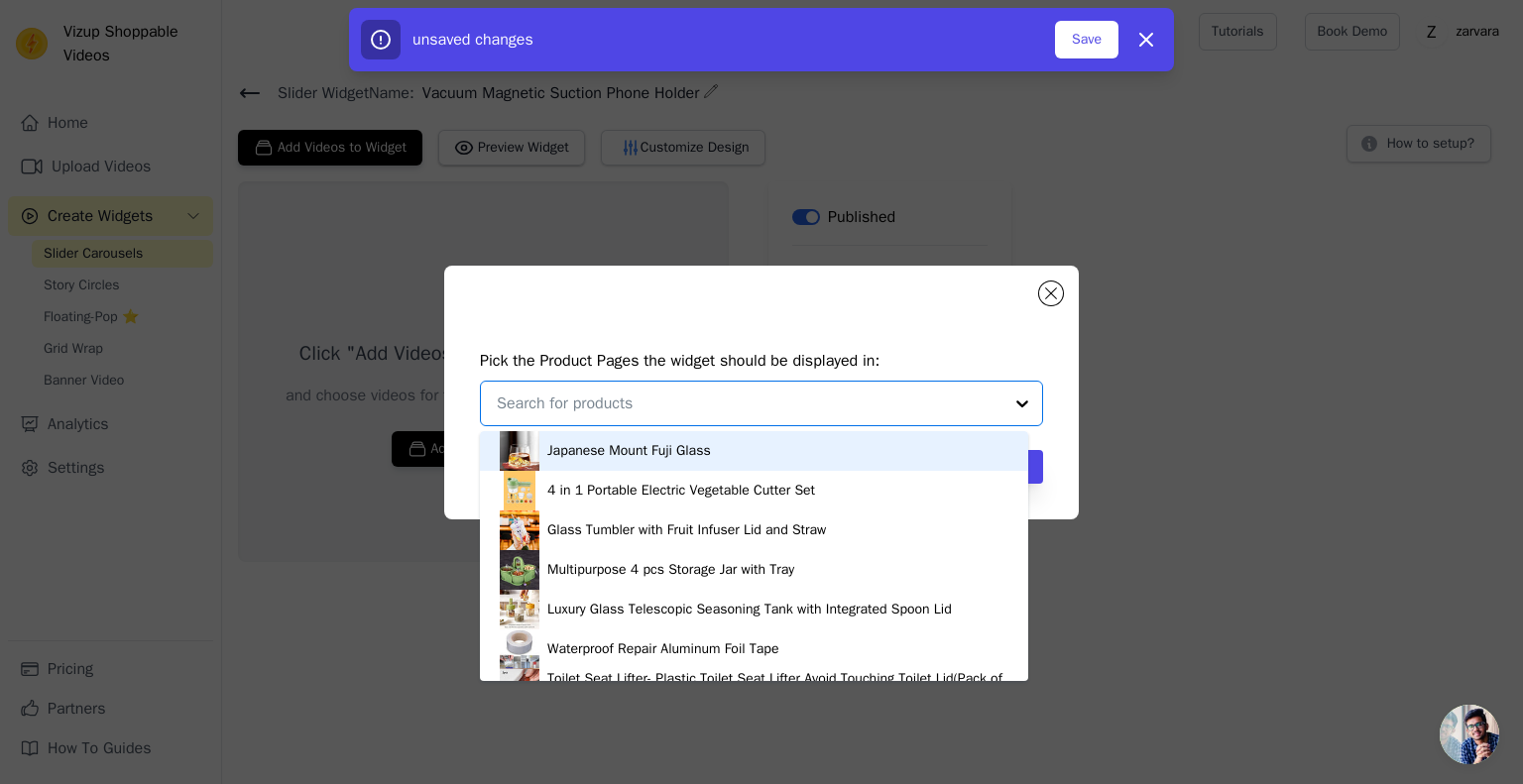 click at bounding box center [750, 403] 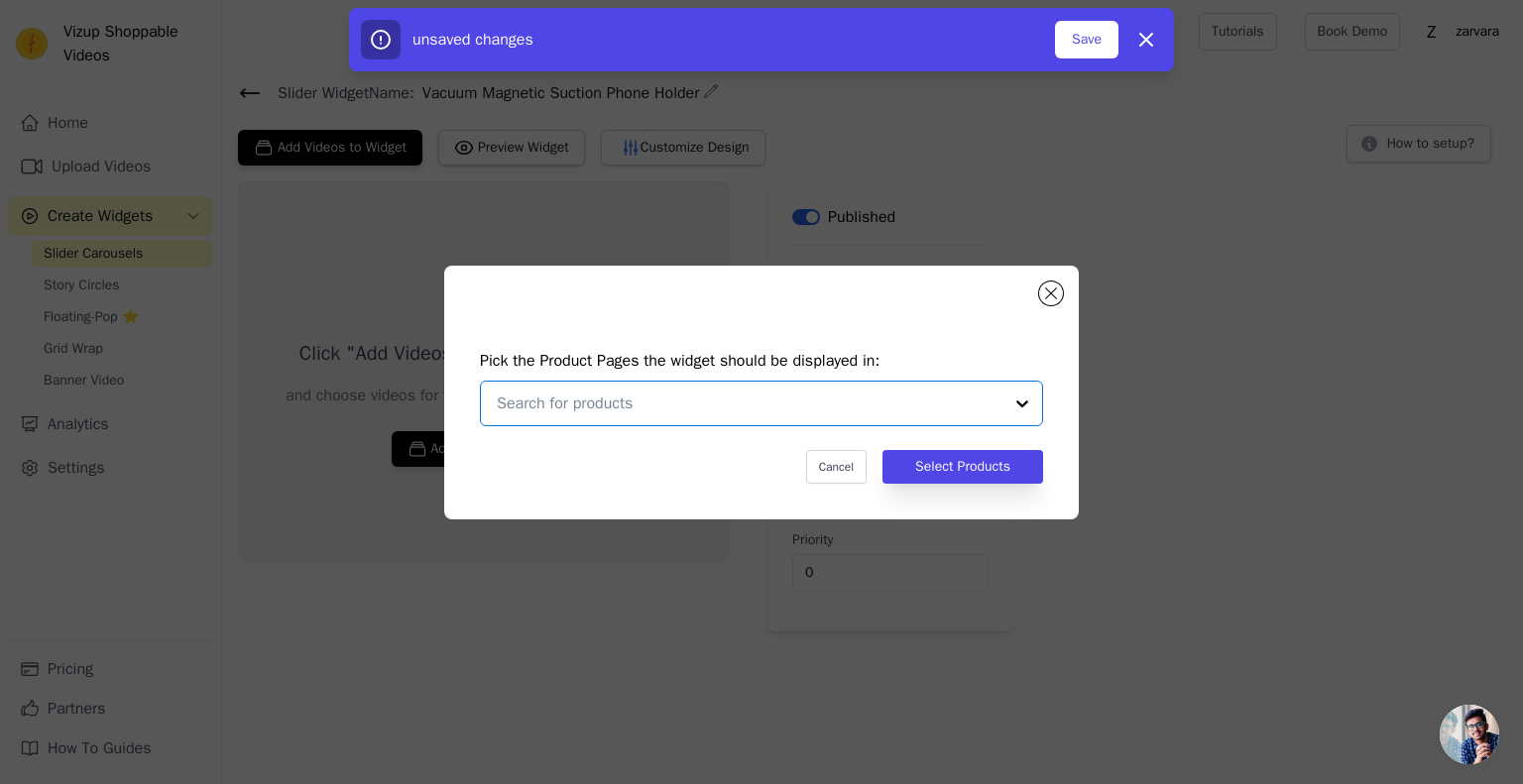 paste on "Vacuum Magnetic Suction Phone Holder" 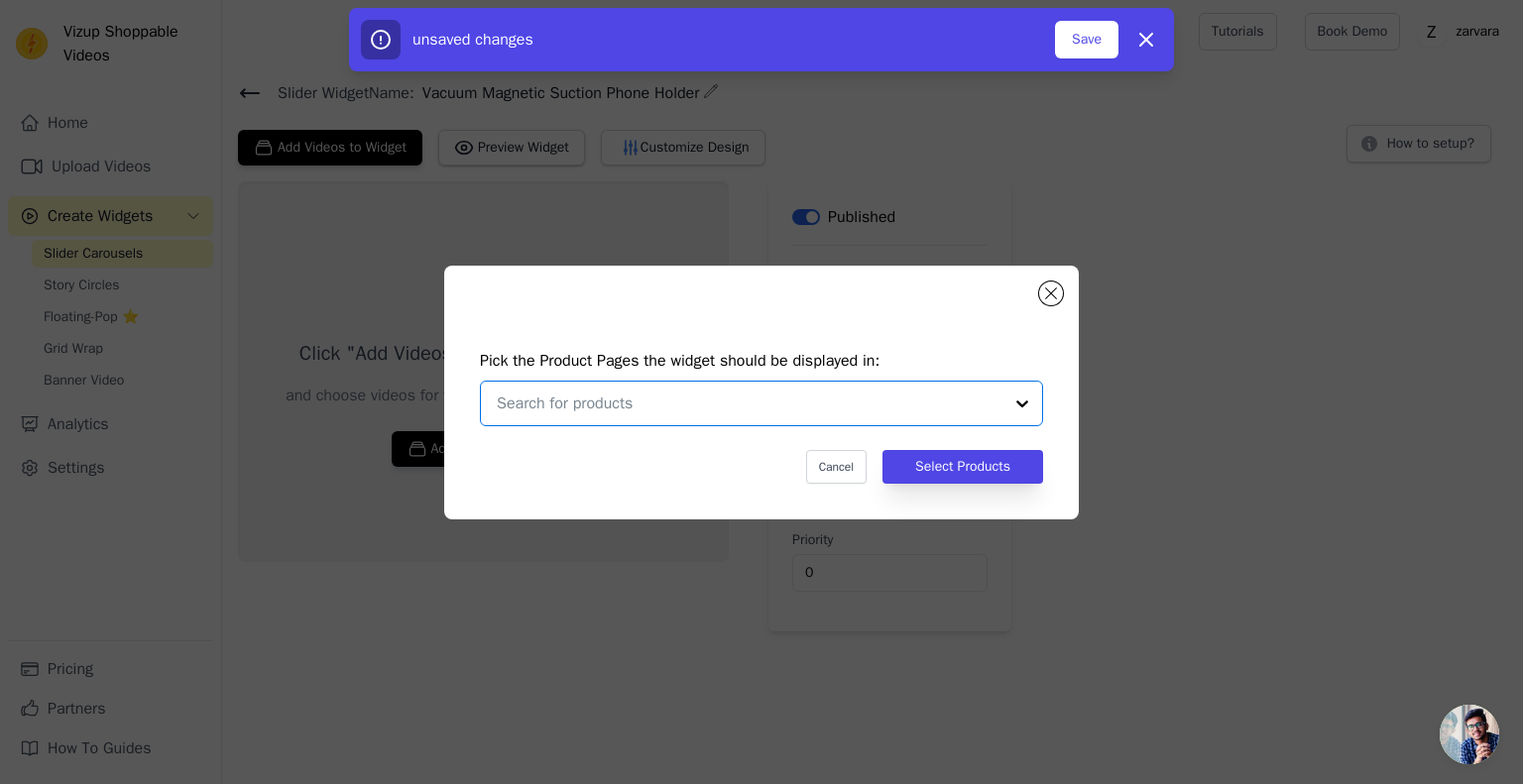 type on "Vacuum Magnetic Suction Phone Holder" 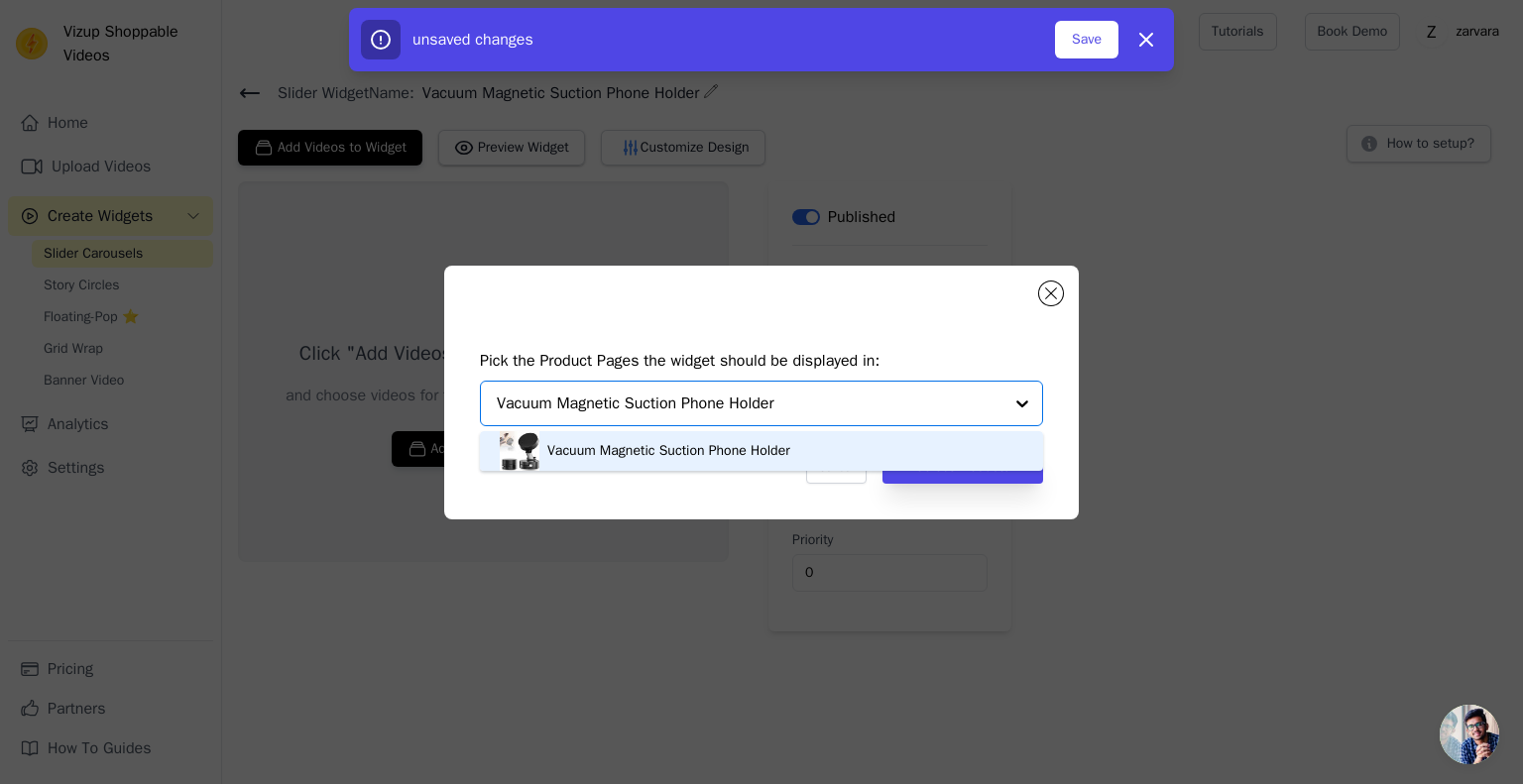 click on "Vacuum Magnetic Suction Phone Holder" at bounding box center (668, 451) 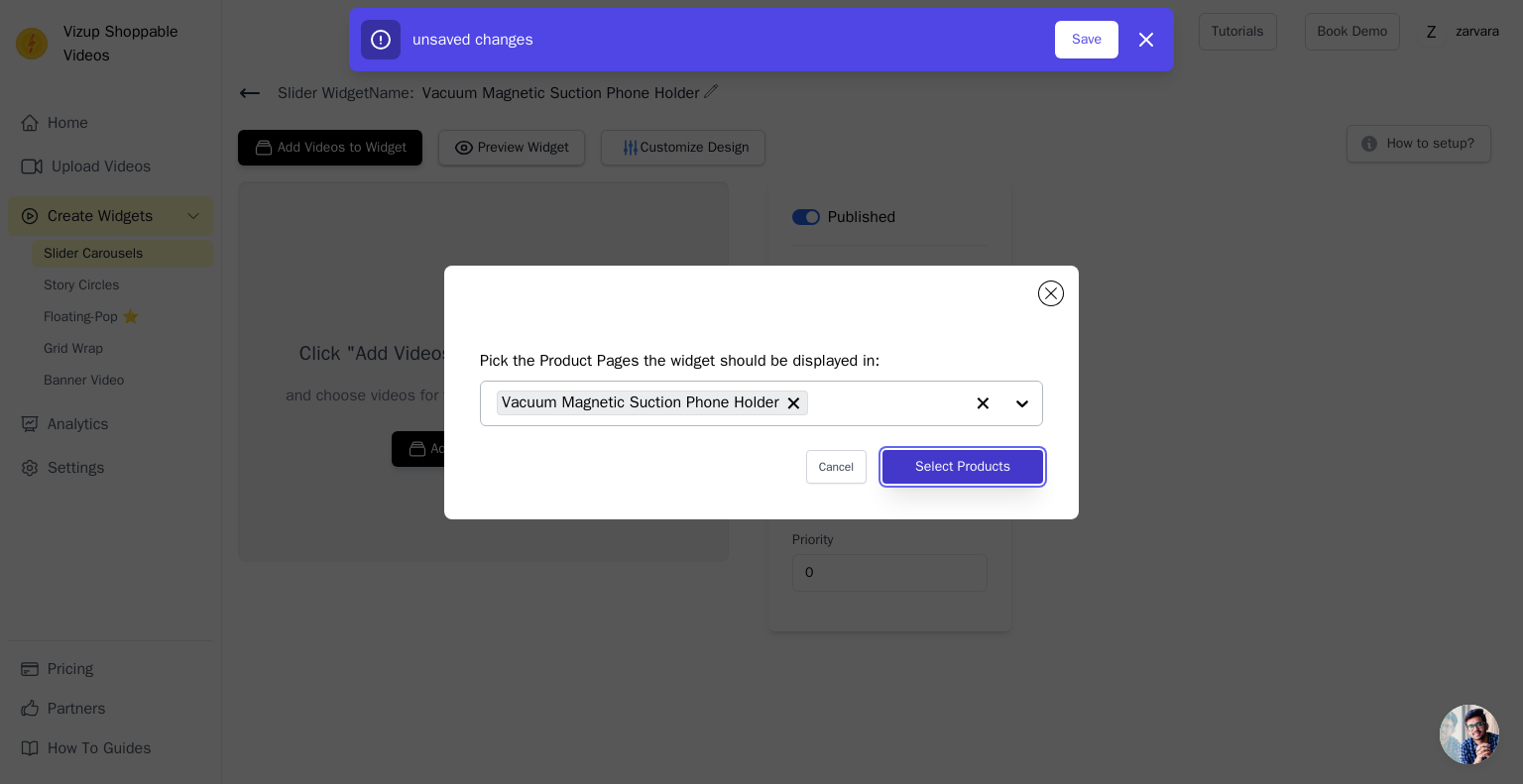 click on "Select Products" at bounding box center [963, 467] 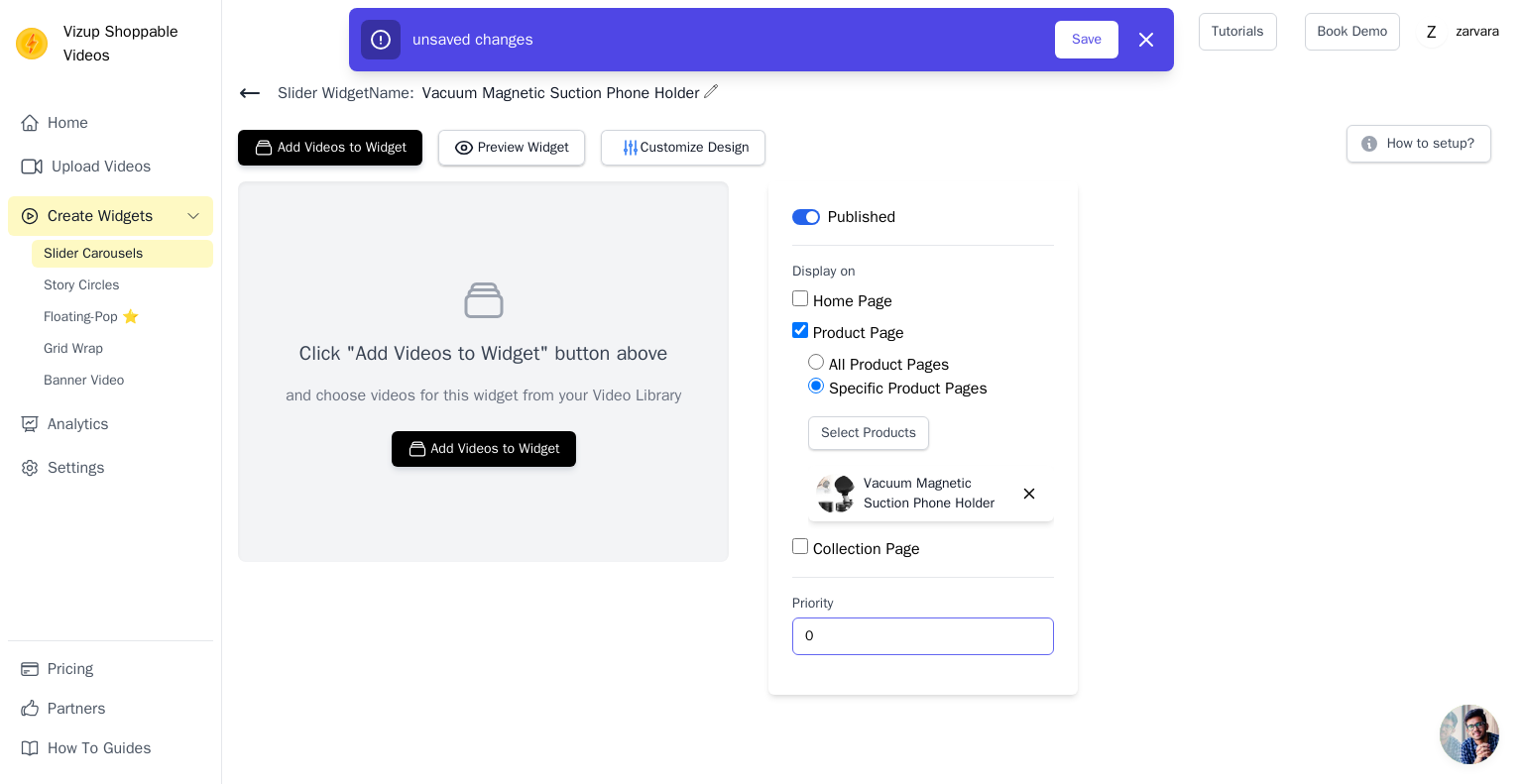 click on "0" at bounding box center [923, 636] 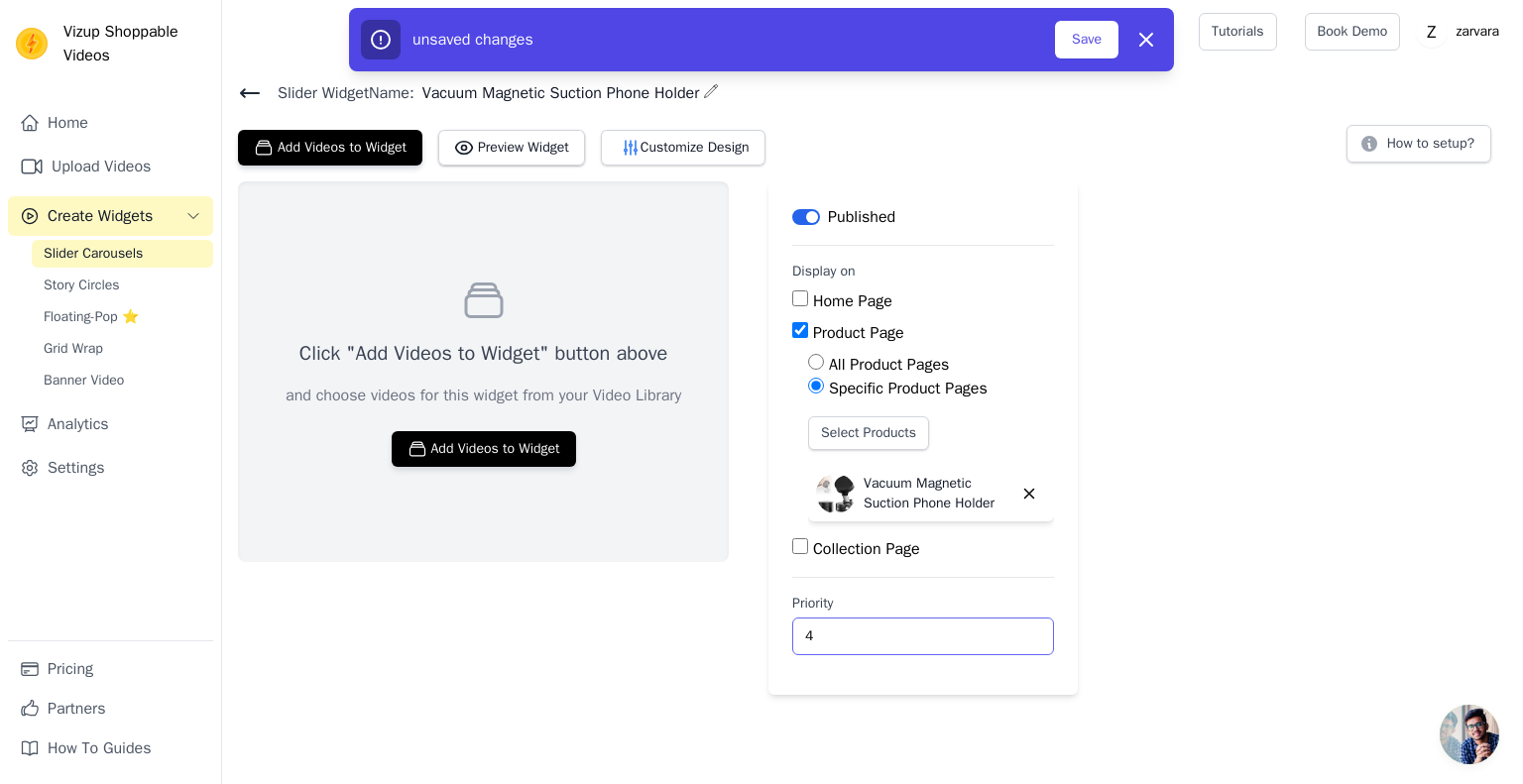 type on "5" 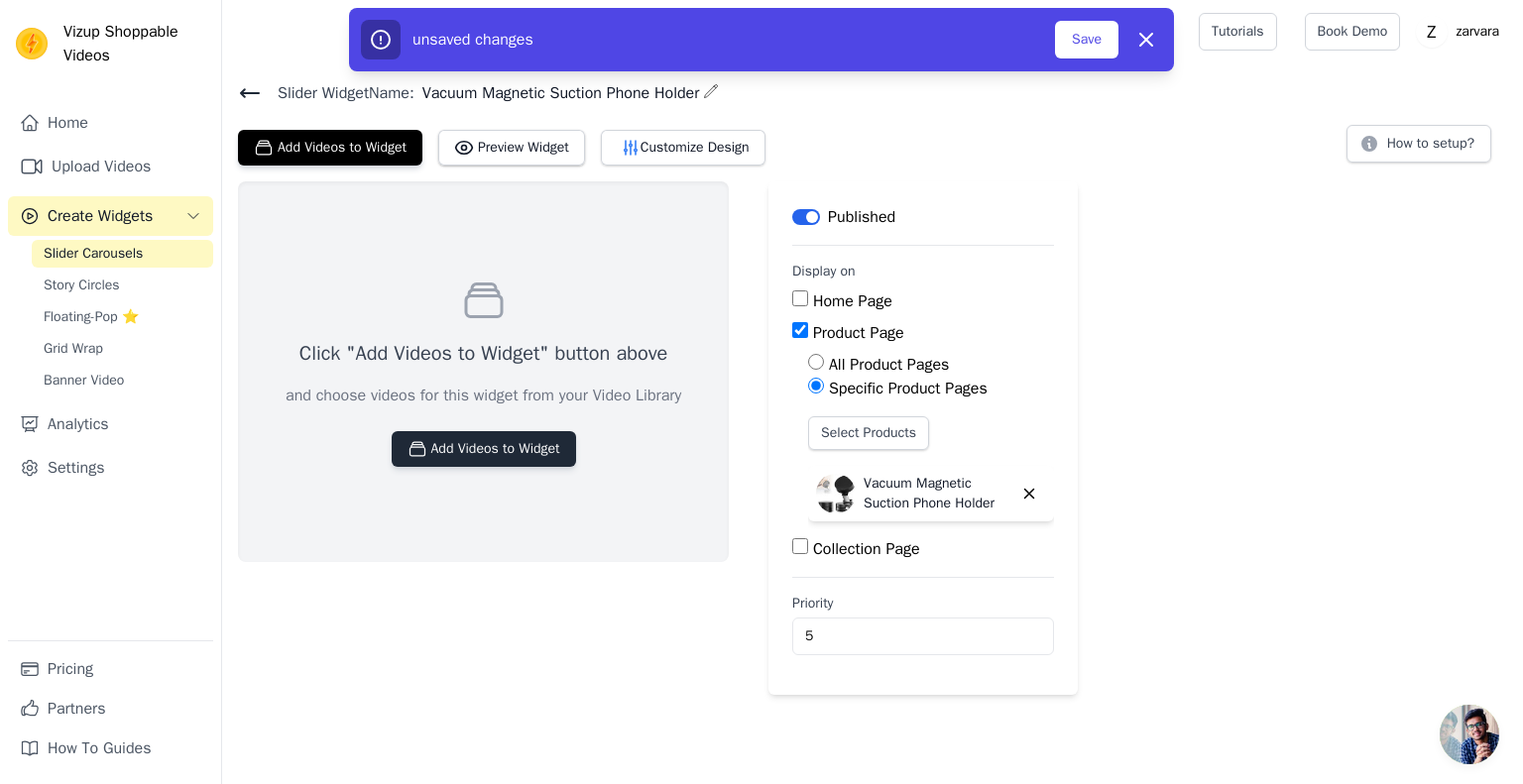 click on "Add Videos to Widget" at bounding box center (484, 449) 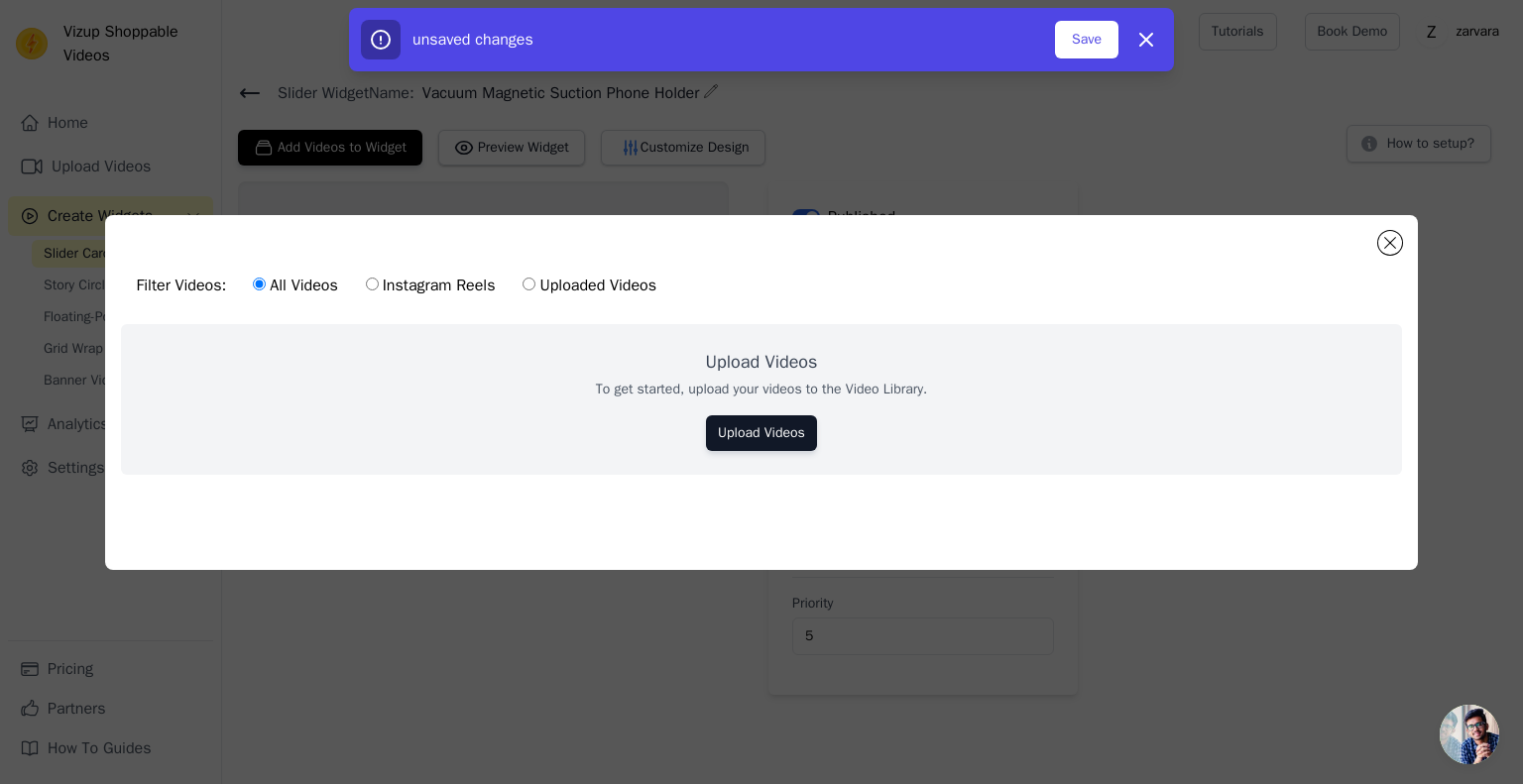 click on "Instagram Reels" at bounding box center (430, 285) 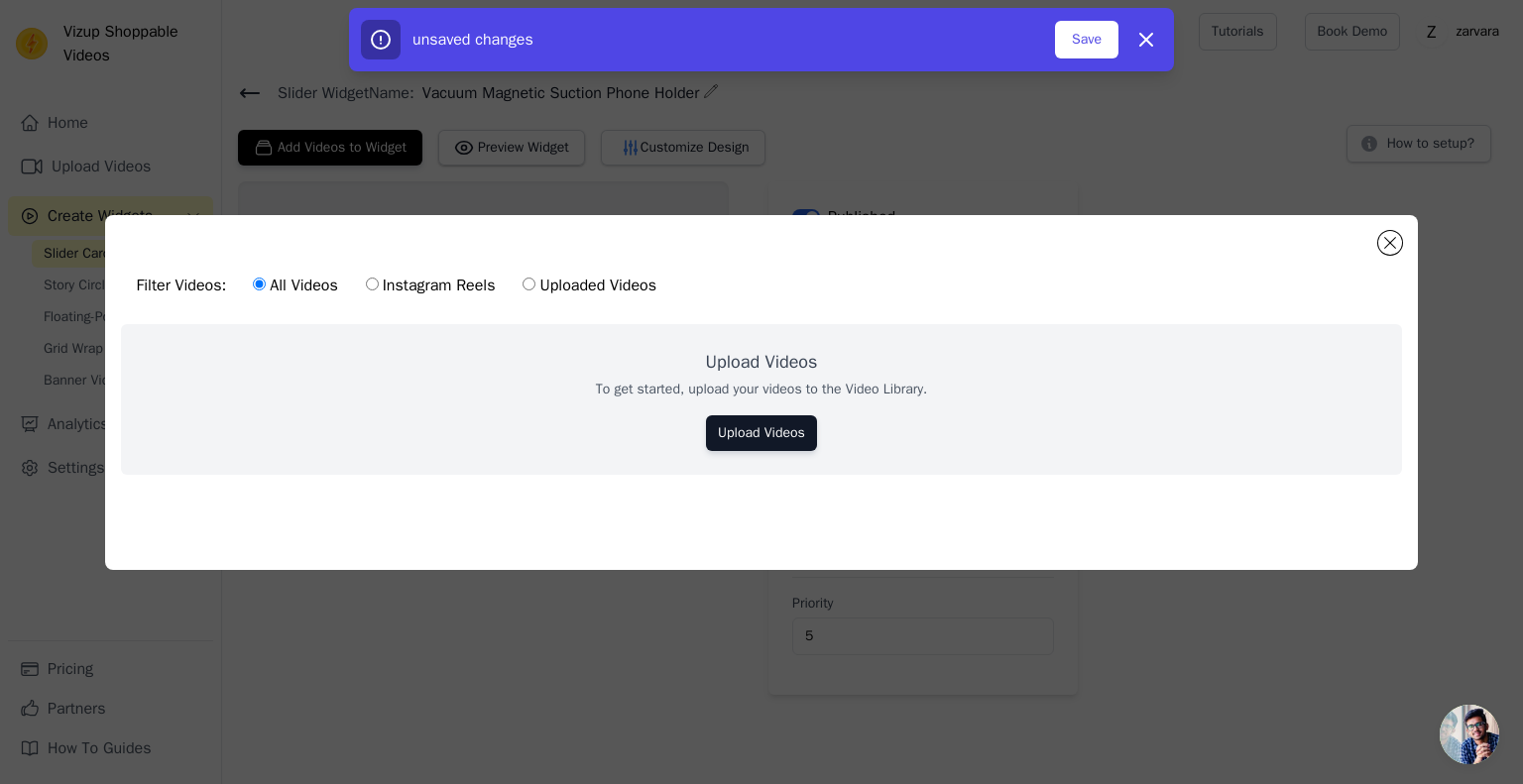 click on "Instagram Reels" at bounding box center (372, 283) 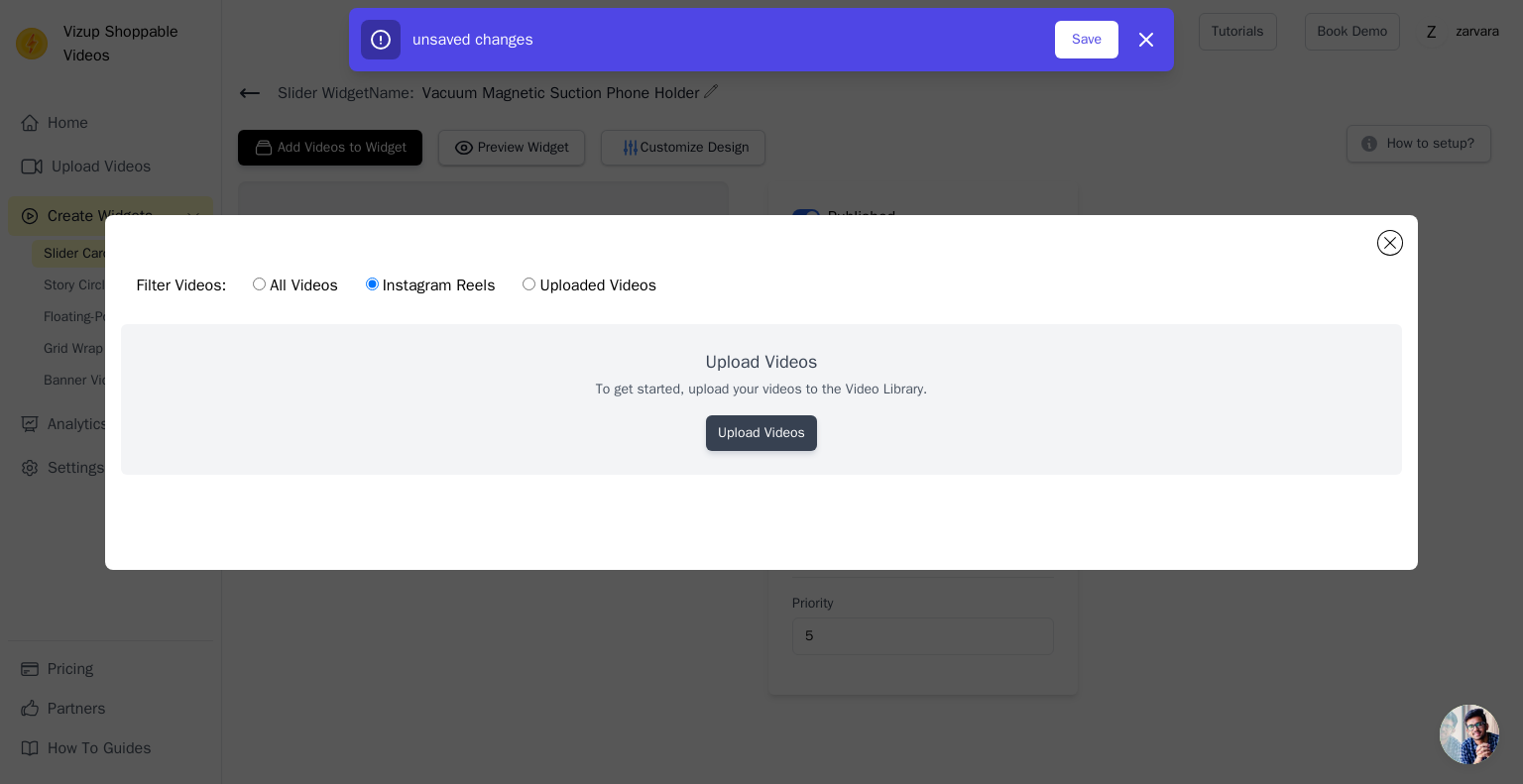 click on "Upload Videos" at bounding box center (762, 433) 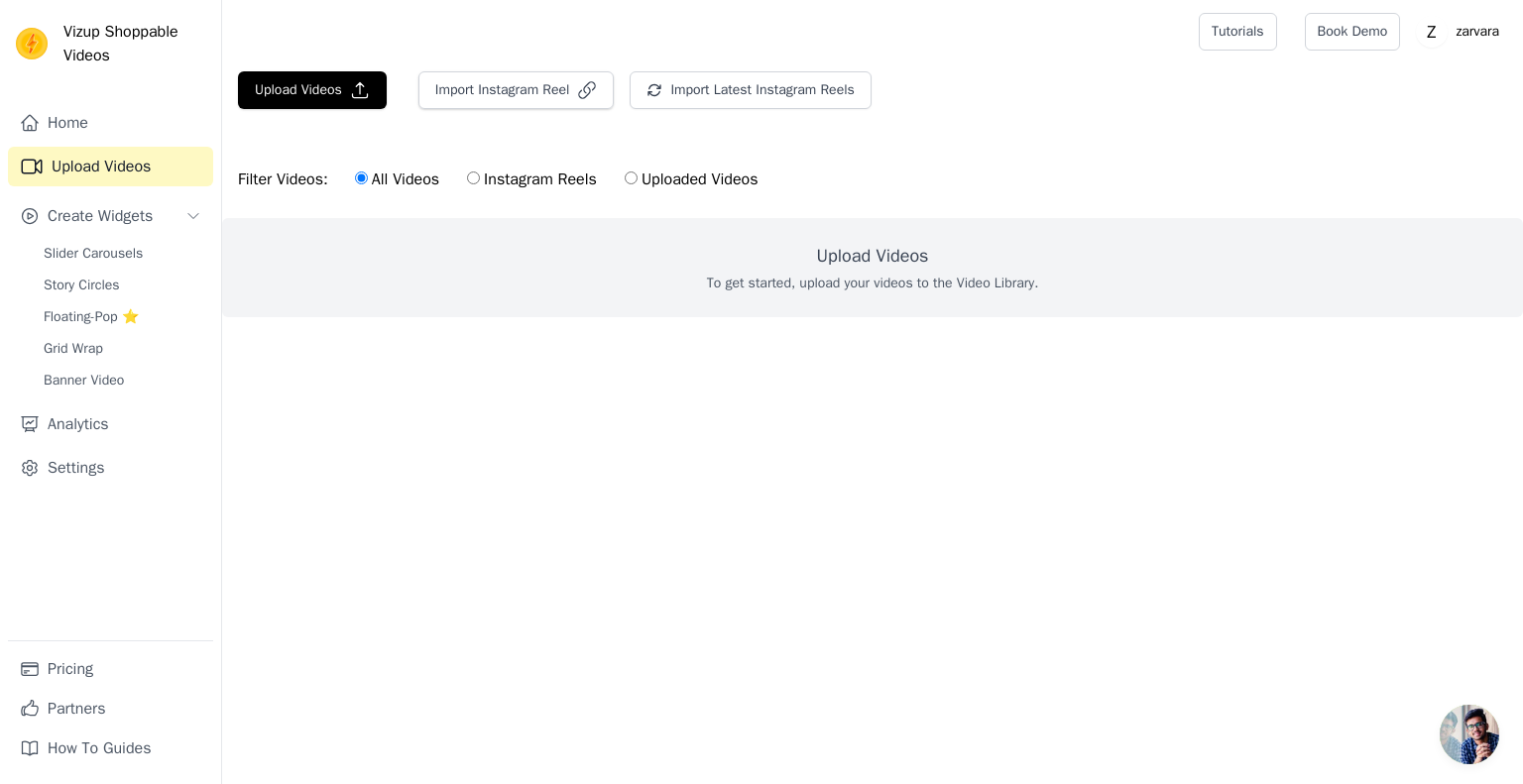 click on "Instagram Reels" at bounding box center [473, 177] 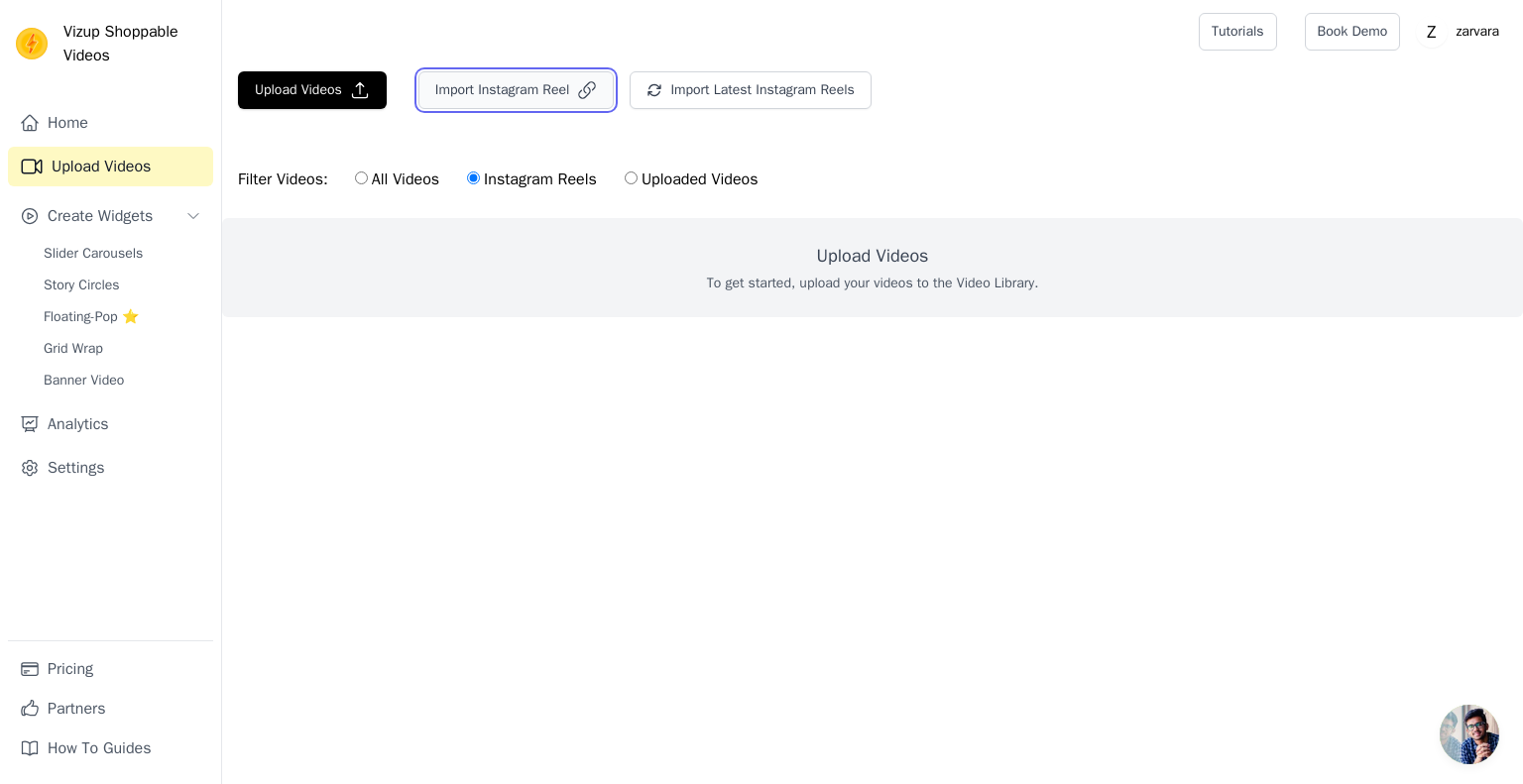 click on "Import Instagram Reel" at bounding box center [517, 90] 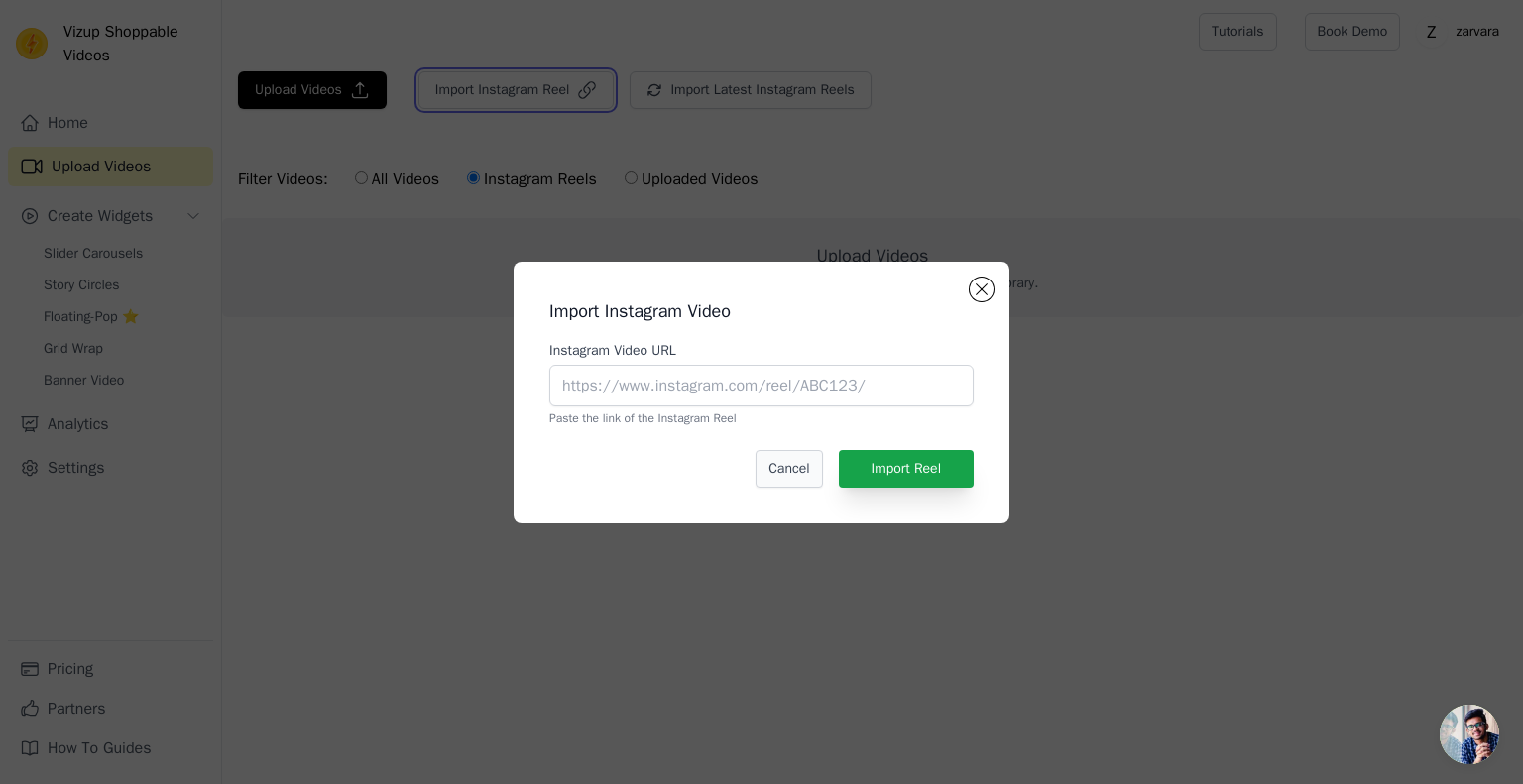 type 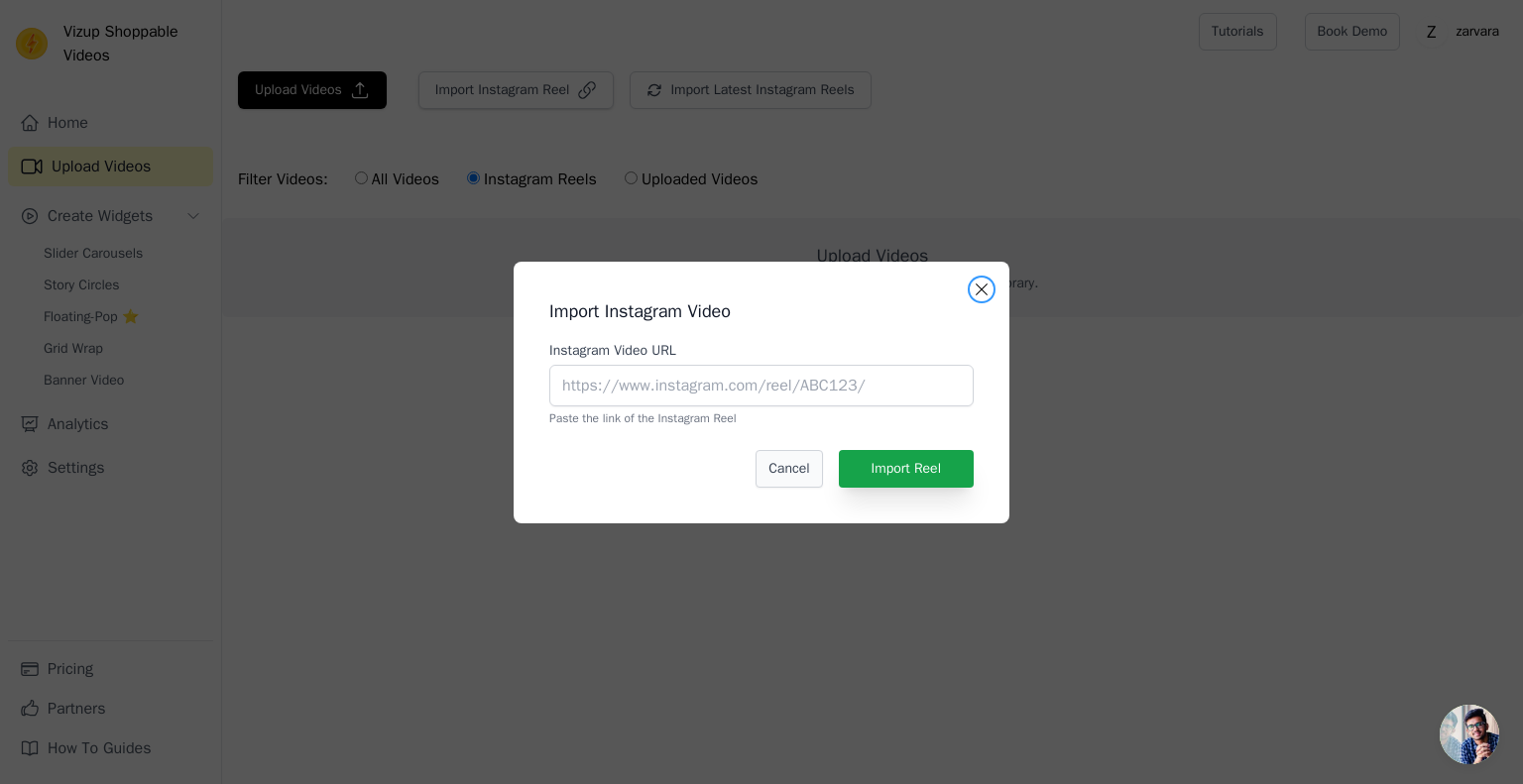 type 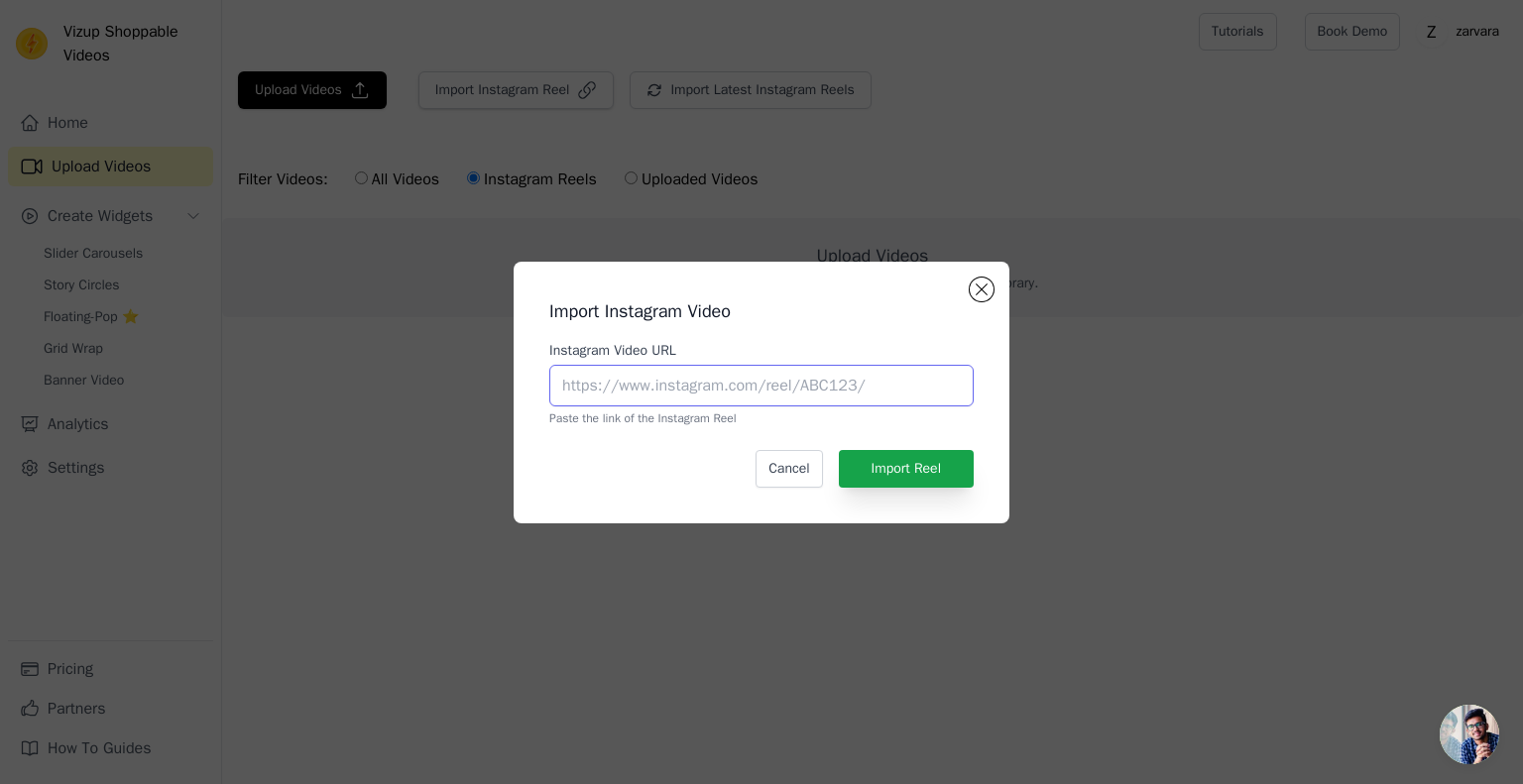 paste on "https://www.instagram.com/reel/Cy0QlDHrVDy/?igsh=ejZpMGpudXVmYzhm" 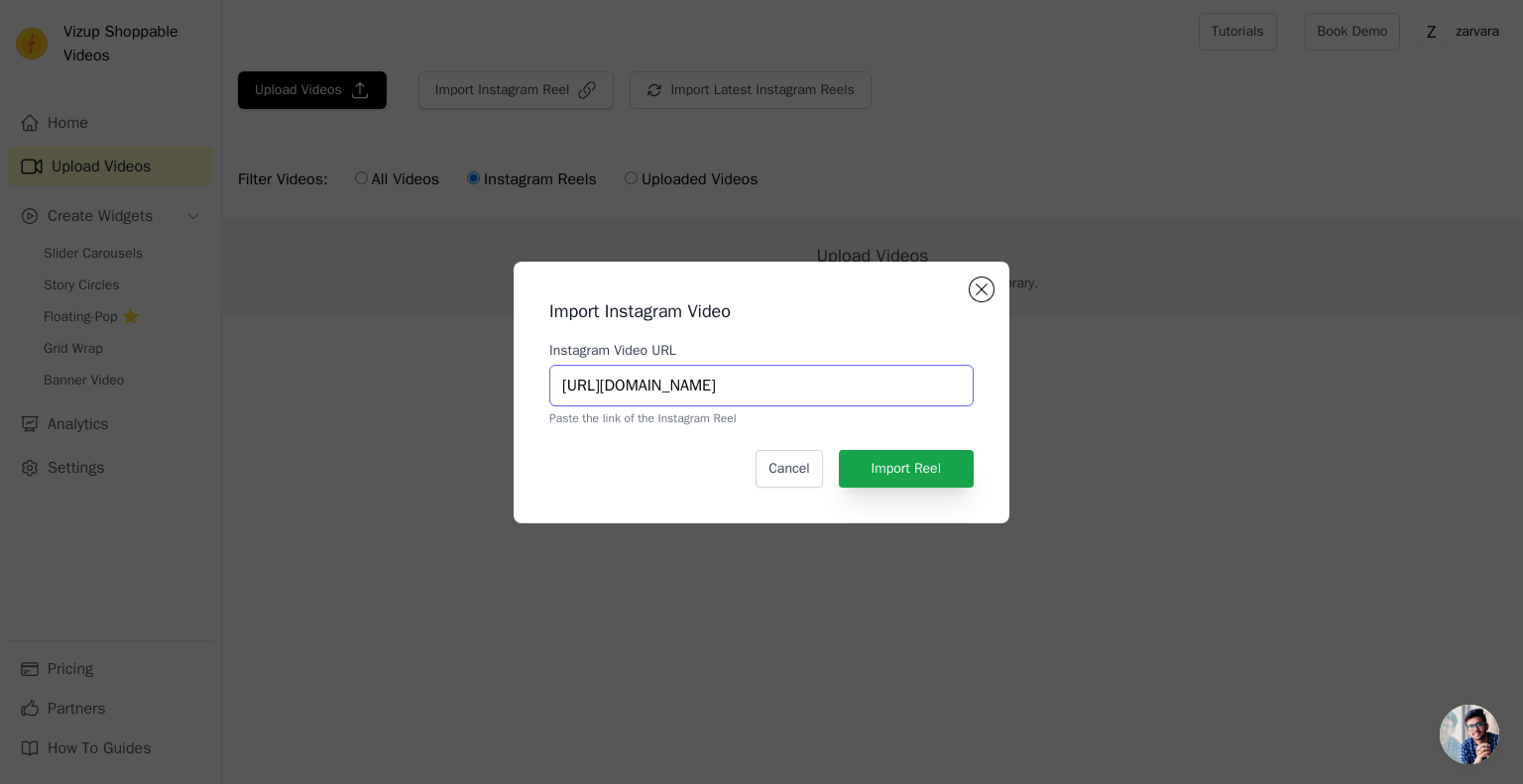 click on "https://www.instagram.com/reel/Cy0QlDHrVDy/?igsh=ejZpMGpudXVmYzhm" at bounding box center (762, 386) 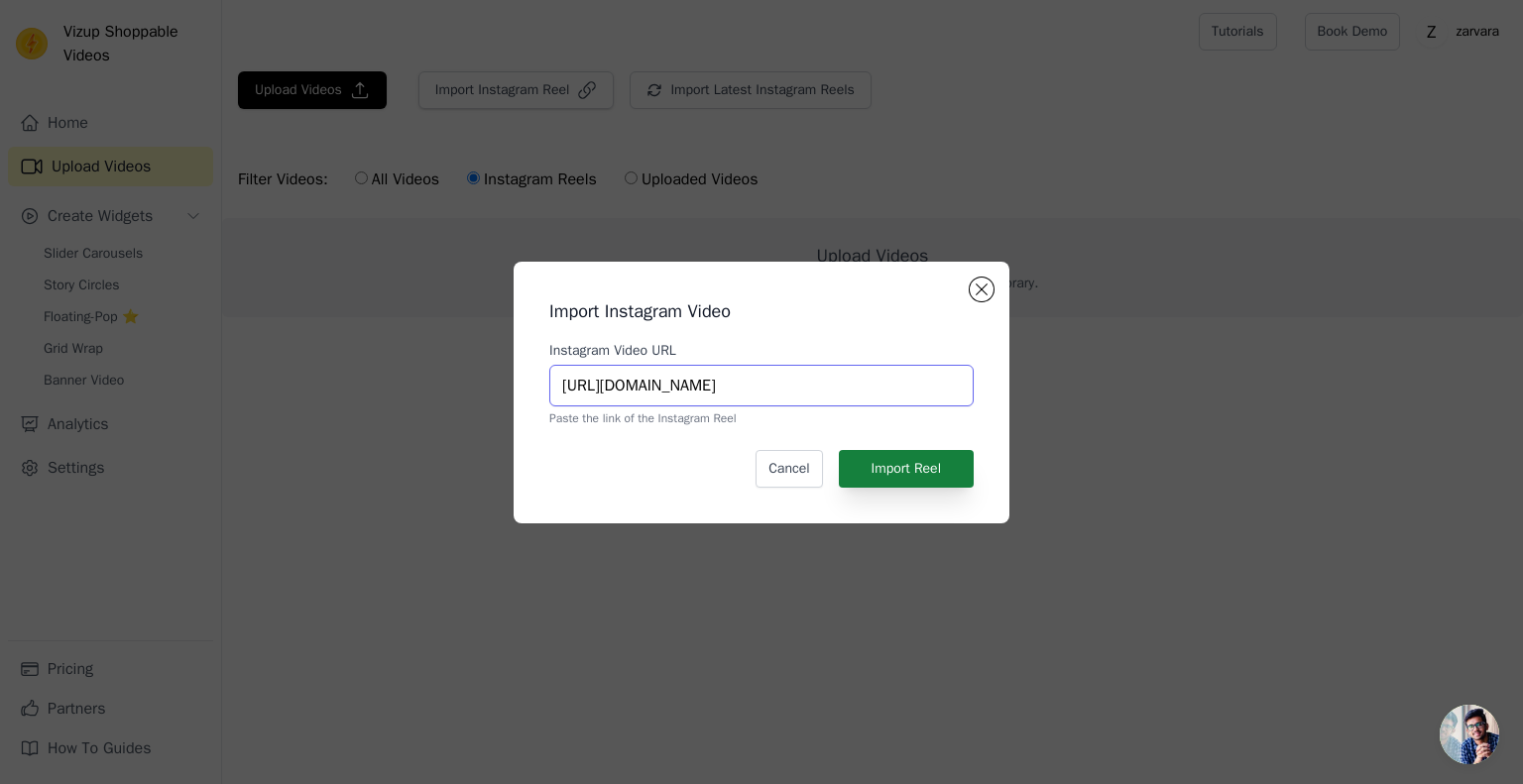 type on "https://www.instagram.com/reel/Cy0QlDHrVDy/?igsh=ejZpMGpudXVmYzhm" 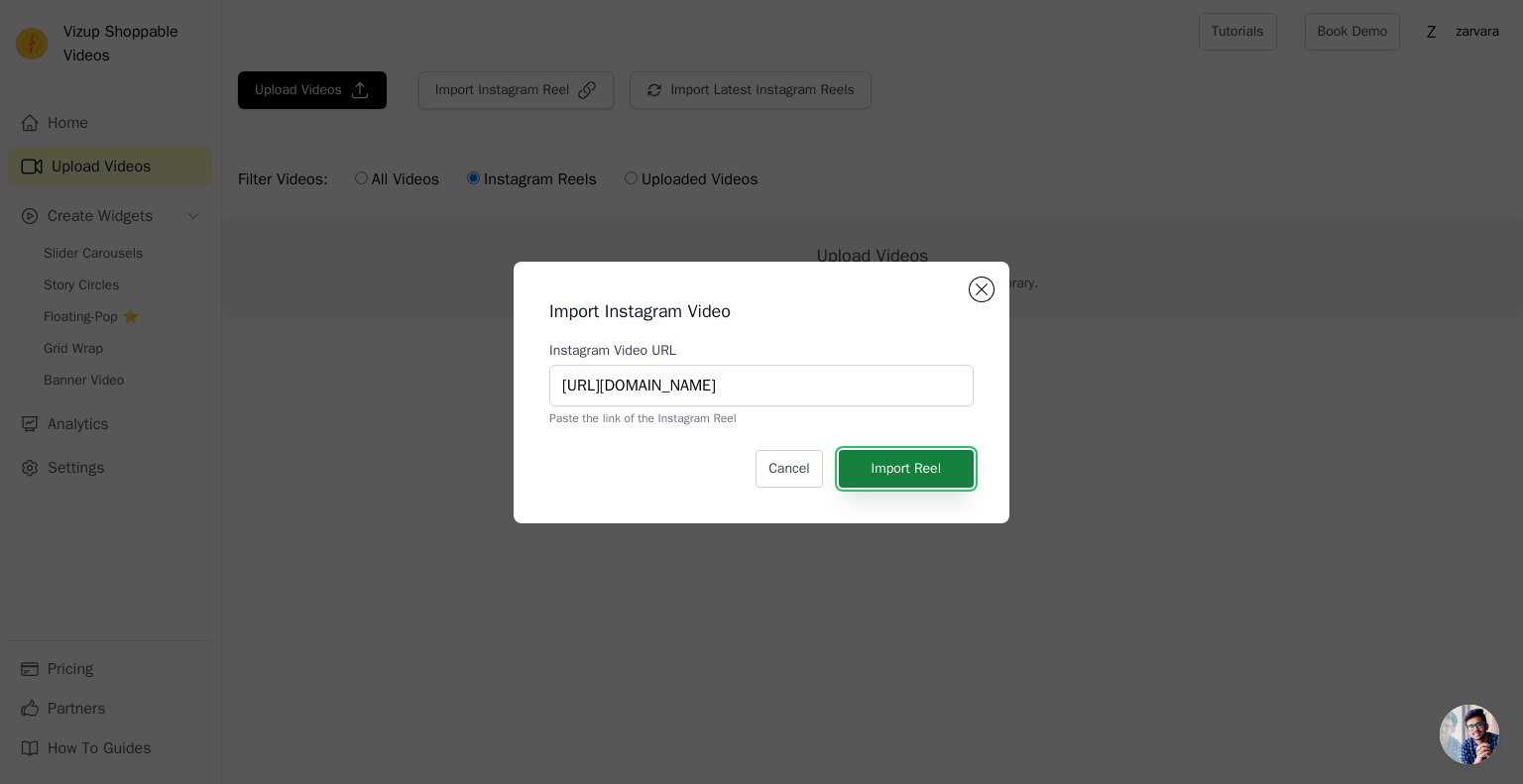 scroll, scrollTop: 0, scrollLeft: 0, axis: both 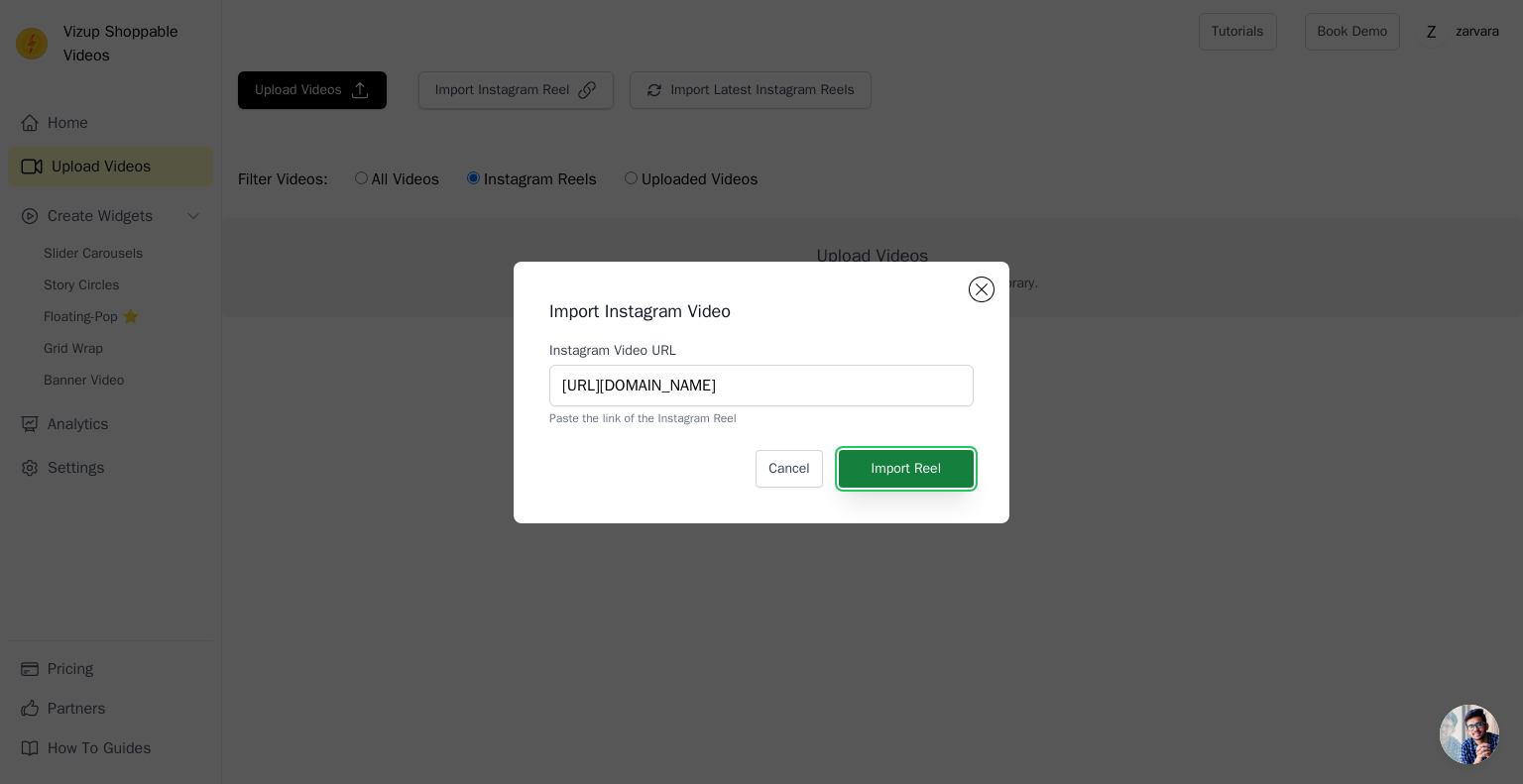 click on "Import Reel" at bounding box center [906, 469] 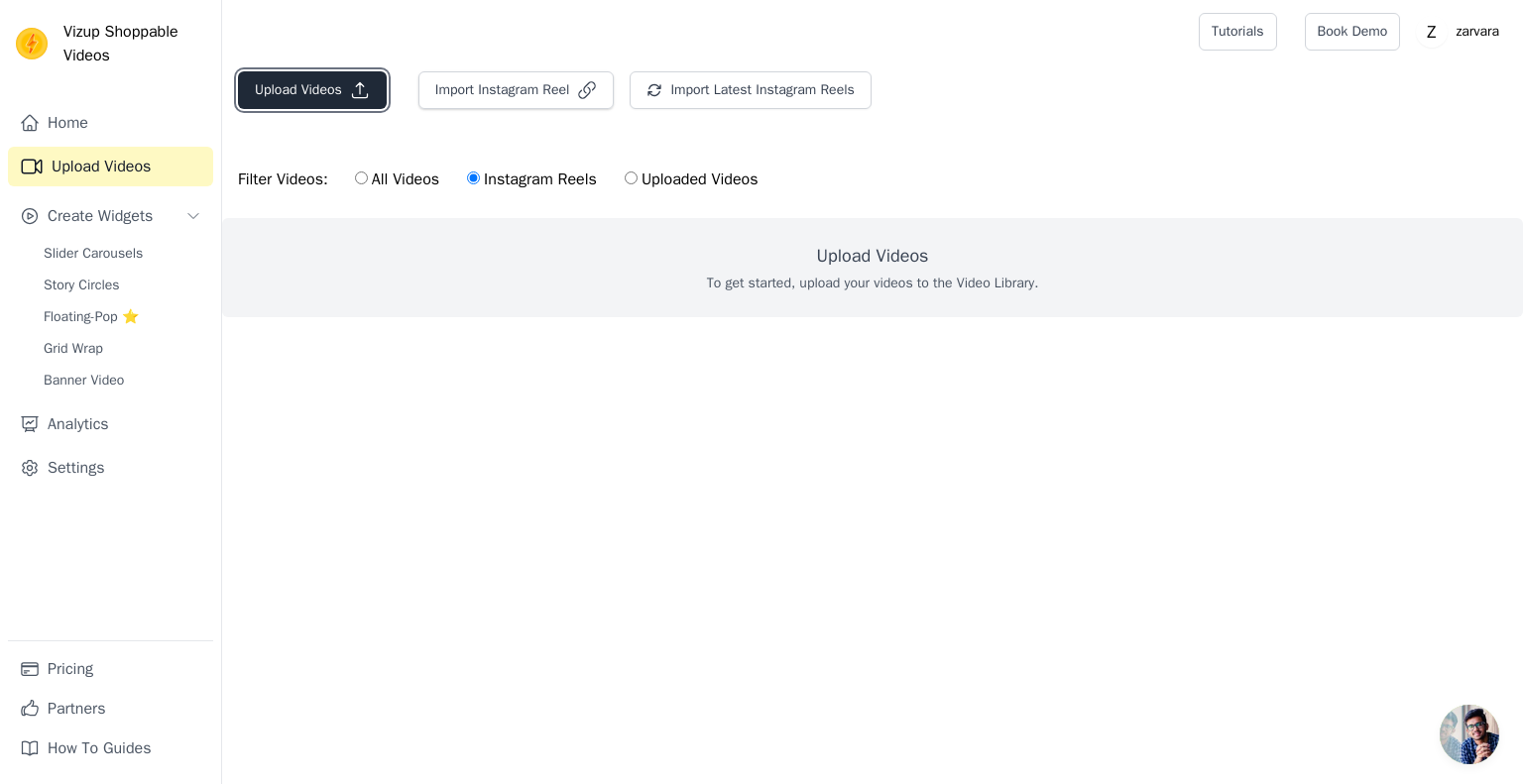 click on "Upload Videos" at bounding box center [312, 90] 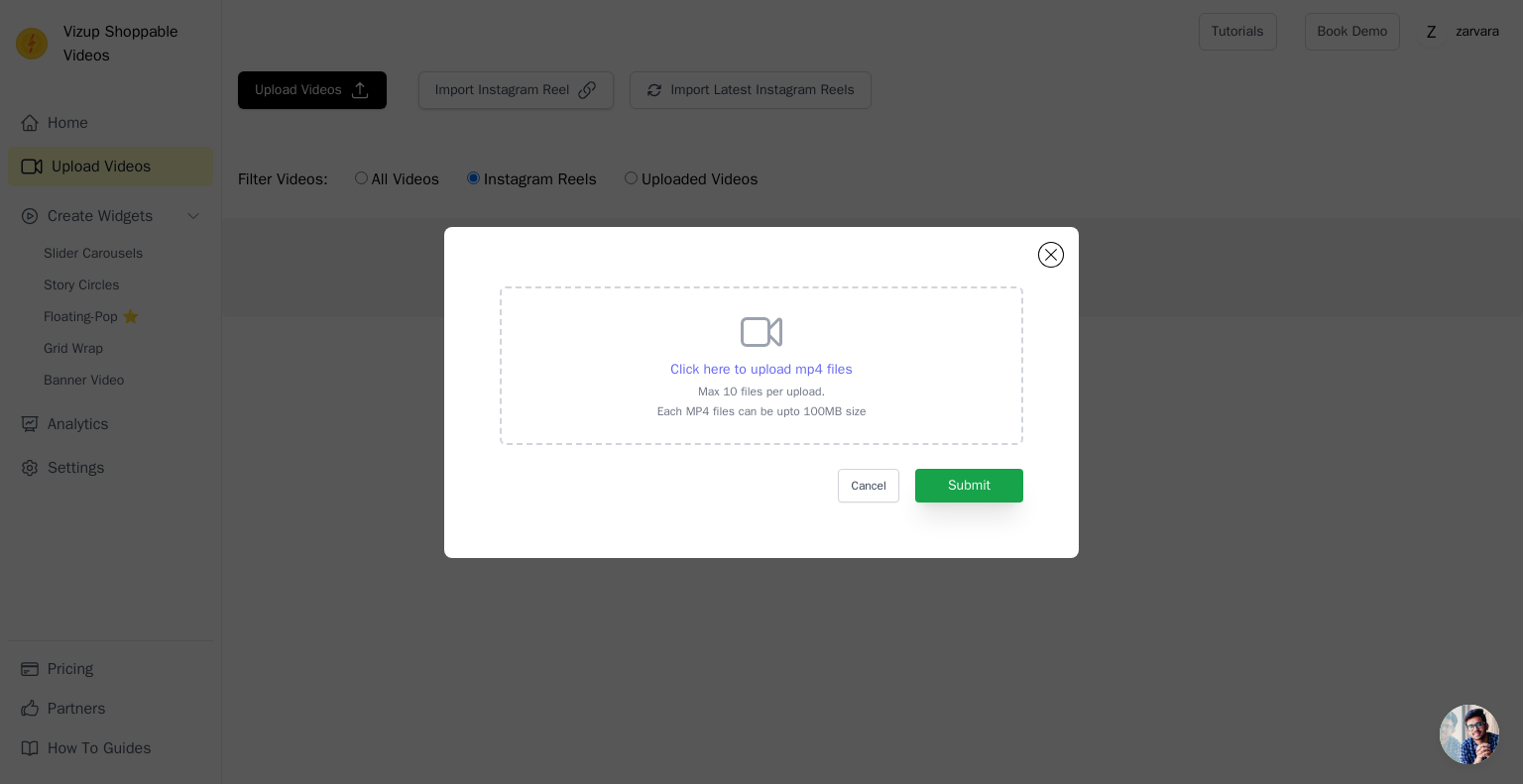 click on "Click here to upload mp4 files" at bounding box center (761, 369) 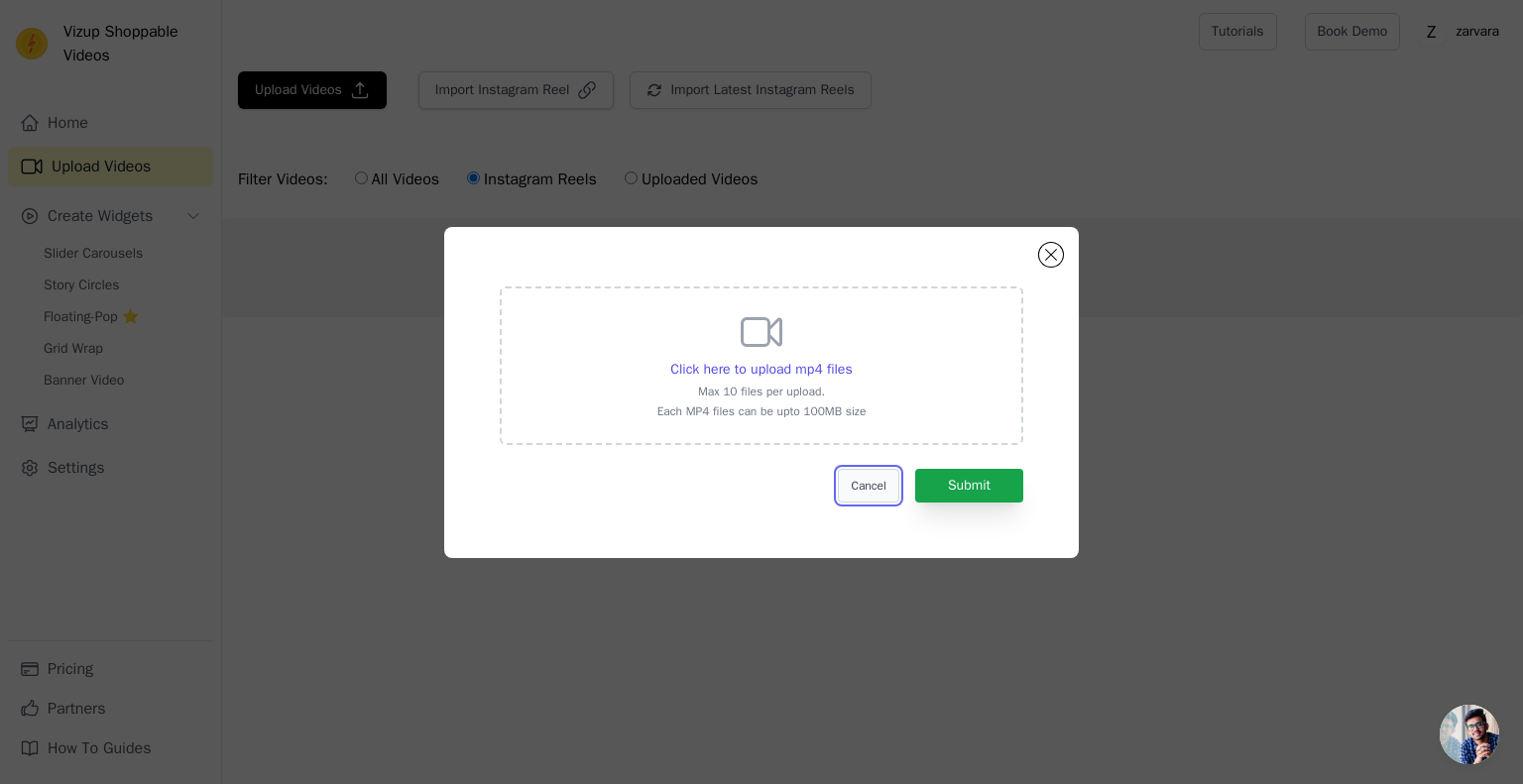 click on "Cancel" at bounding box center [868, 486] 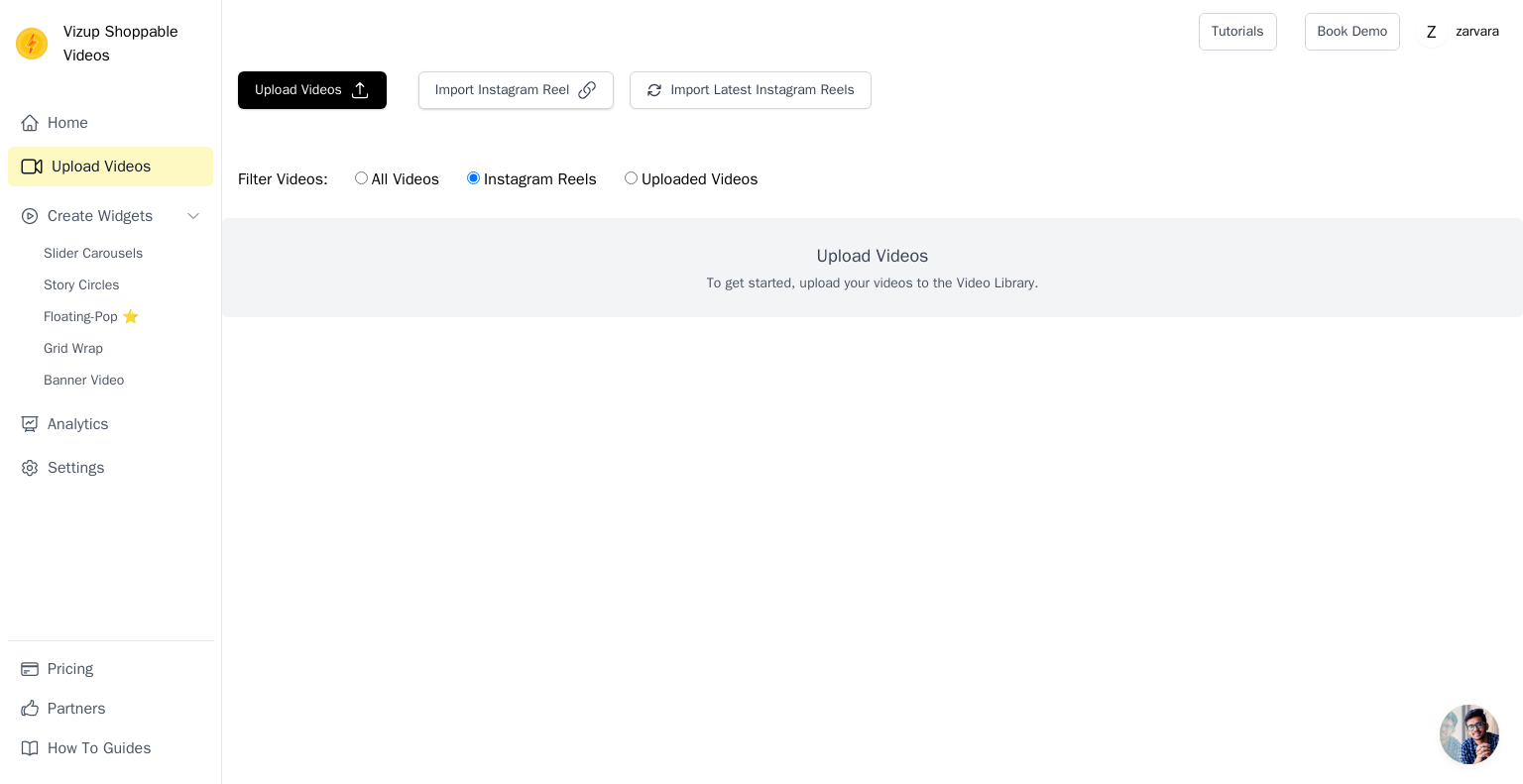 click on "Upload Videos
Import Instagram Reel
Import Latest Instagram Reels     Import Latest IG Reels     Filter Videos:
All Videos
Instagram Reels
Uploaded Videos     Upload Videos   To get started, upload your videos to the Video Library." at bounding box center [873, 230] 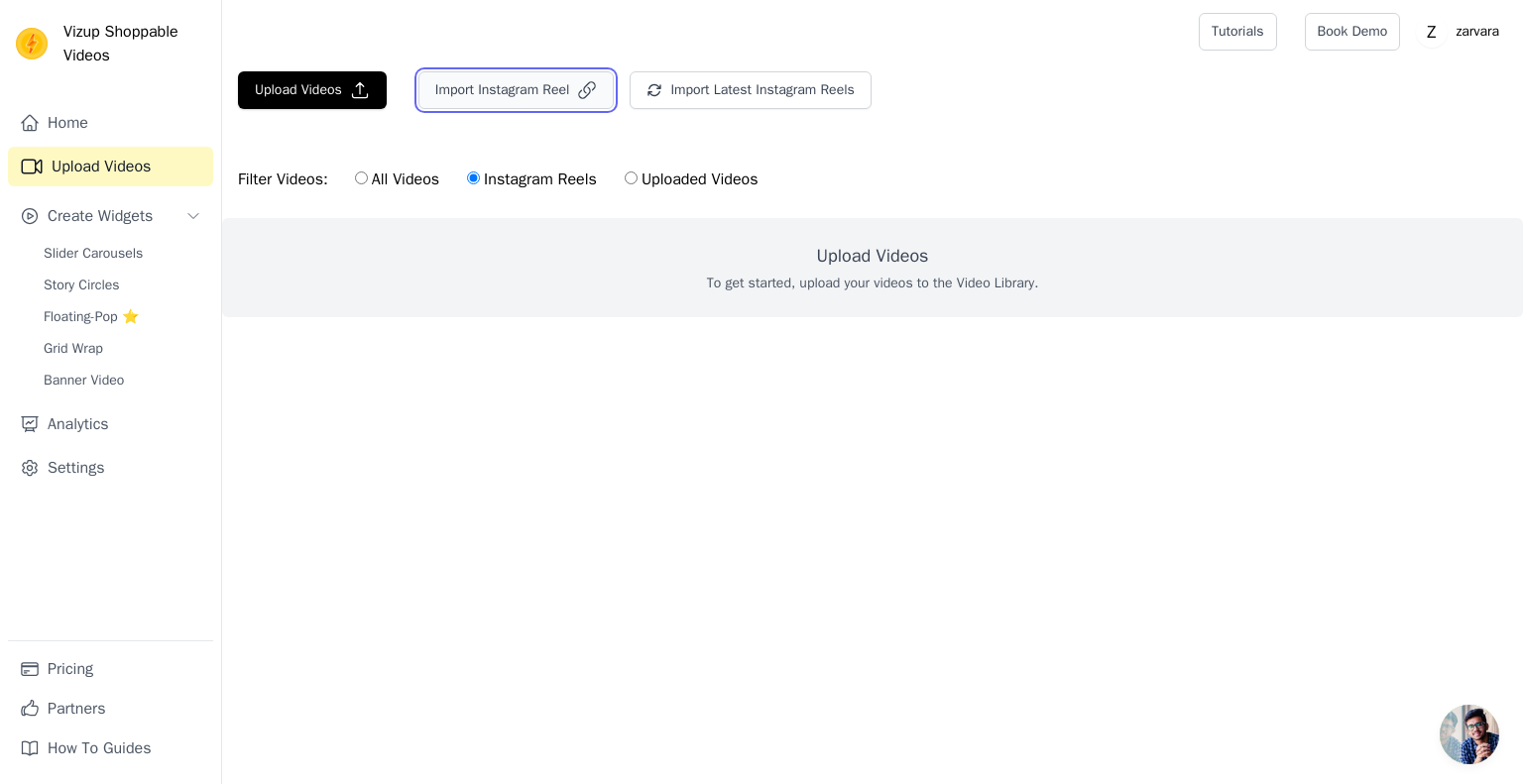 click on "Import Instagram Reel" at bounding box center (517, 90) 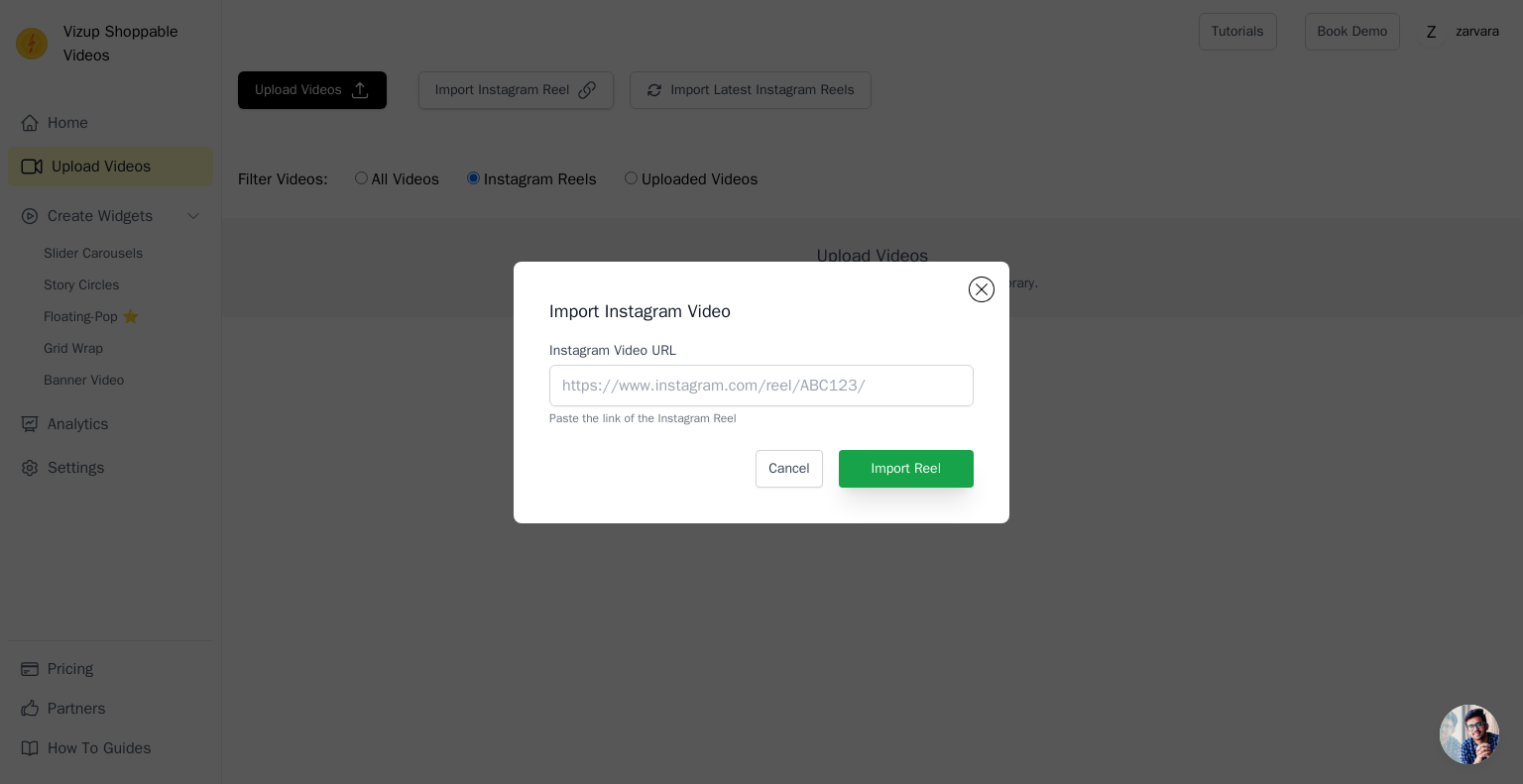 click on "Import Instagram Video   Instagram Video URL       Paste the link of the Instagram Reel   Cancel   Import Reel" at bounding box center (762, 392) 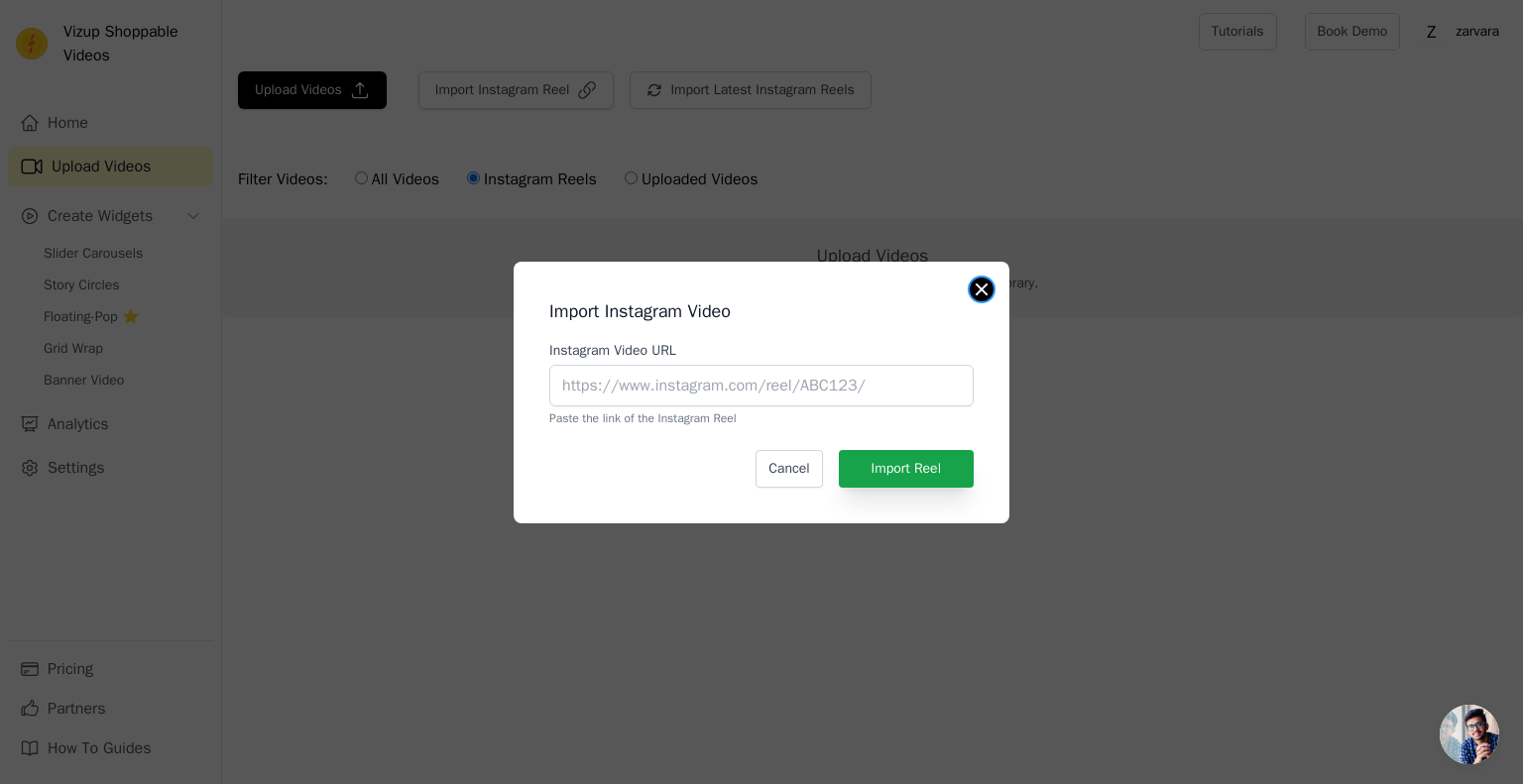 click at bounding box center (982, 289) 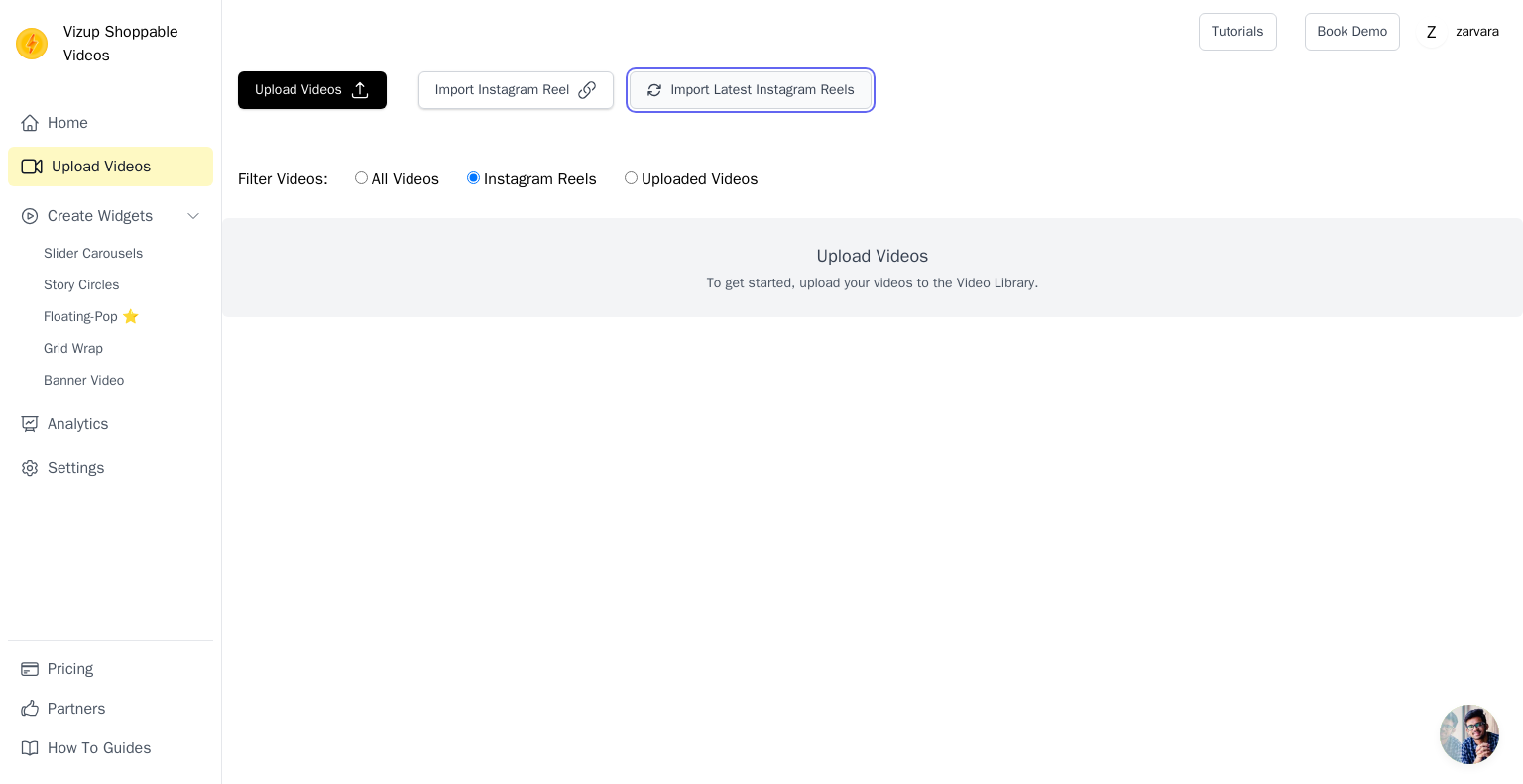 click on "Import Latest Instagram Reels" at bounding box center [750, 90] 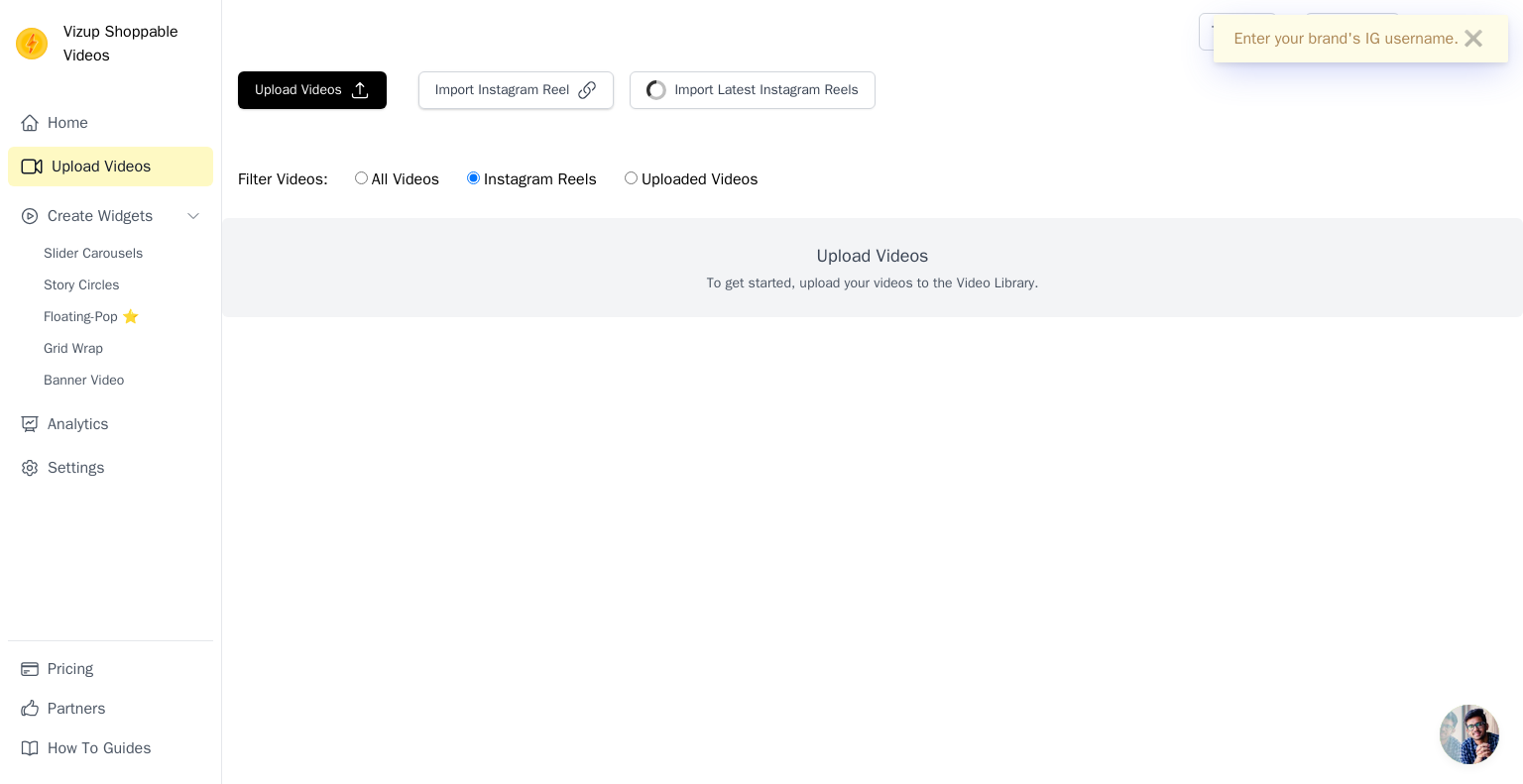 click on "All Videos" at bounding box center (361, 177) 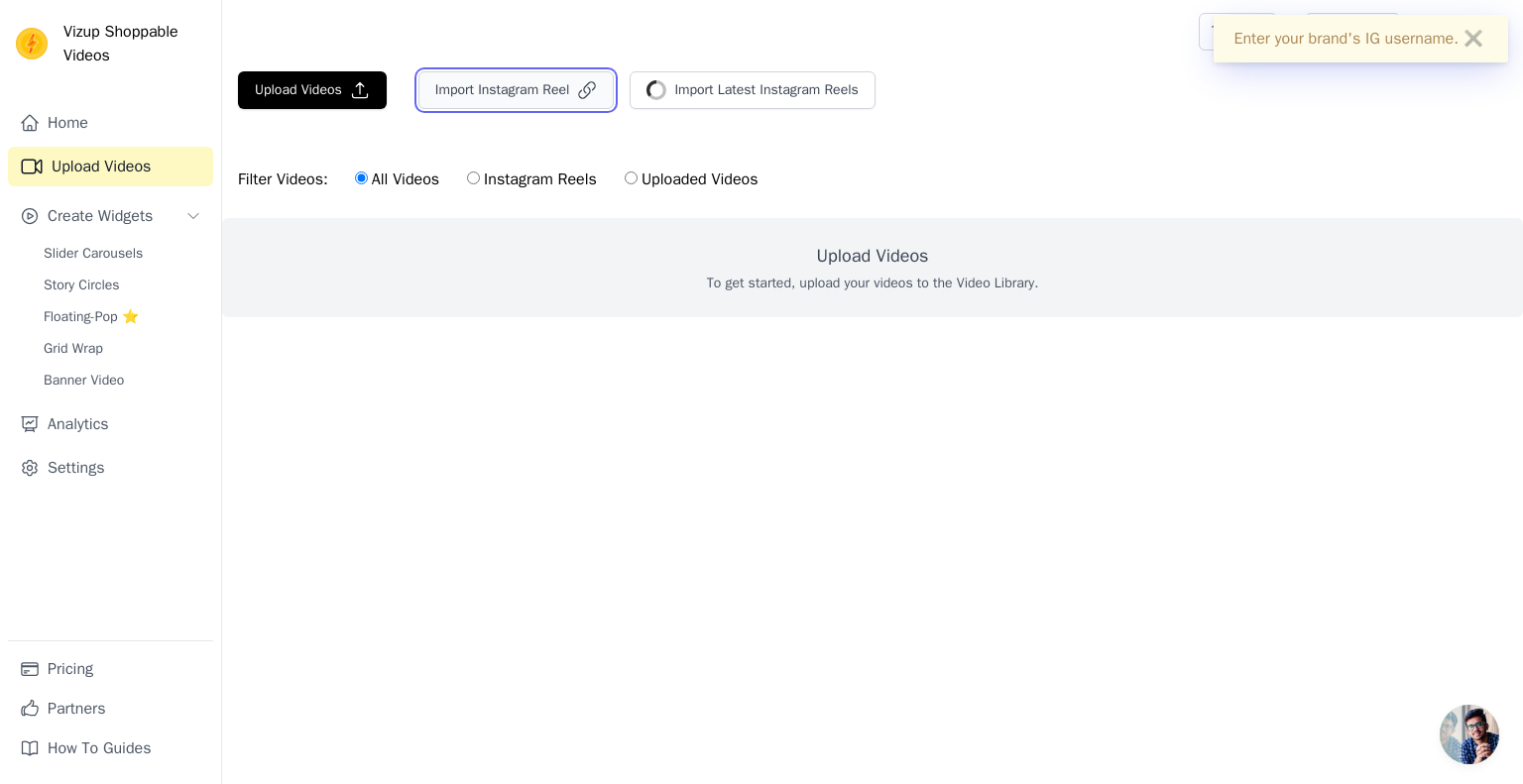 click on "Import Instagram Reel" at bounding box center [517, 90] 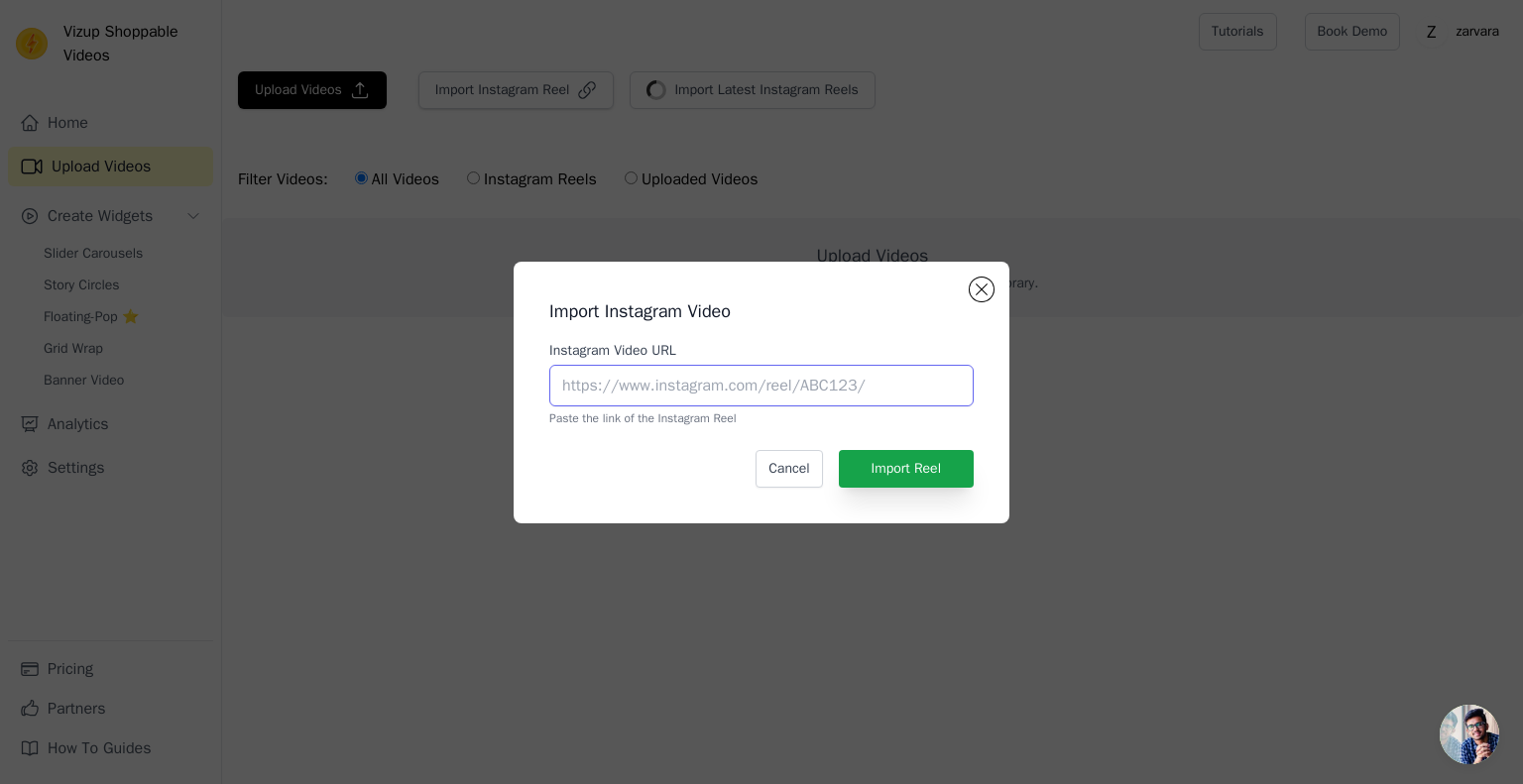 click on "Instagram Video URL" at bounding box center [762, 386] 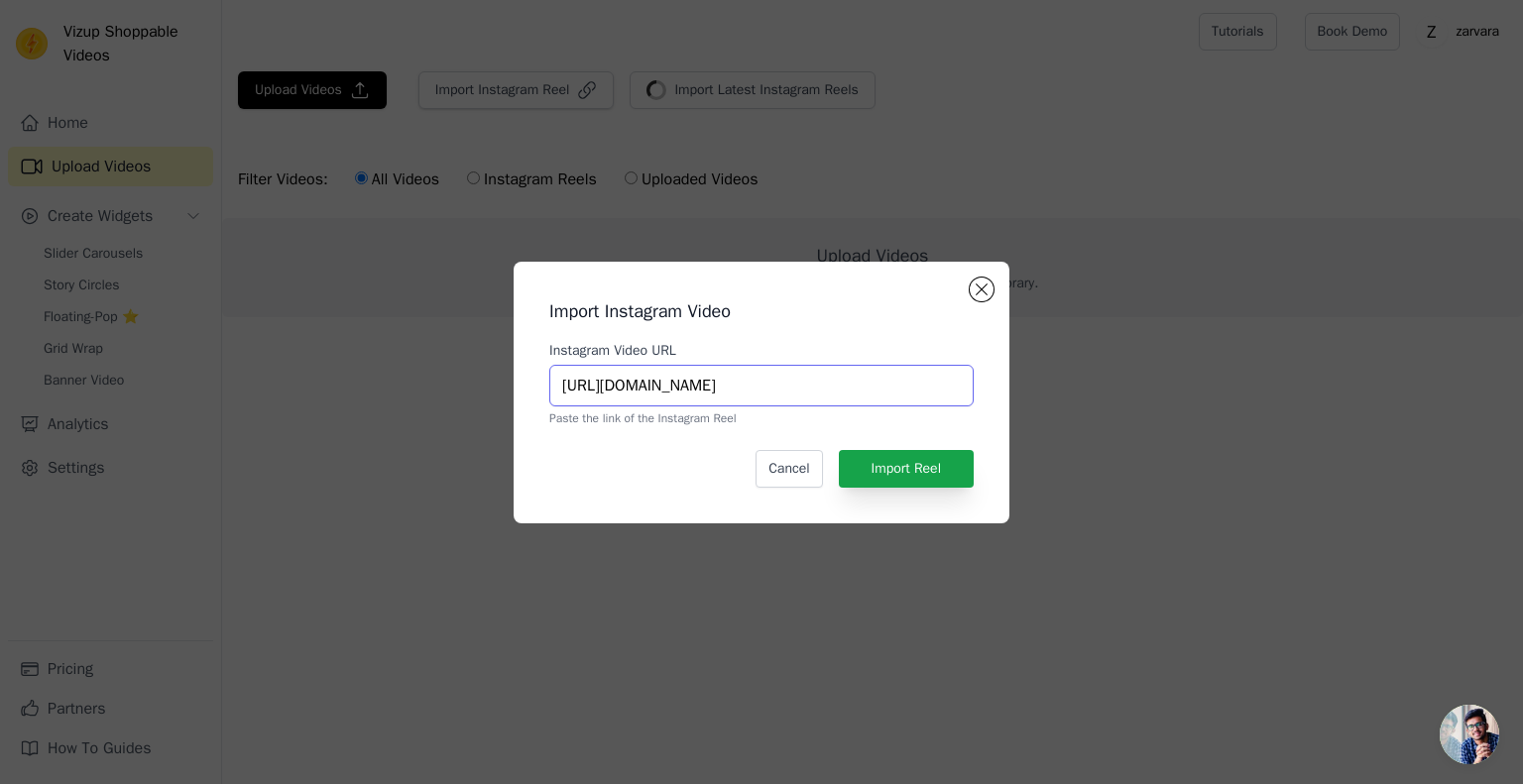 scroll, scrollTop: 0, scrollLeft: 138, axis: horizontal 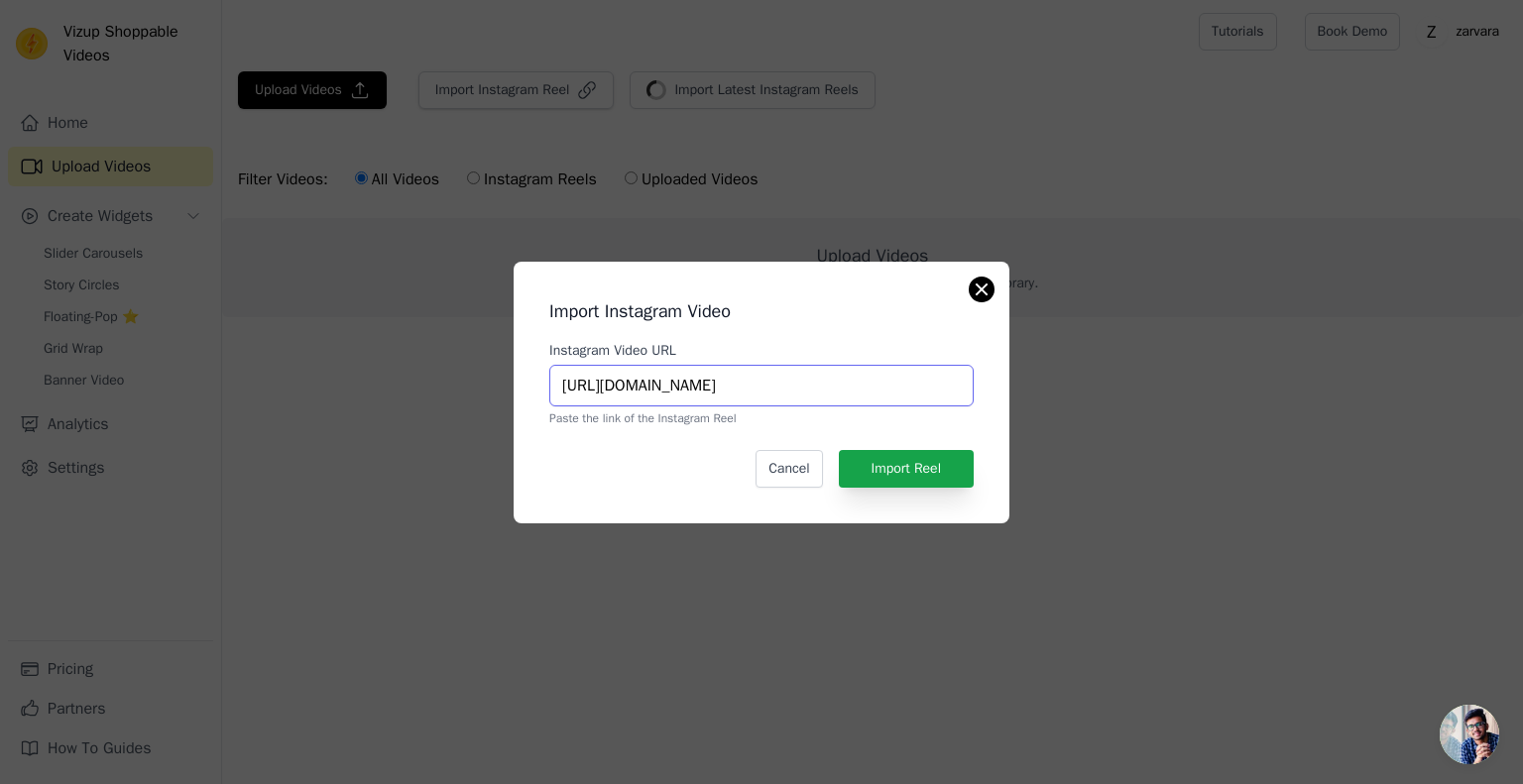 type on "https://www.instagram.com/reel/Cy0QlDHrVDy/?igsh=ejZpMGpudXVmYzhm" 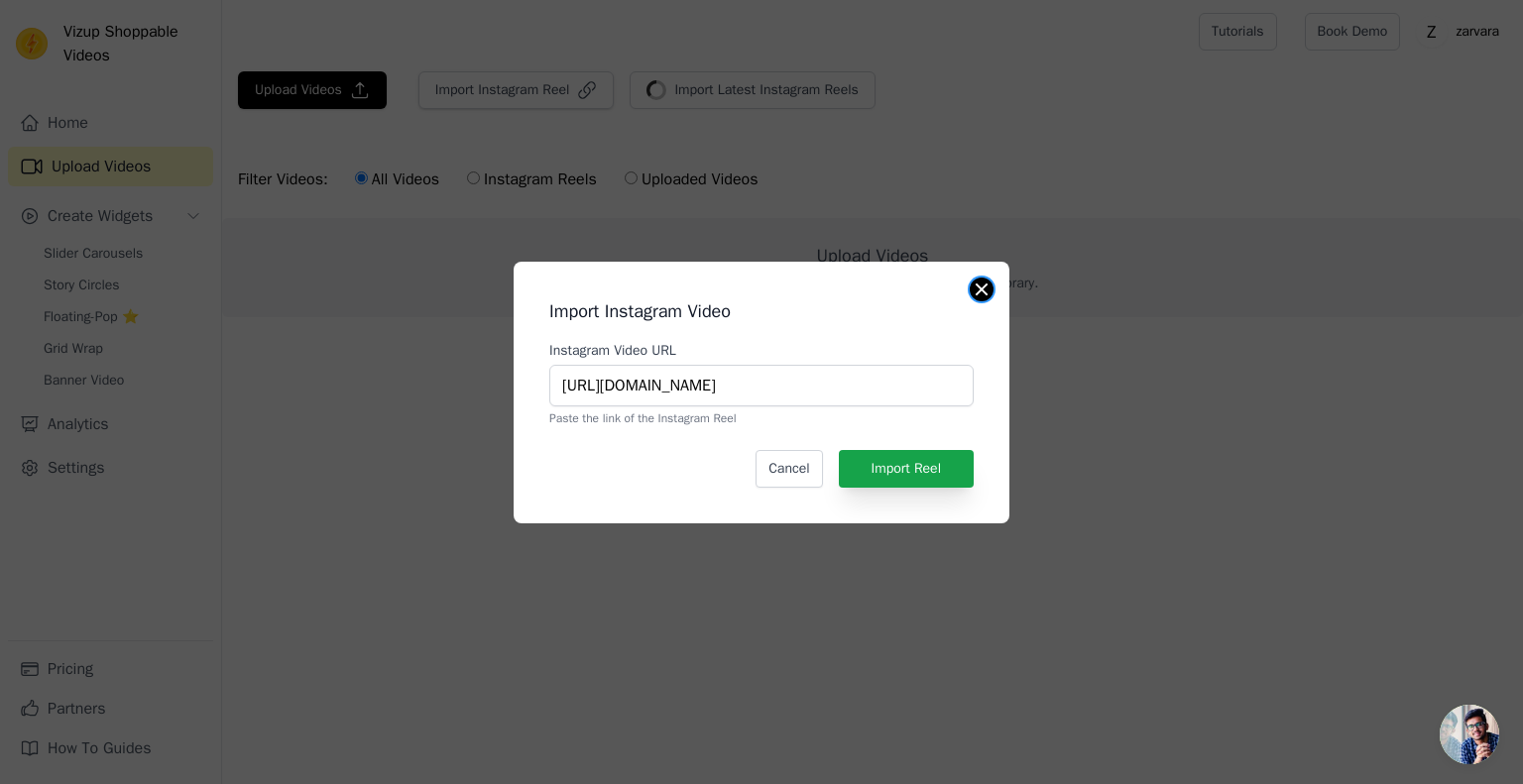 scroll, scrollTop: 0, scrollLeft: 0, axis: both 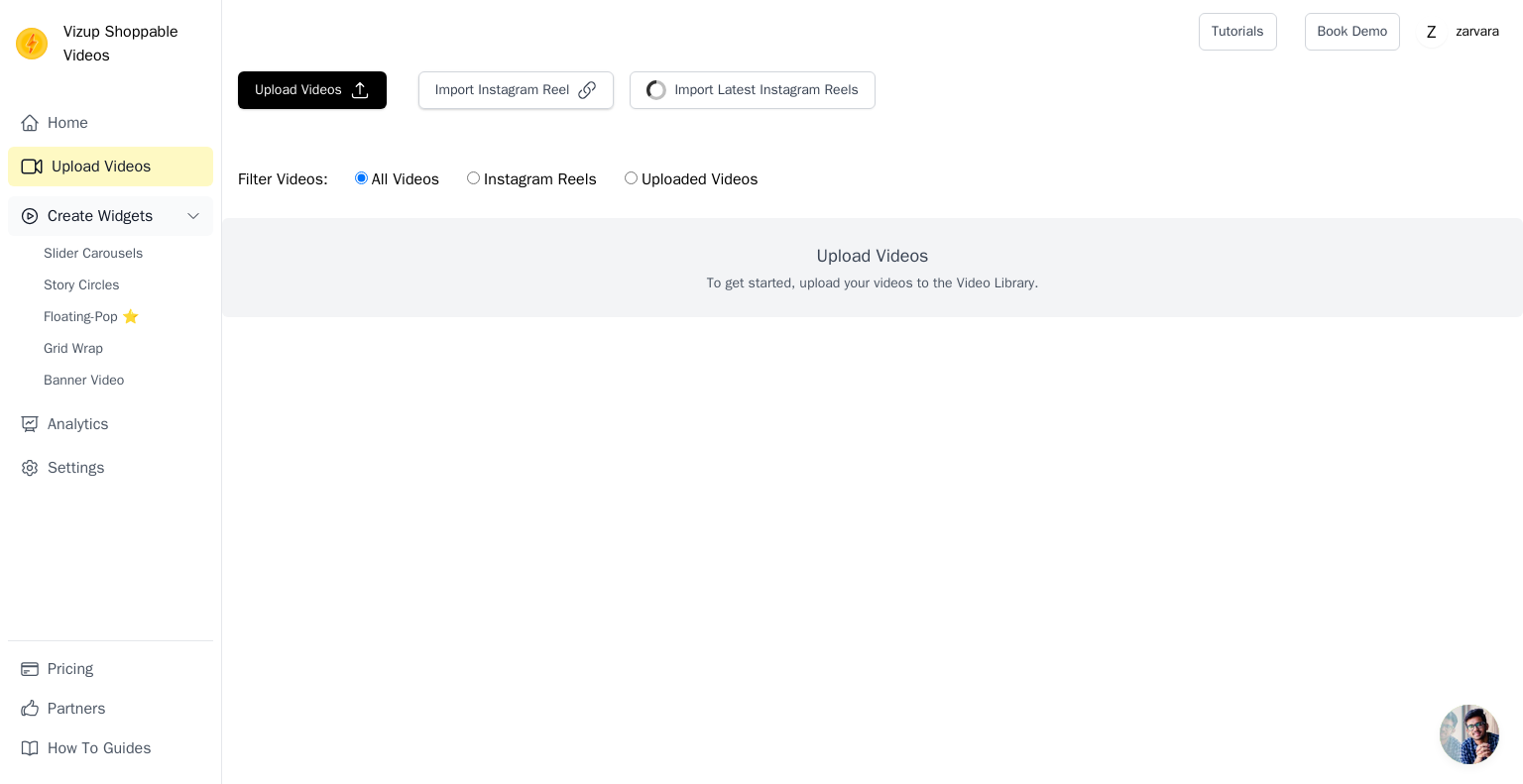 click on "Create Widgets" at bounding box center [100, 216] 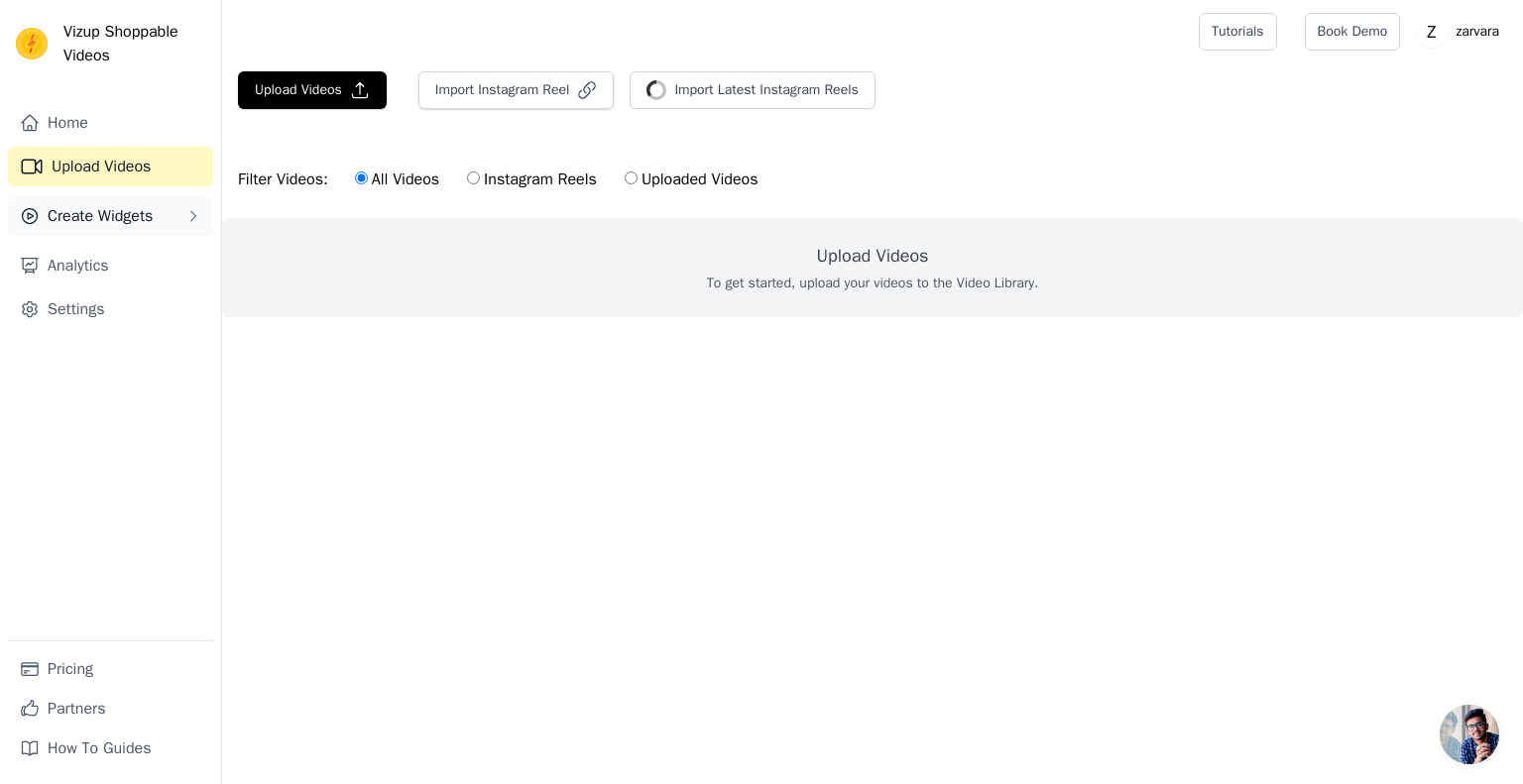 click on "Create Widgets" at bounding box center (100, 216) 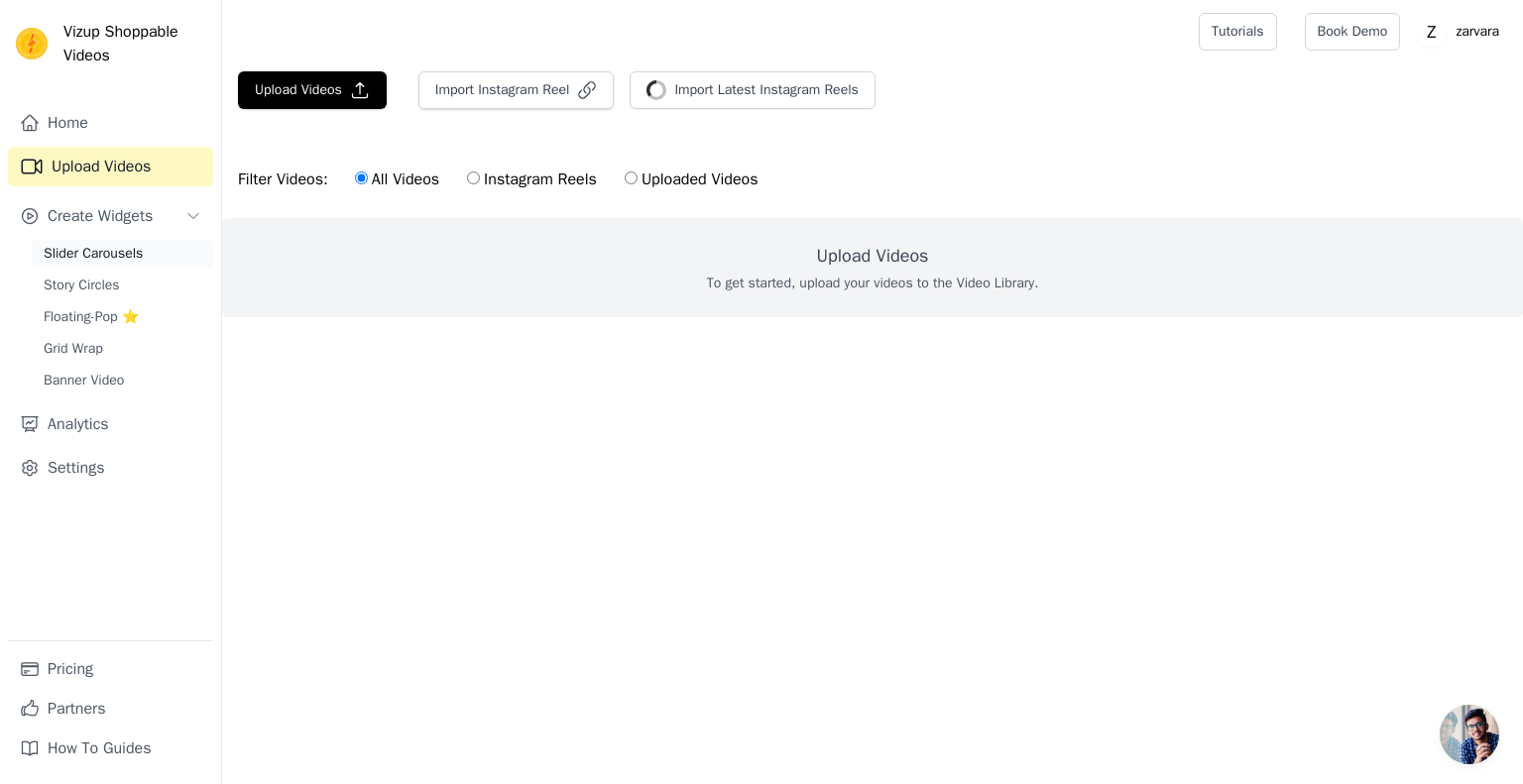 click on "Slider Carousels" at bounding box center (93, 254) 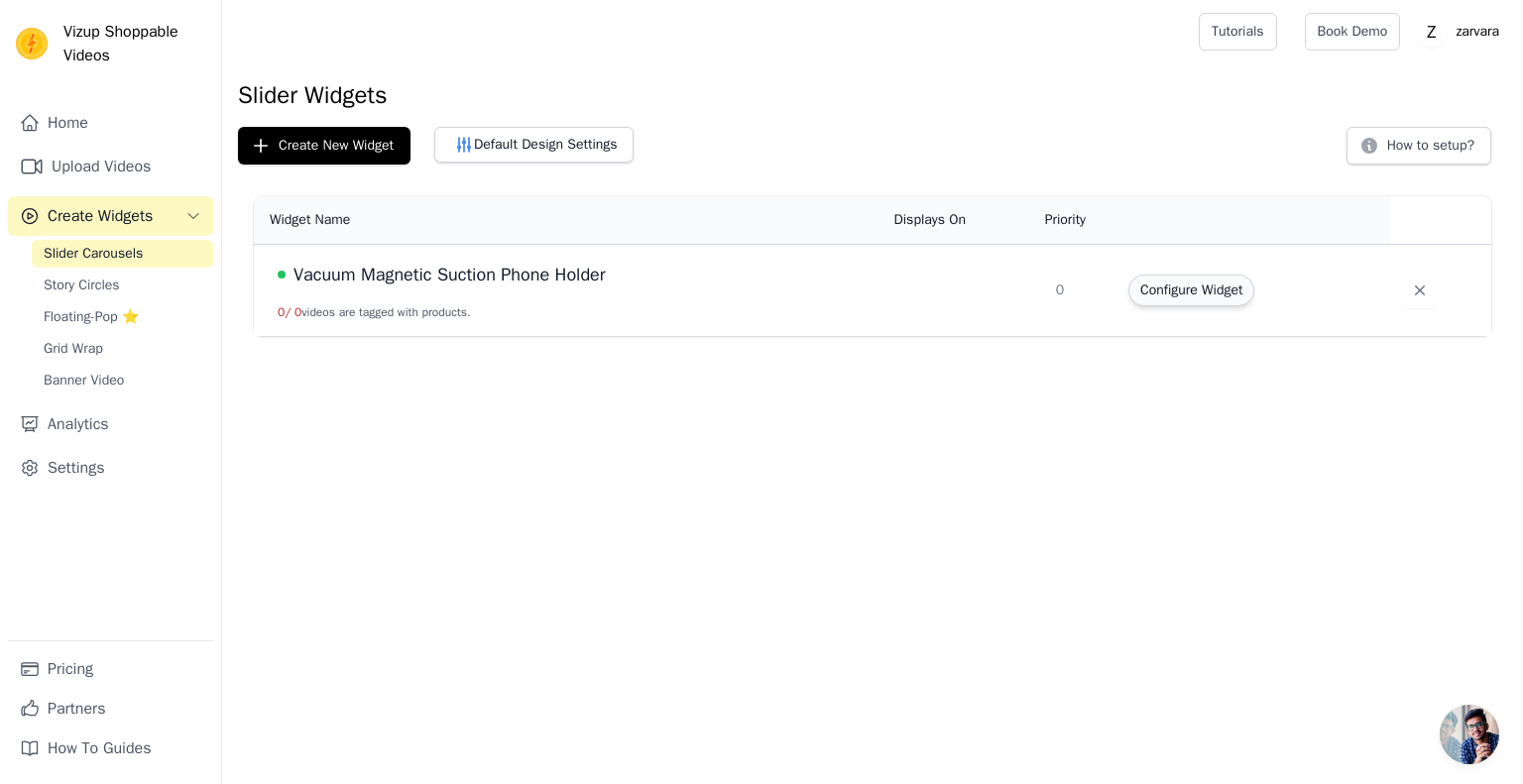click on "Configure Widget" at bounding box center [1191, 290] 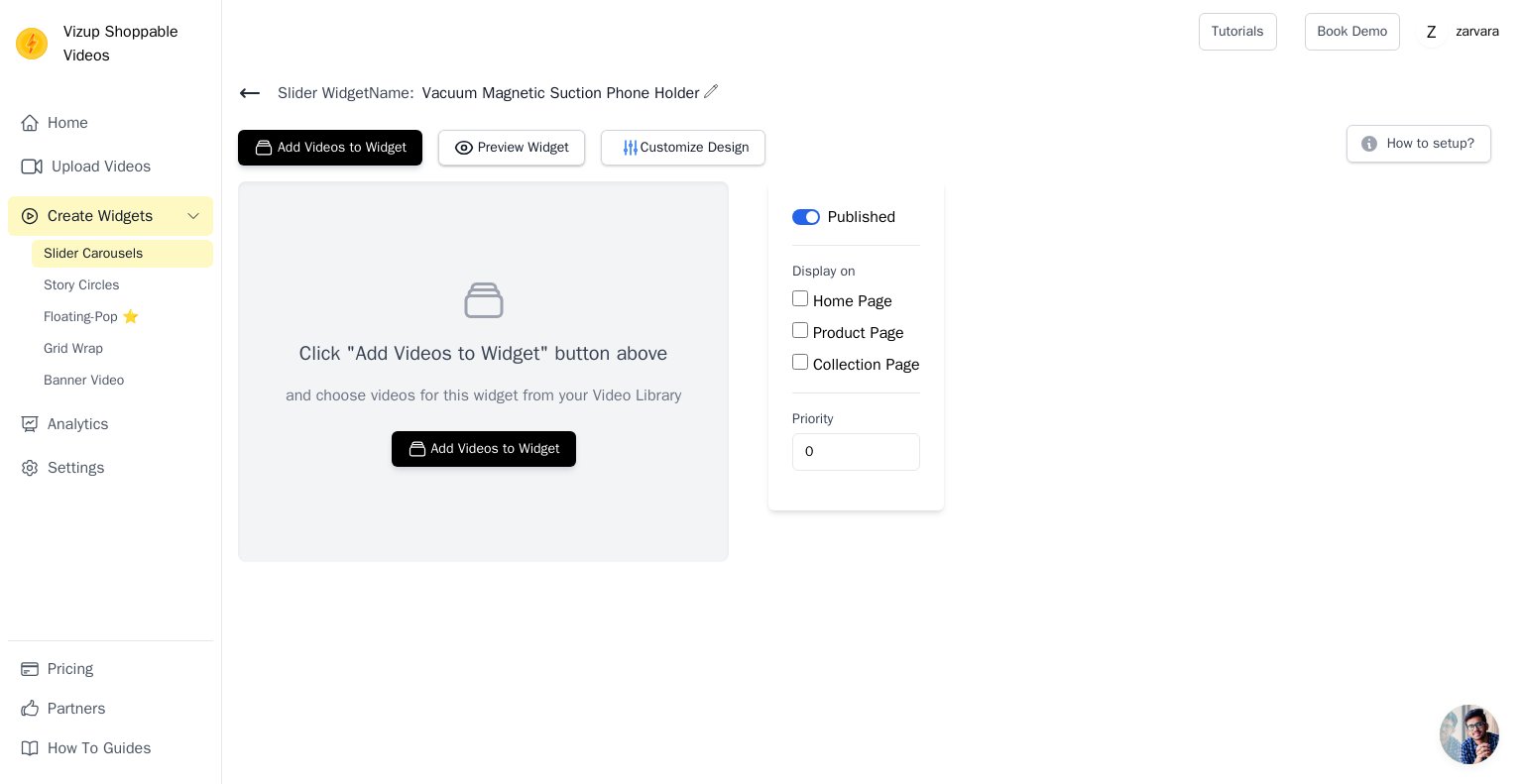 click on "Product Page" at bounding box center (800, 330) 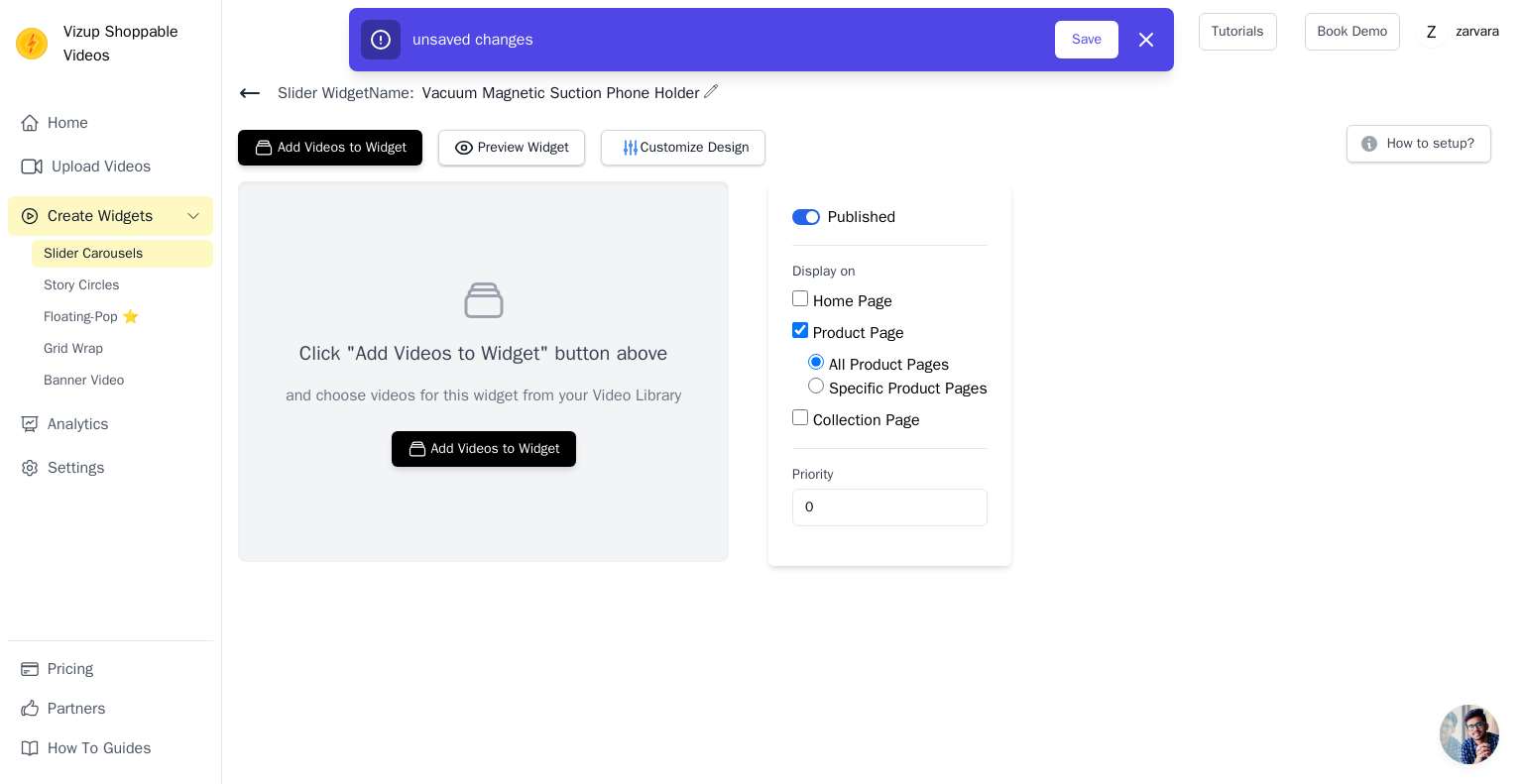 click on "Specific Product Pages" at bounding box center (908, 389) 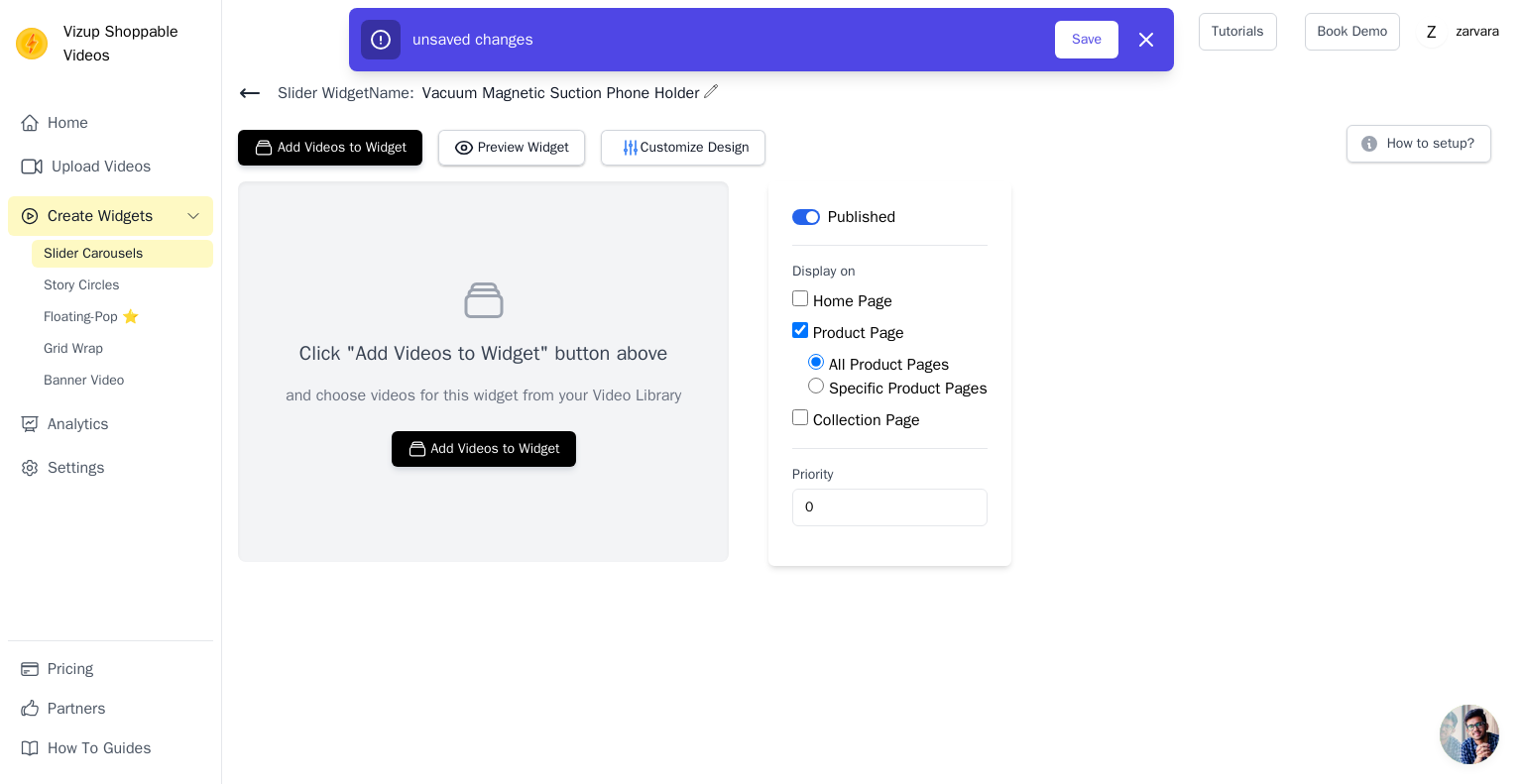 click on "Specific Product Pages" at bounding box center (816, 386) 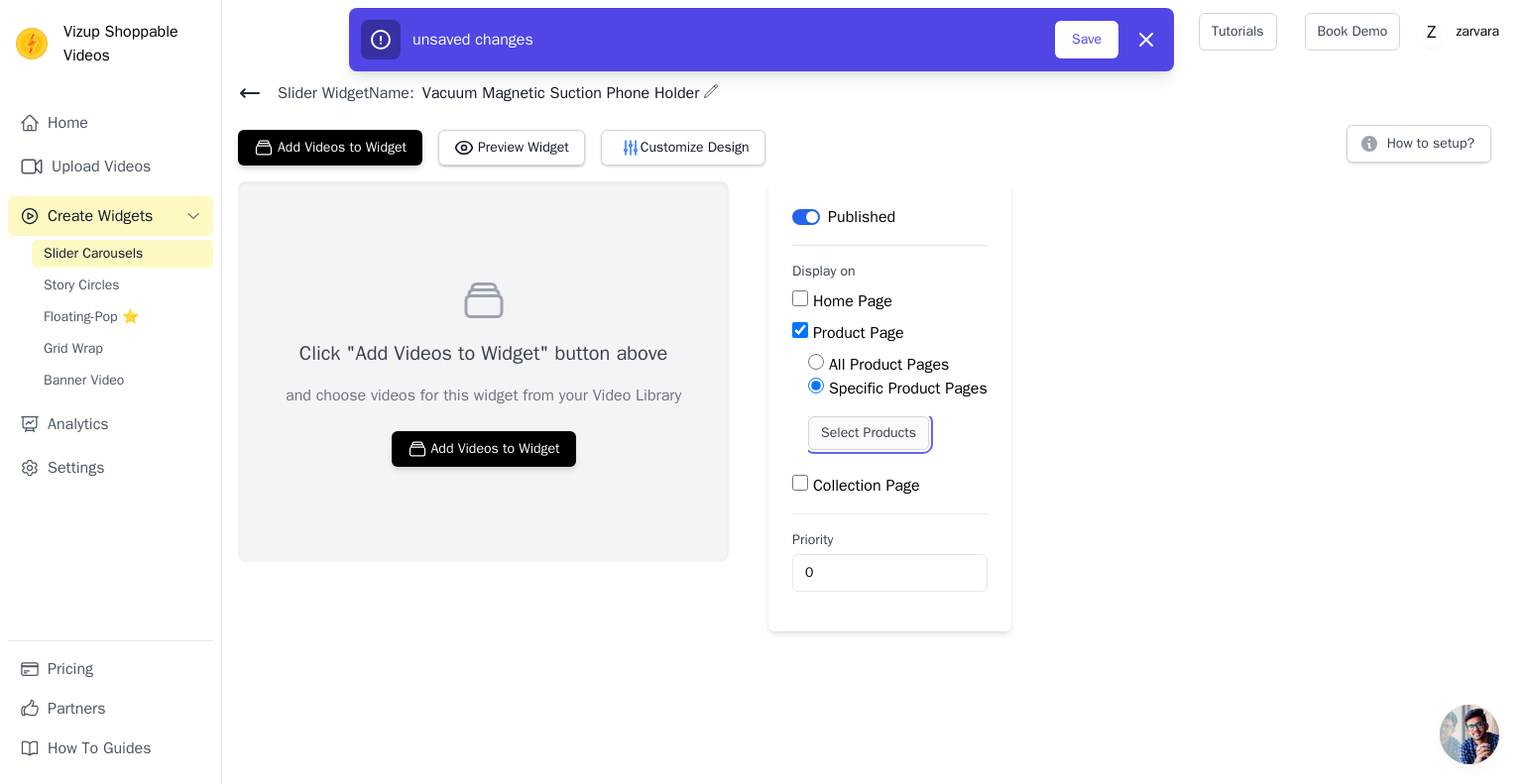 click on "Select Products" at bounding box center (869, 433) 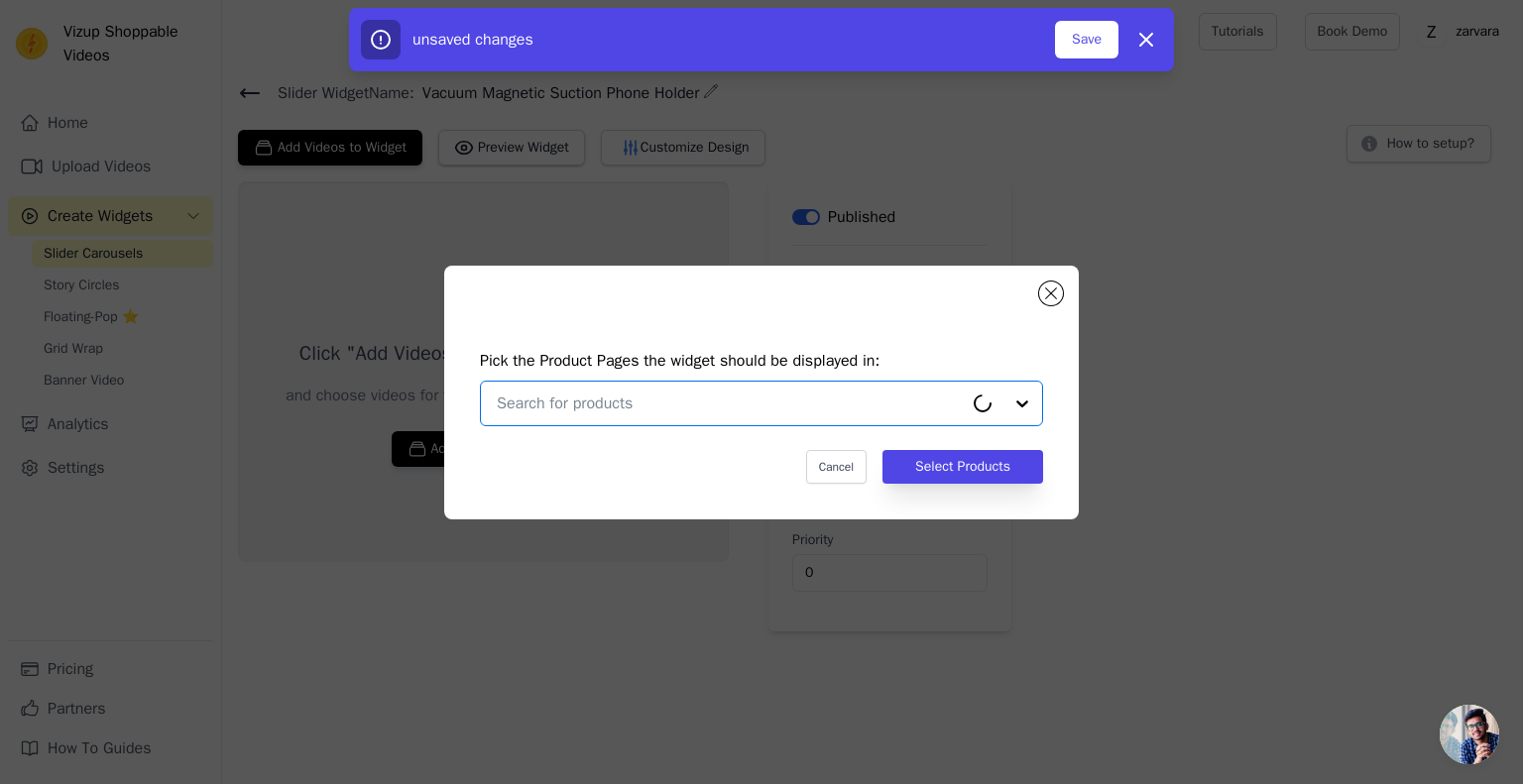 click at bounding box center (730, 403) 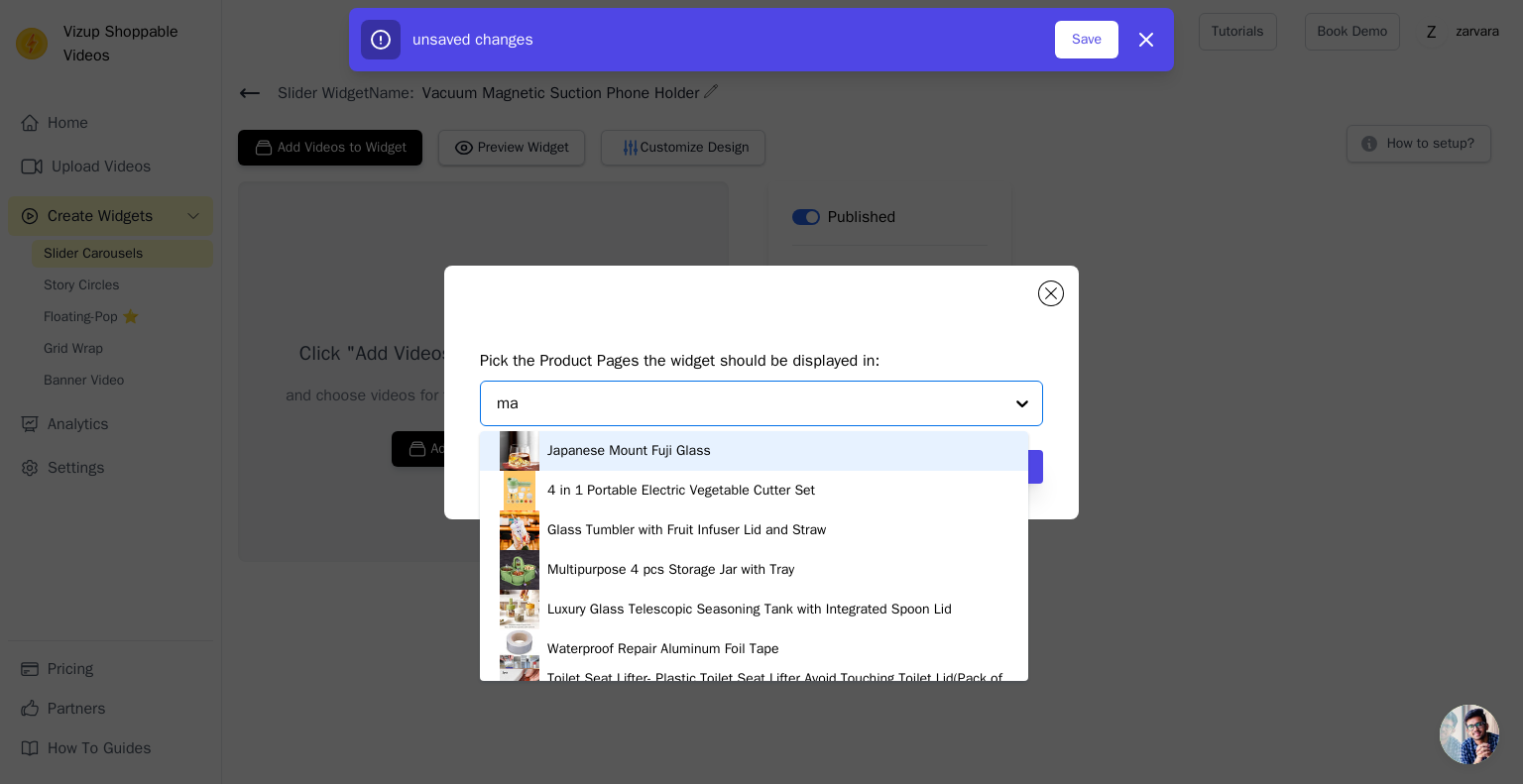 type on "mag" 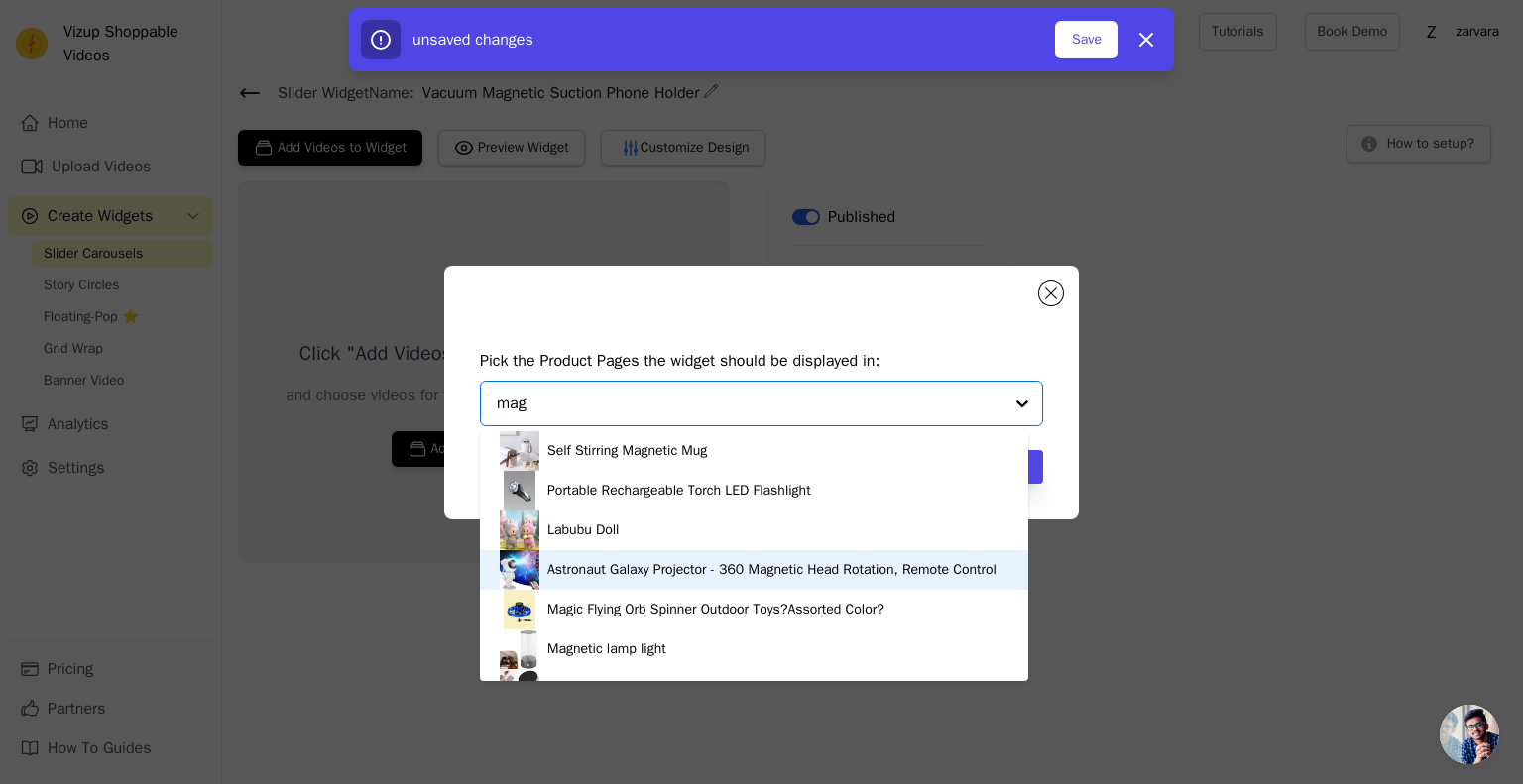 scroll, scrollTop: 33, scrollLeft: 0, axis: vertical 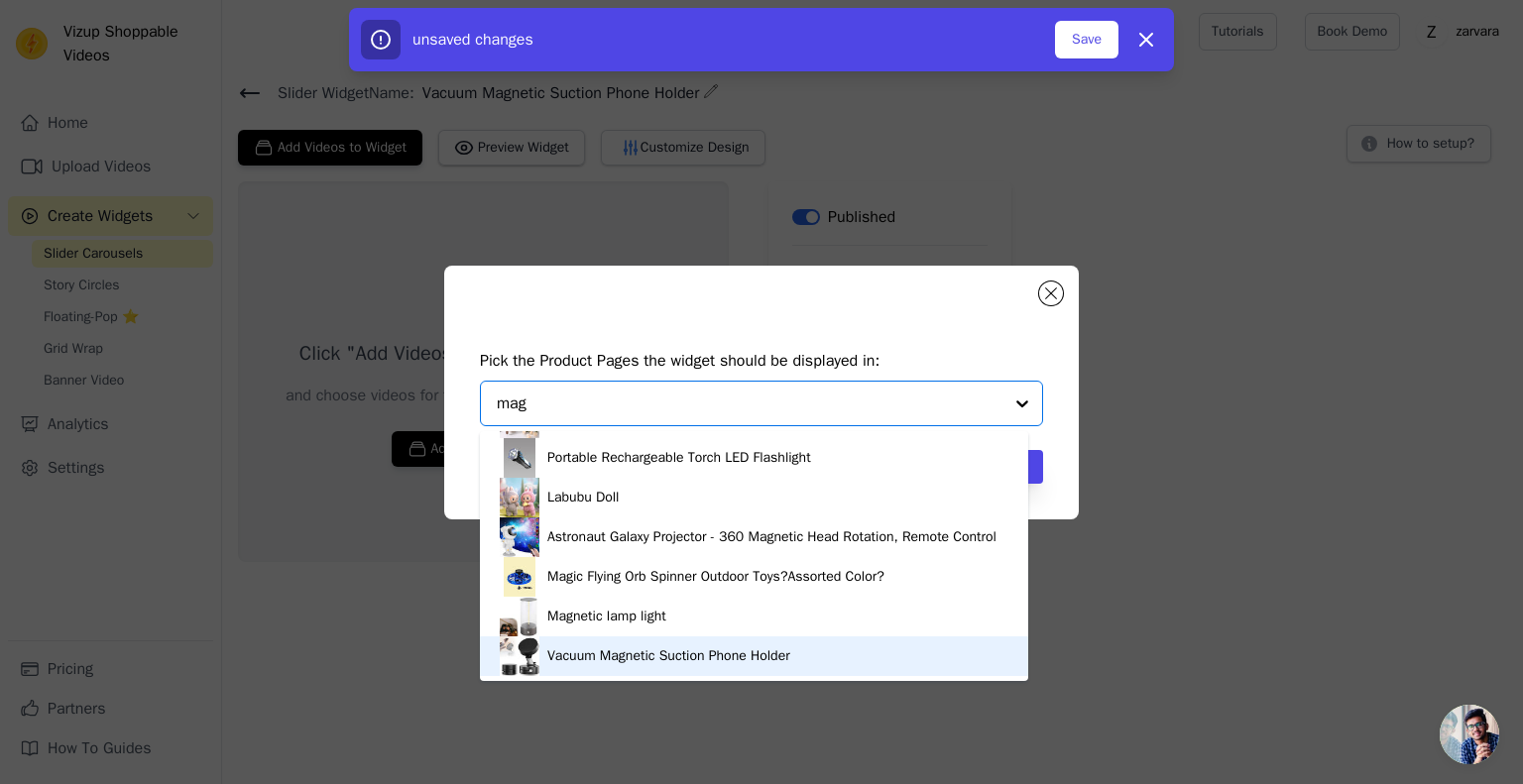 click on "Vacuum Magnetic Suction Phone Holder" at bounding box center [668, 656] 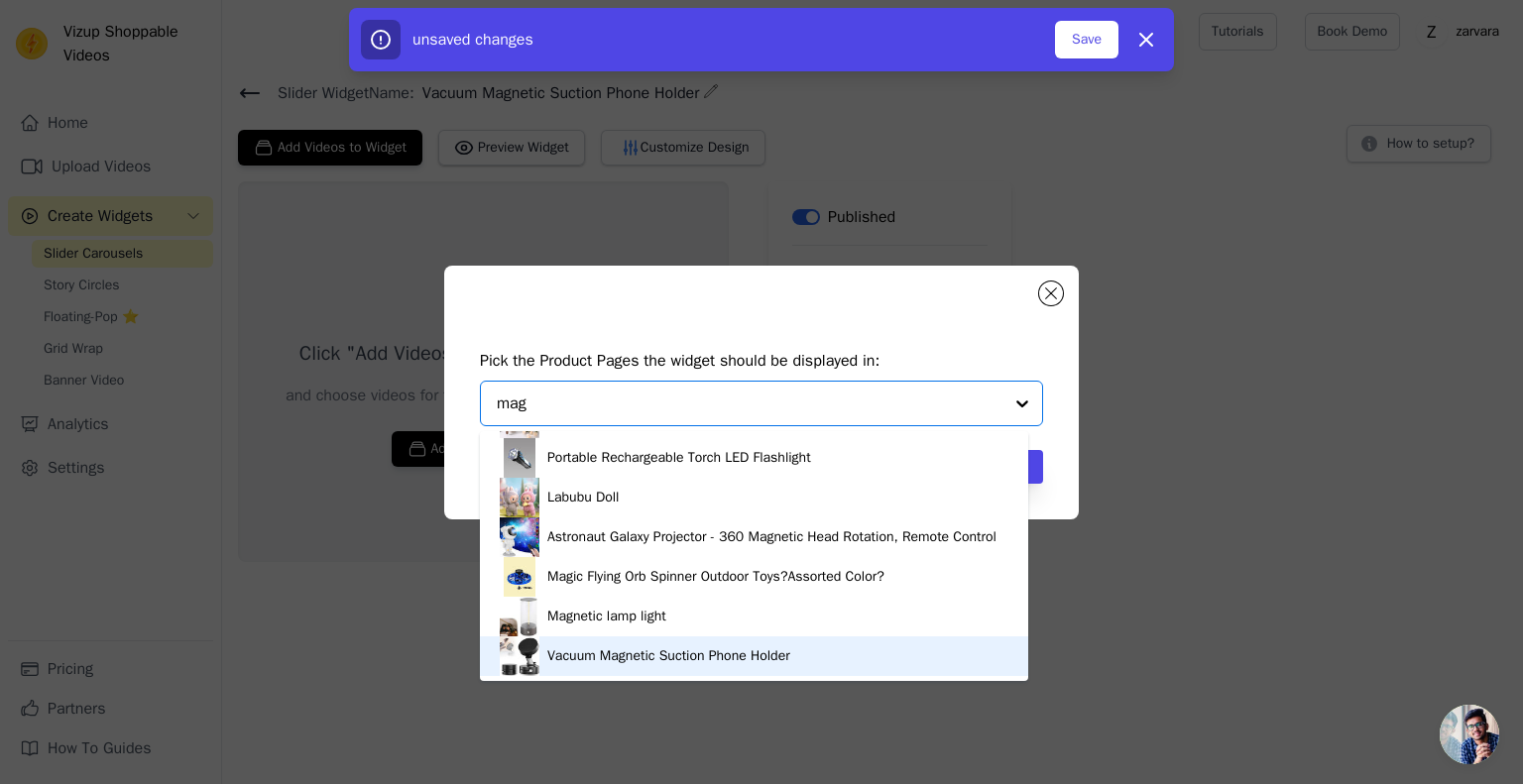 type 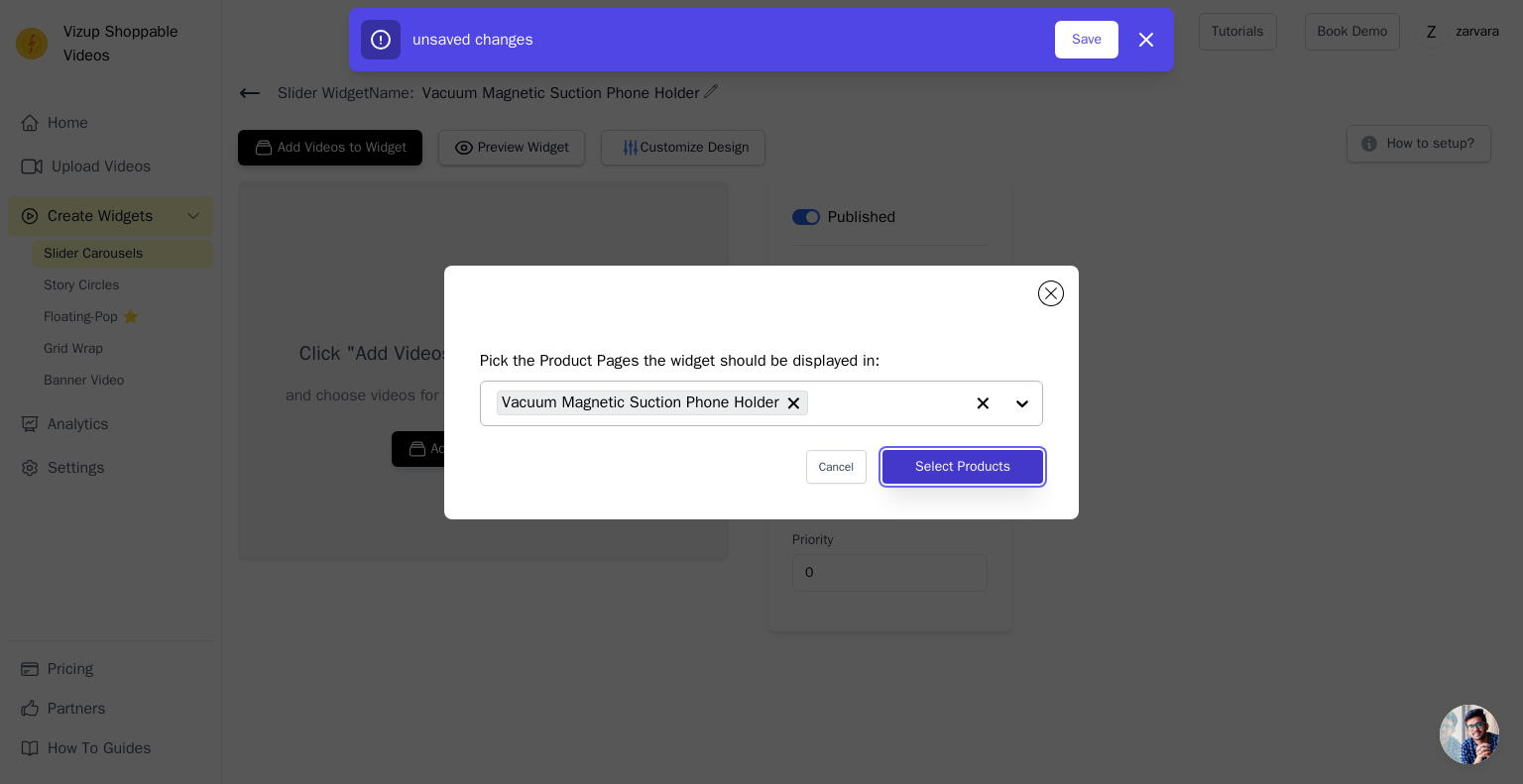 click on "Select Products" at bounding box center (963, 467) 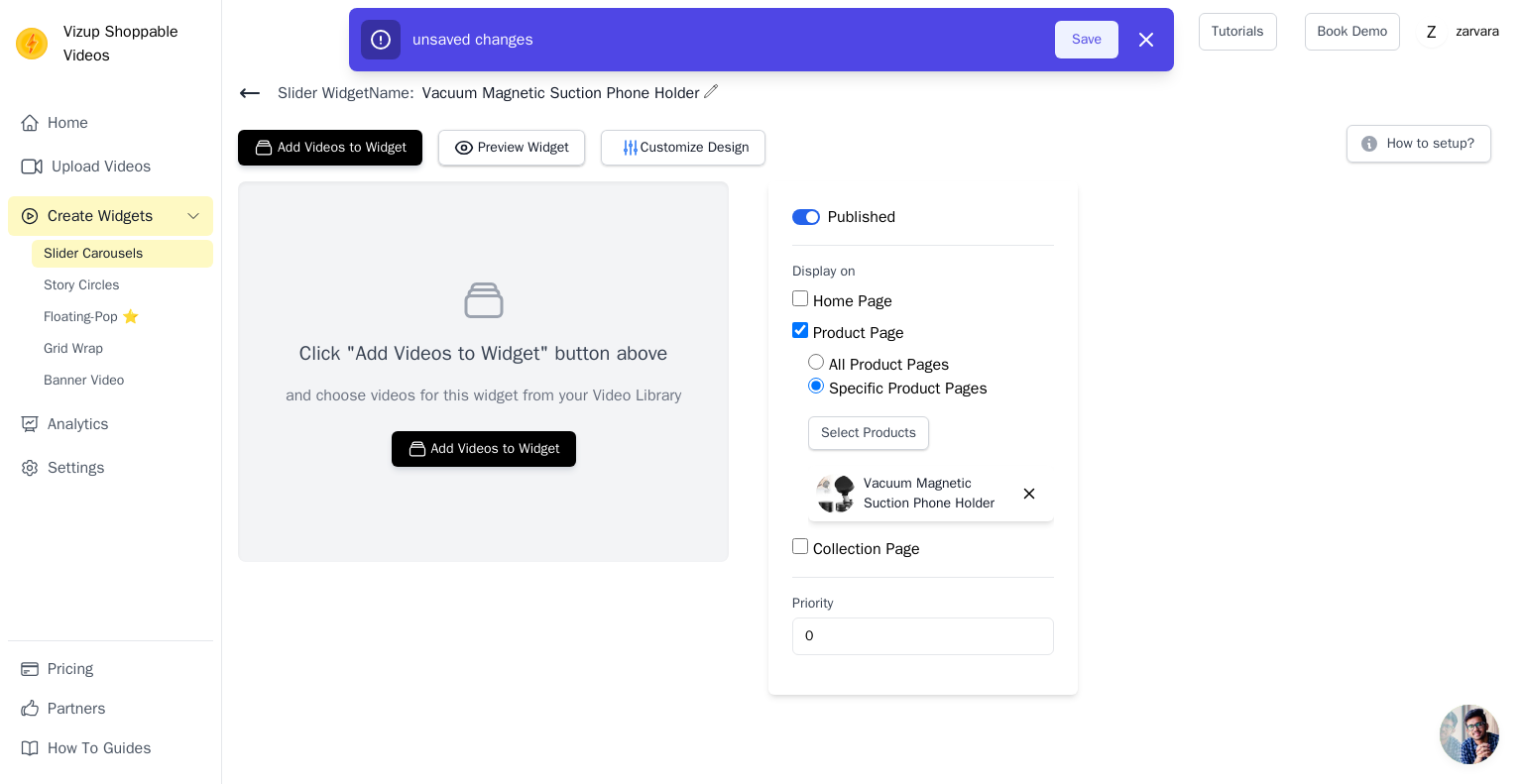 click on "Save" at bounding box center (1087, 40) 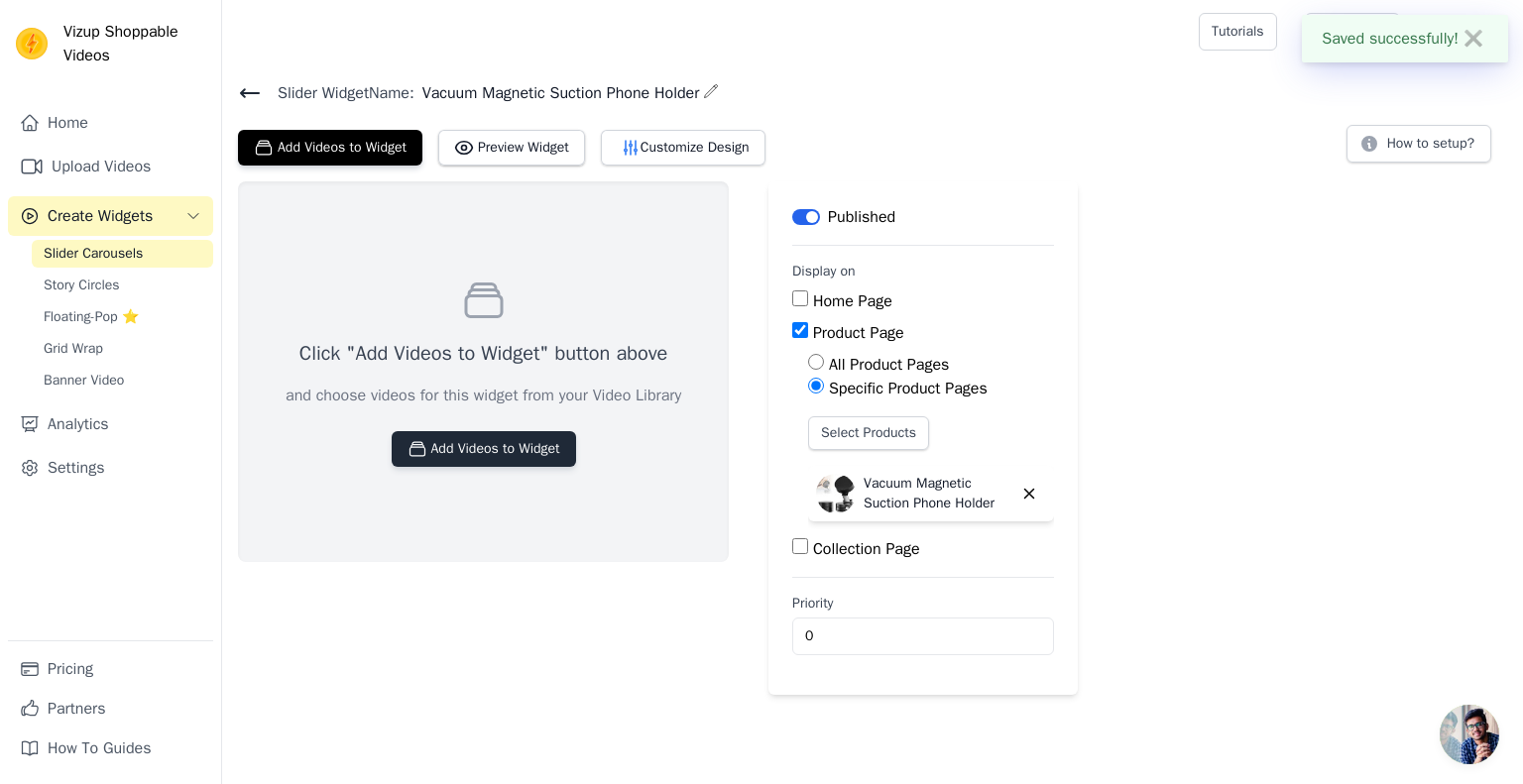 click on "Add Videos to Widget" at bounding box center (484, 449) 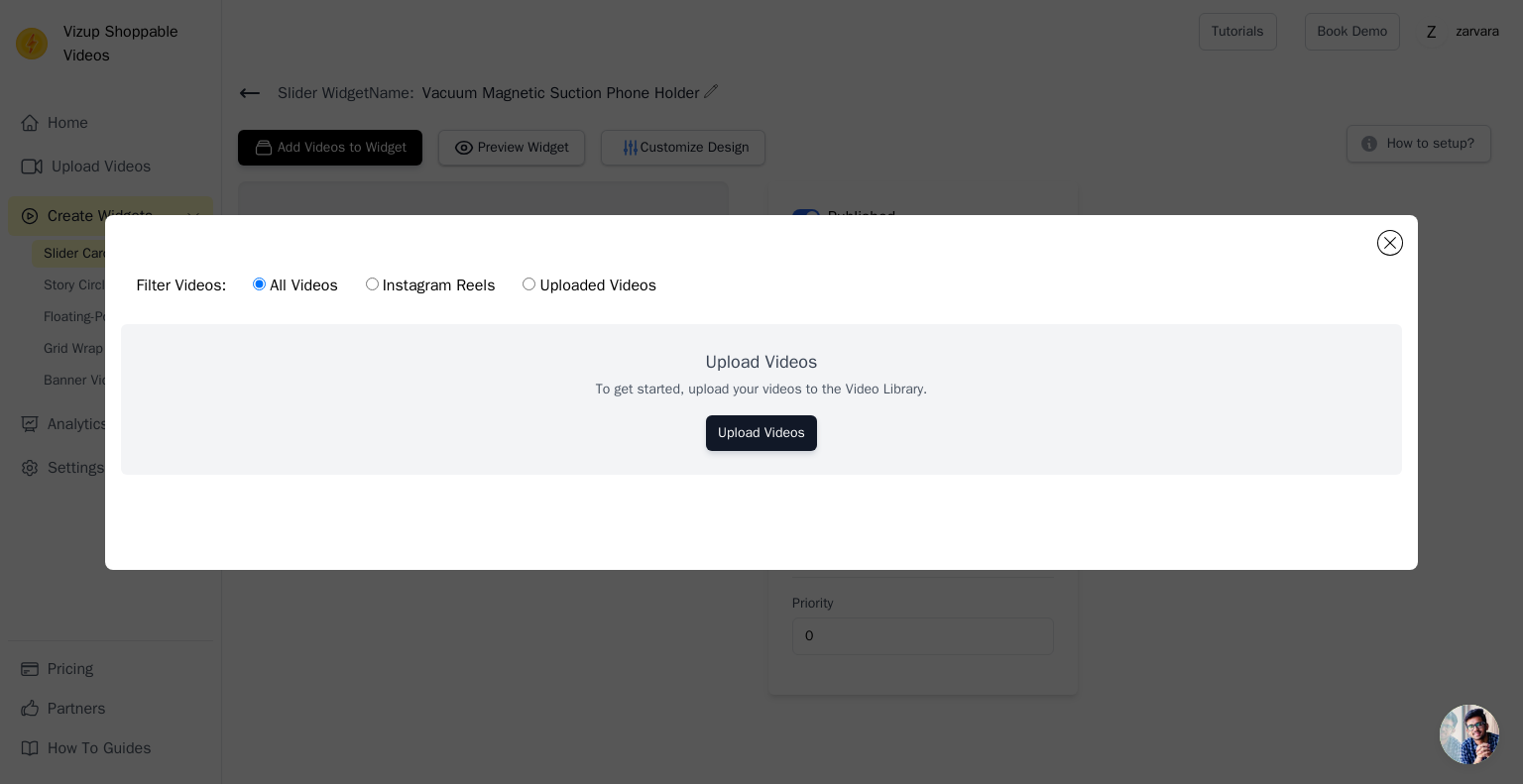 click on "Instagram Reels" at bounding box center [430, 285] 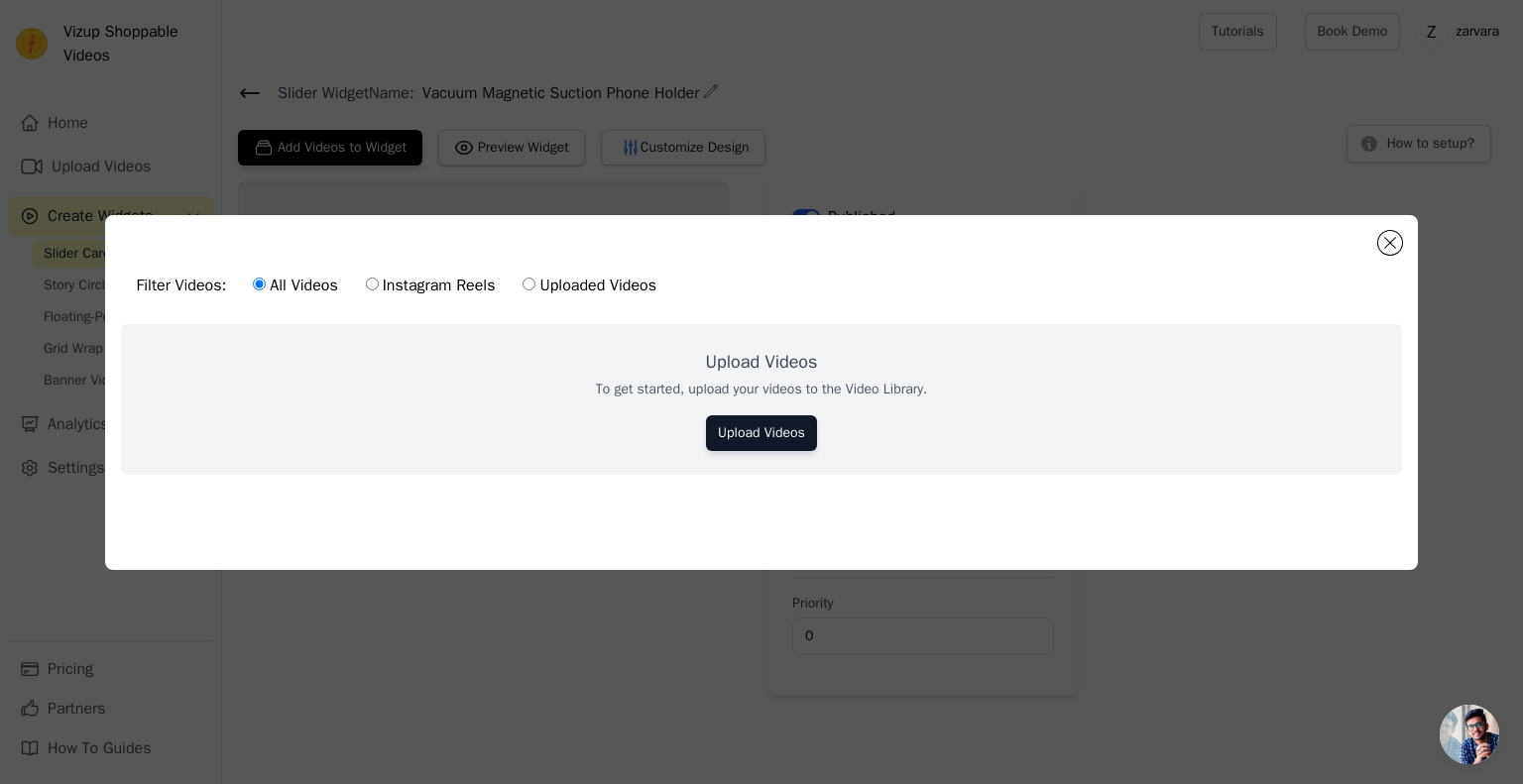 click on "Instagram Reels" at bounding box center [372, 283] 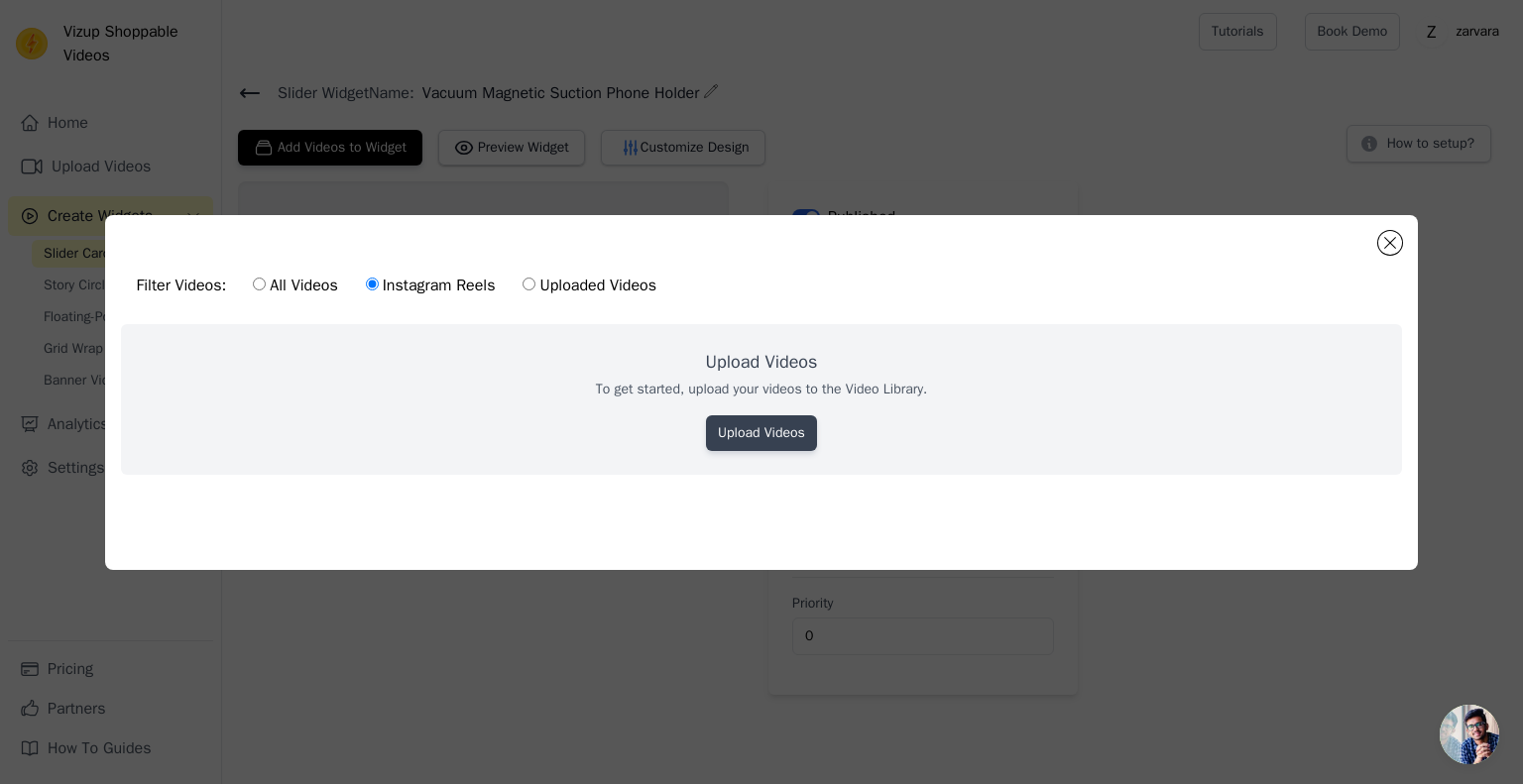 click on "Upload Videos" at bounding box center (762, 433) 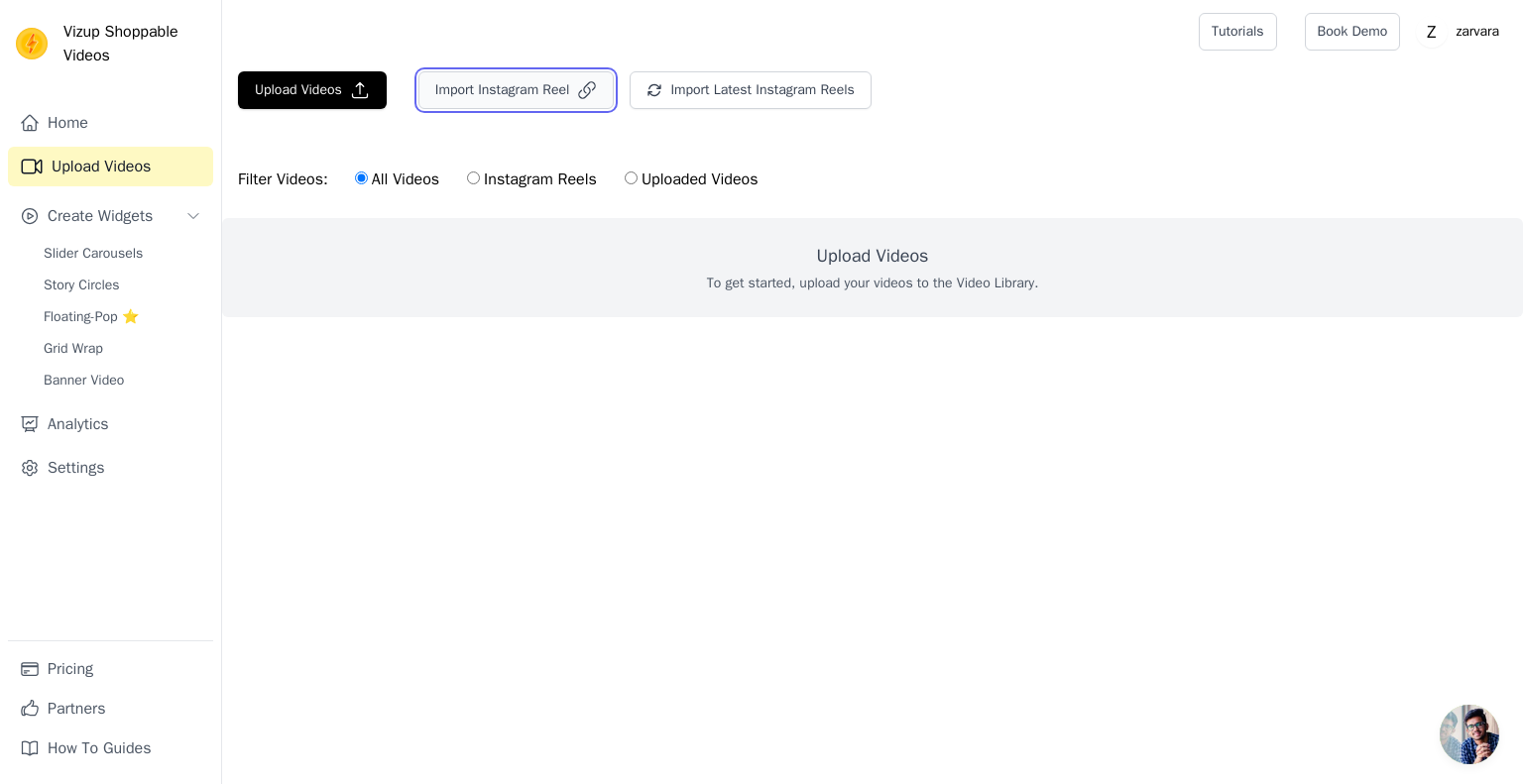 click on "Import Instagram Reel" at bounding box center (517, 90) 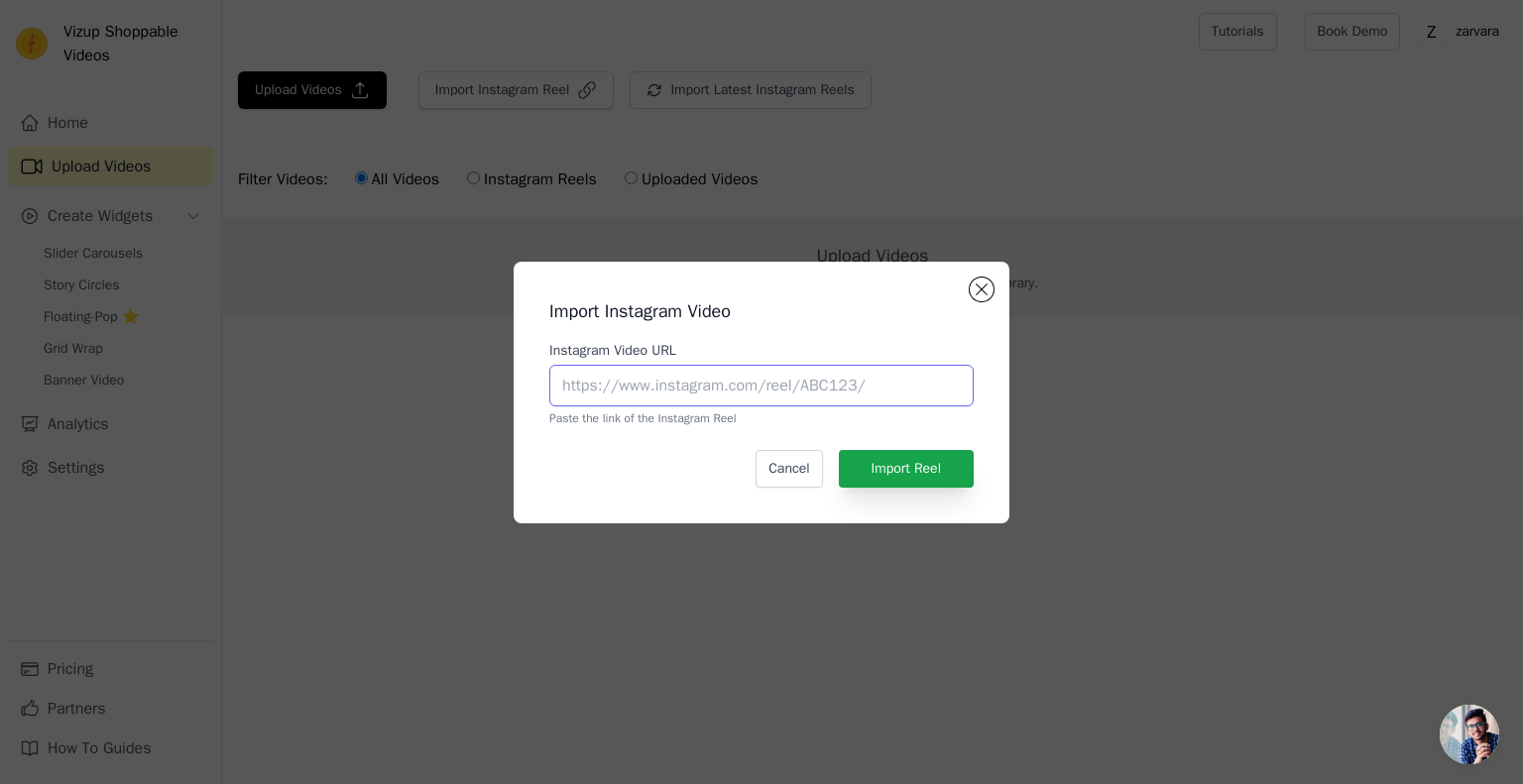 click on "Instagram Video URL" at bounding box center [762, 386] 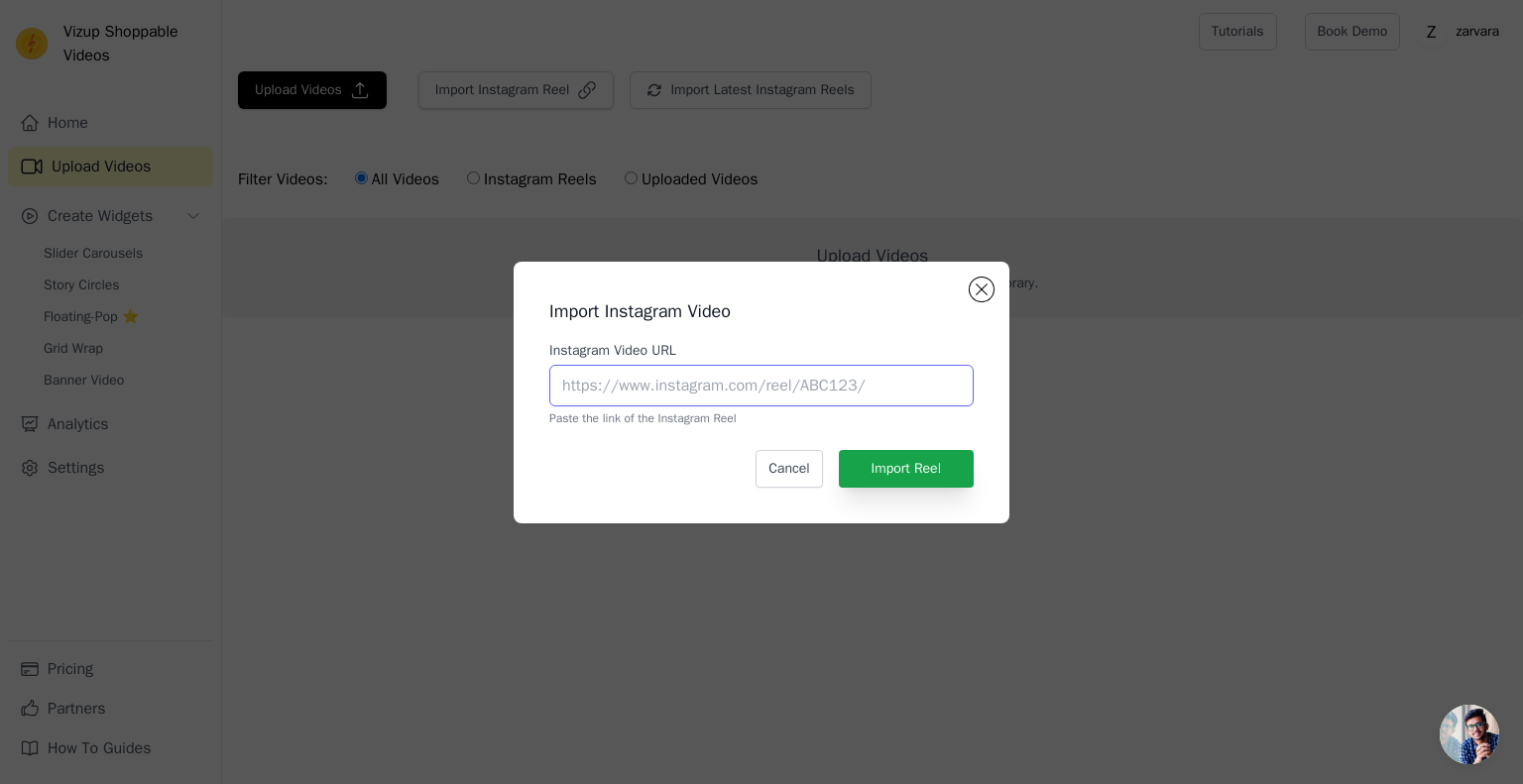 type on "https://www.instagram.com/reel/Cy0QlDHrVDy/?igsh=ejZpMGpudXVmYzhm" 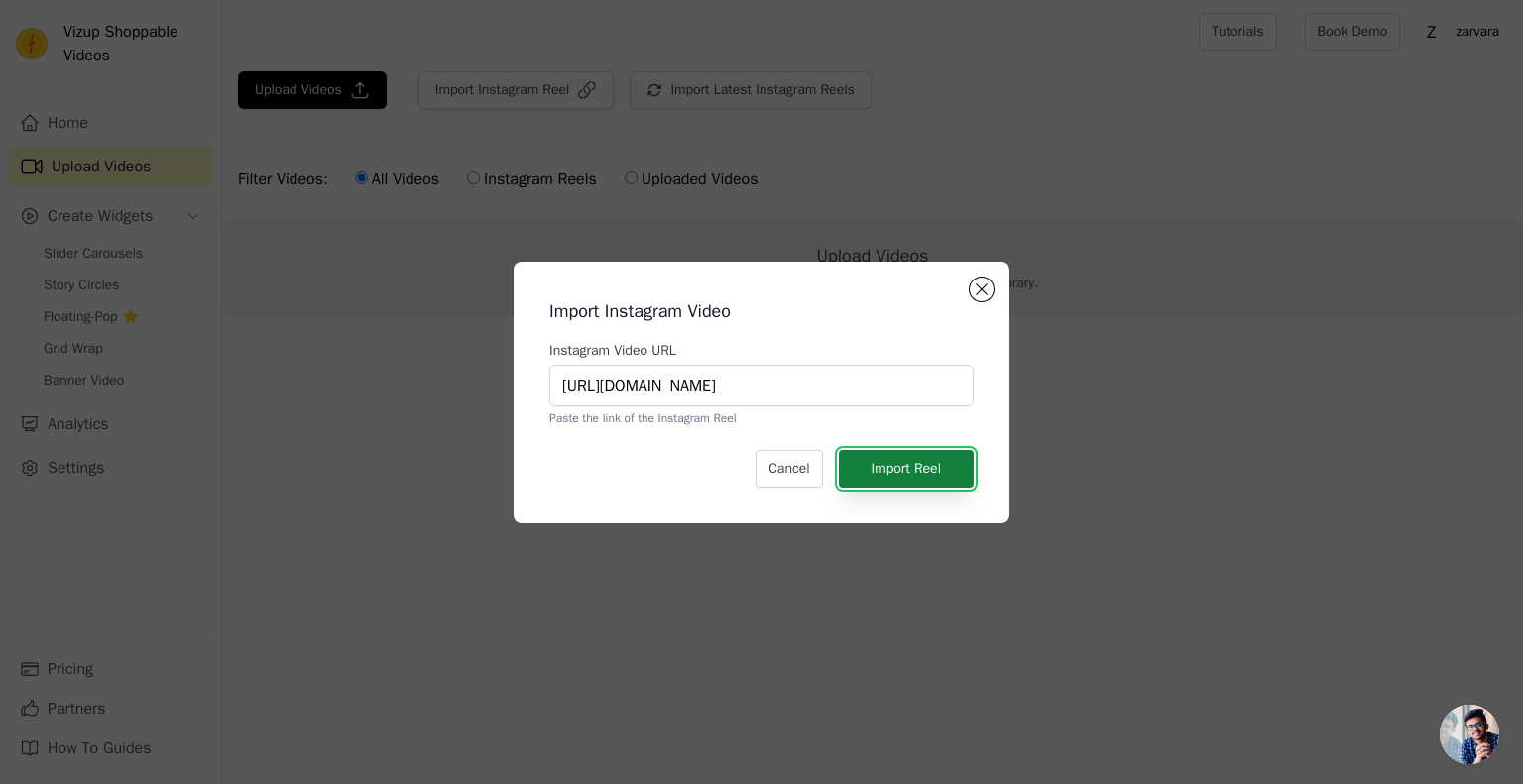 click on "Import Reel" at bounding box center [906, 469] 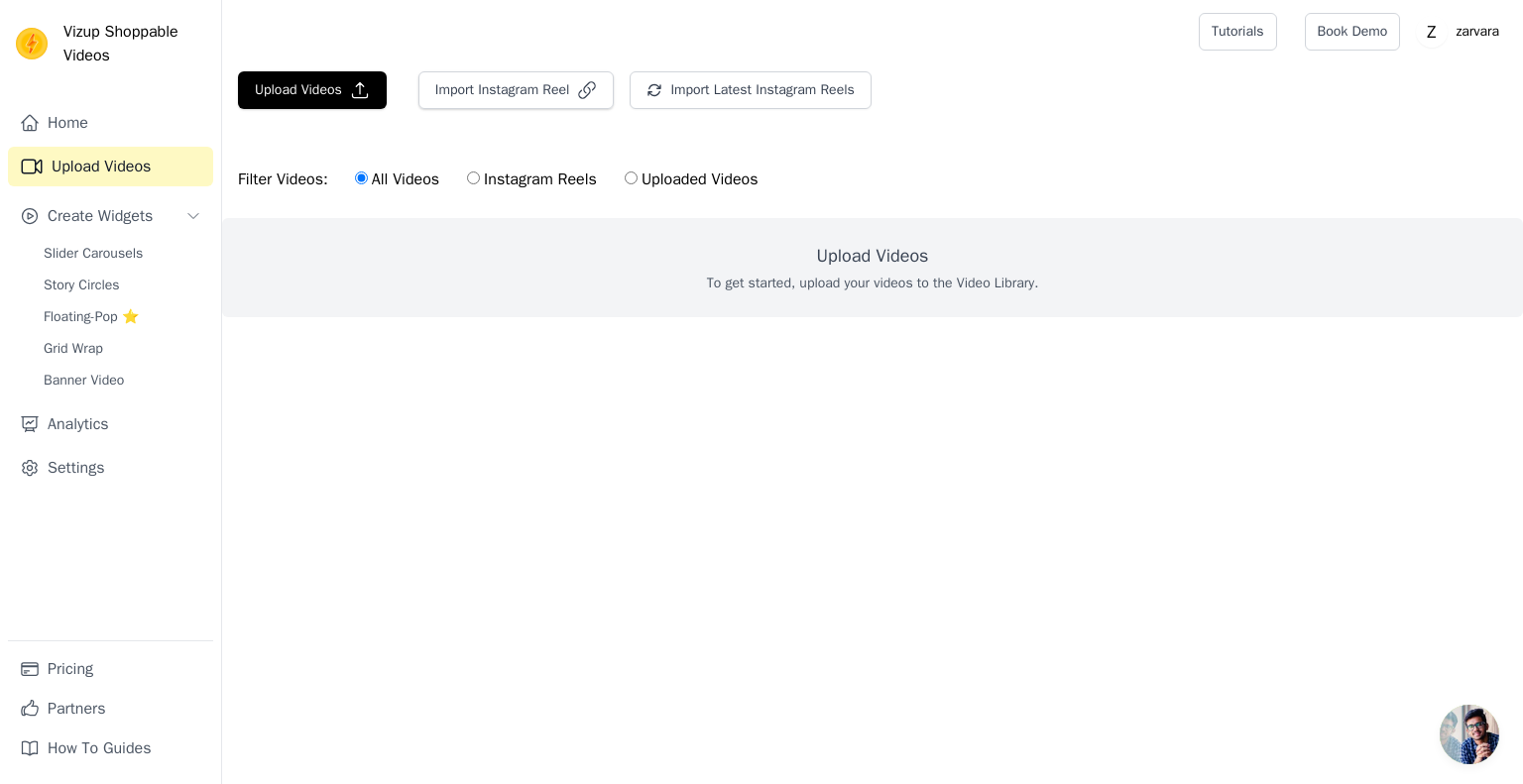 click on "Instagram Reels" at bounding box center (473, 177) 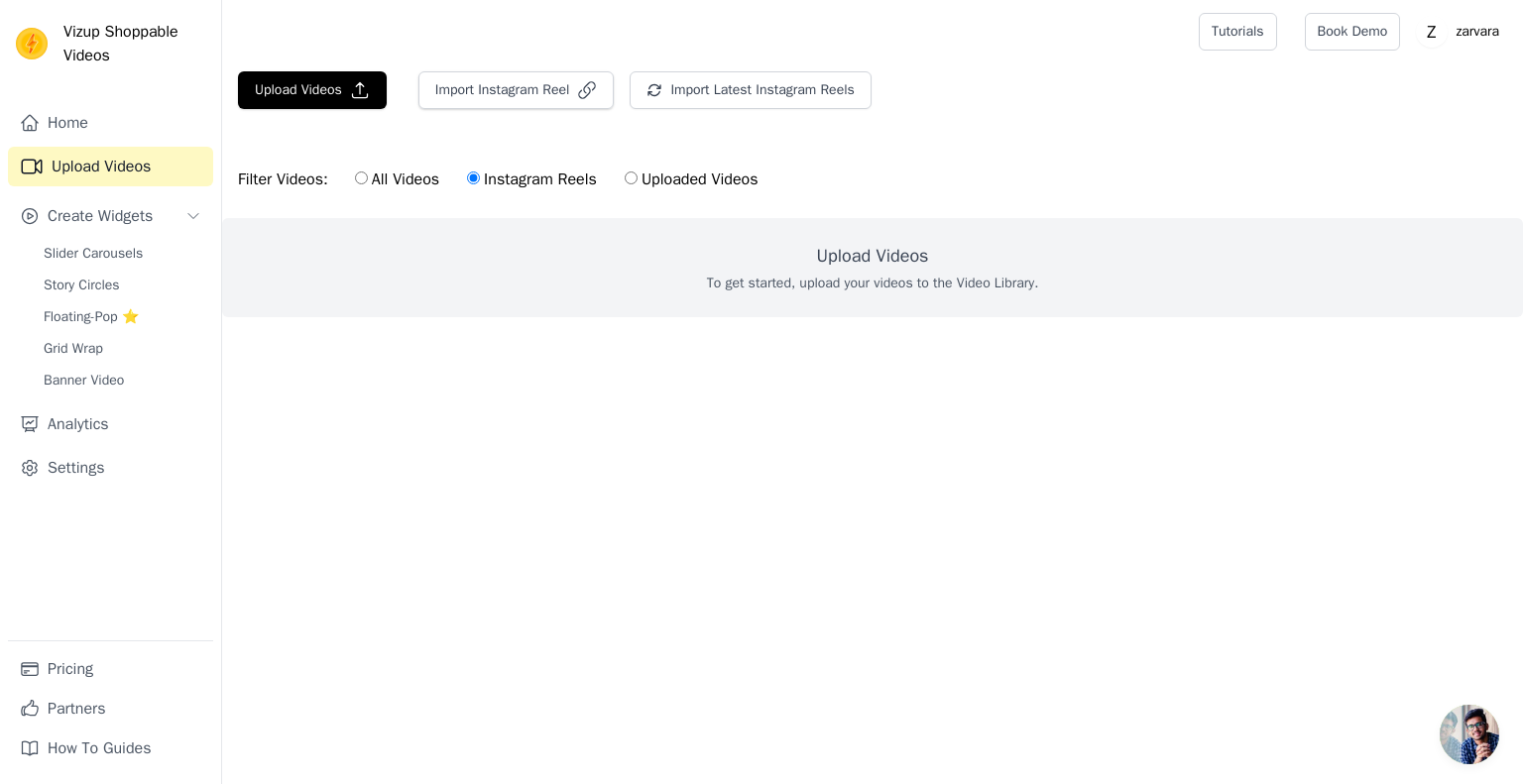 click on "Filter Videos:
All Videos
Instagram Reels
Uploaded Videos" at bounding box center (503, 179) 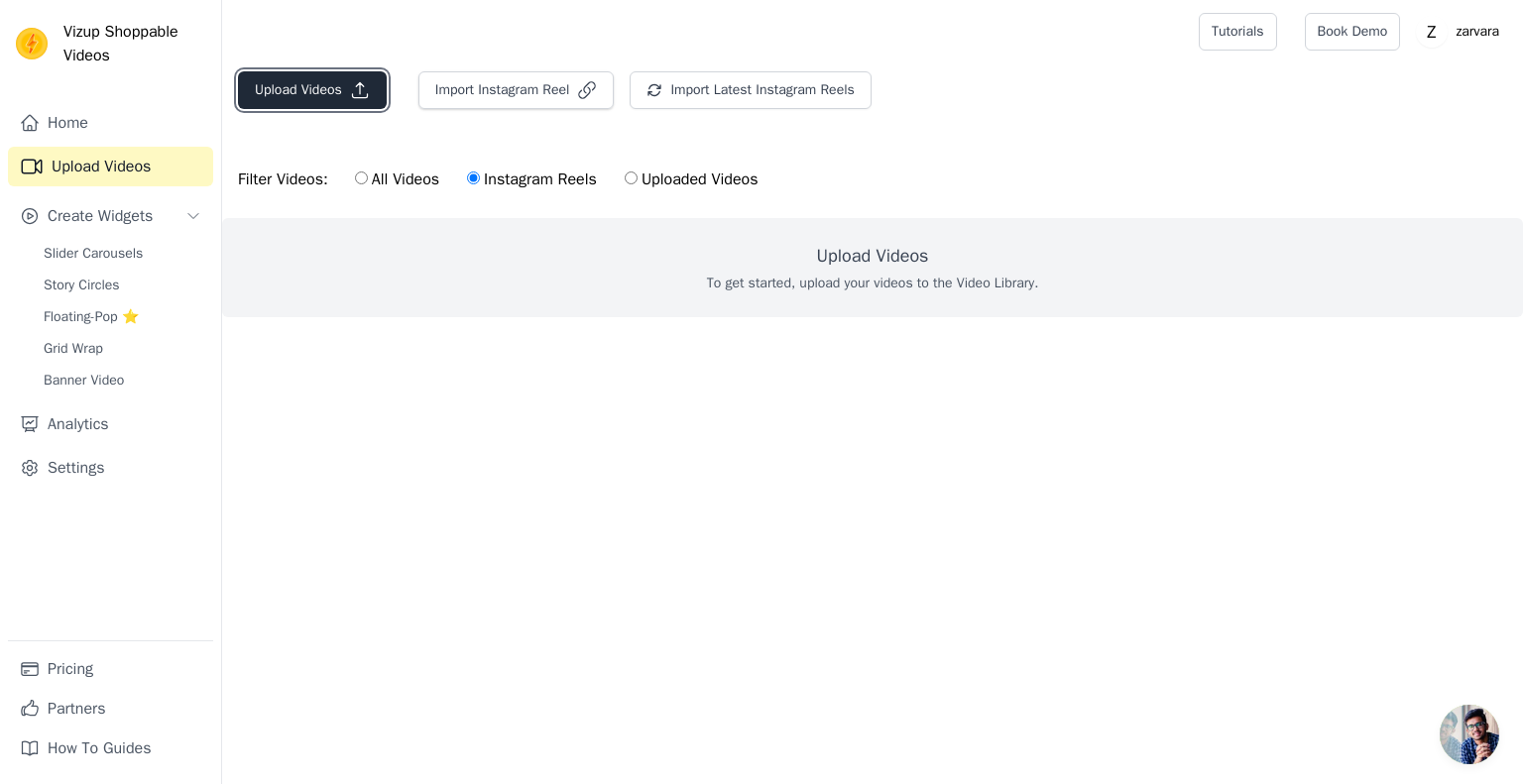 click on "Upload Videos" at bounding box center [312, 90] 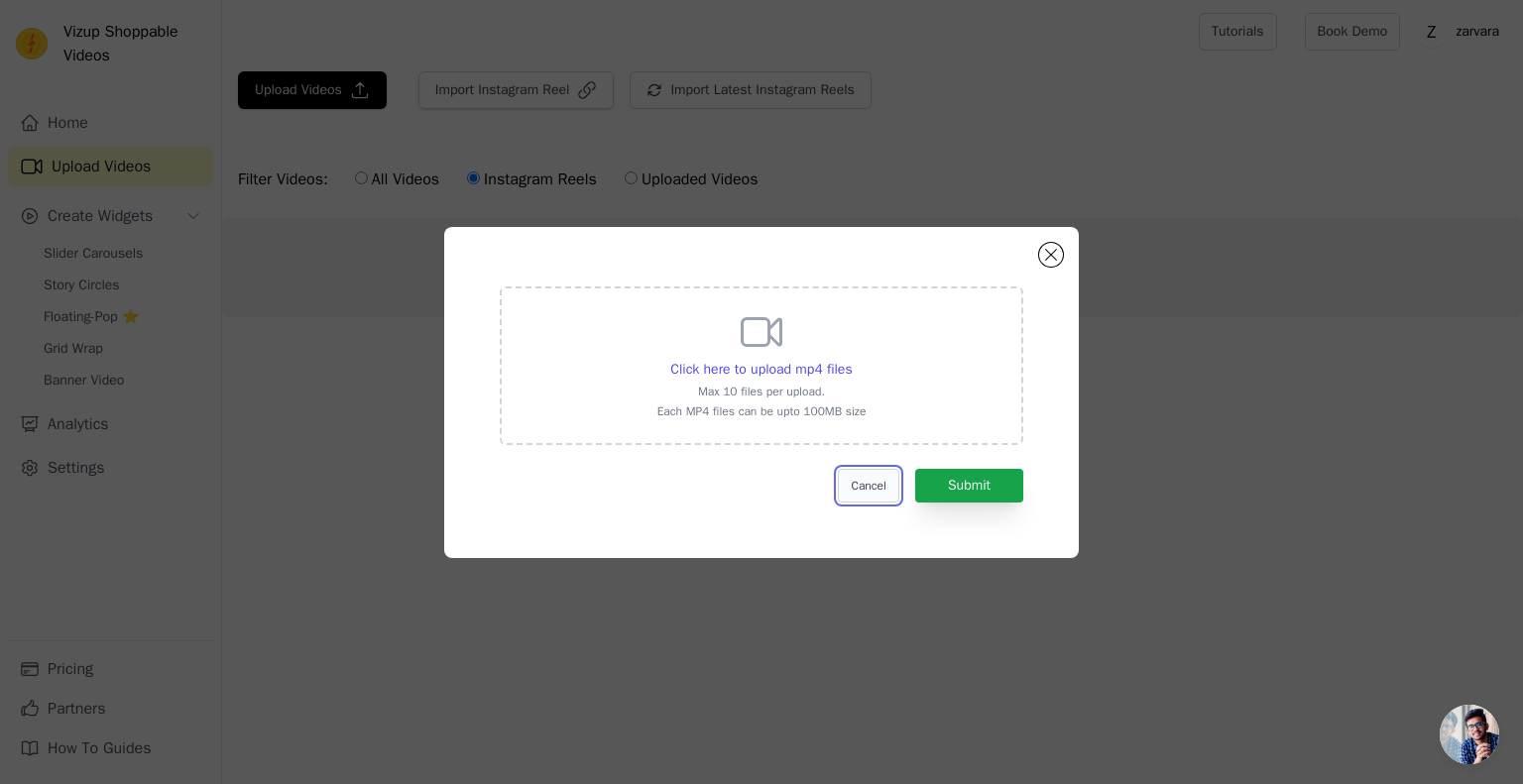 click on "Cancel" at bounding box center [868, 486] 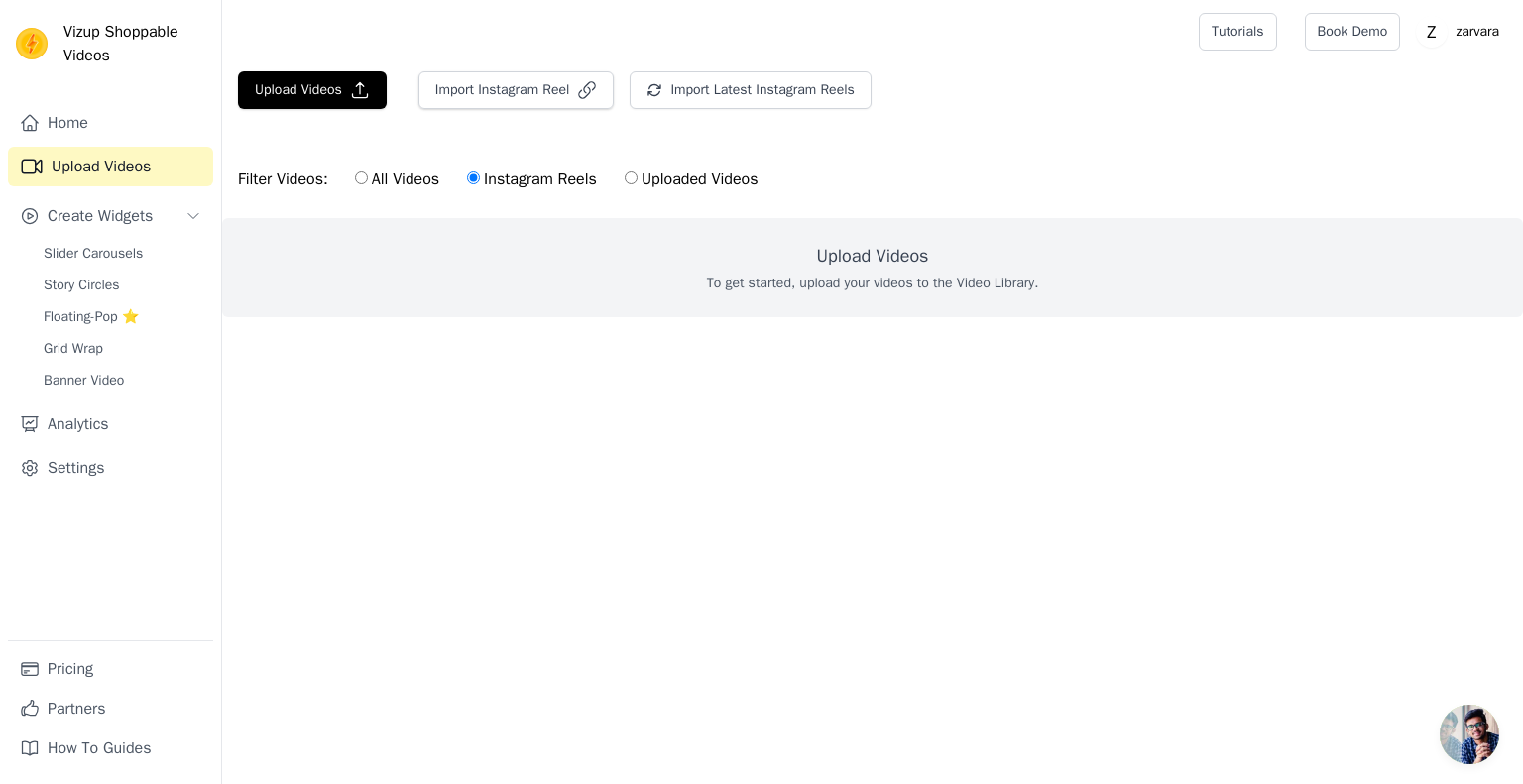 click on "Uploaded Videos" at bounding box center (691, 179) 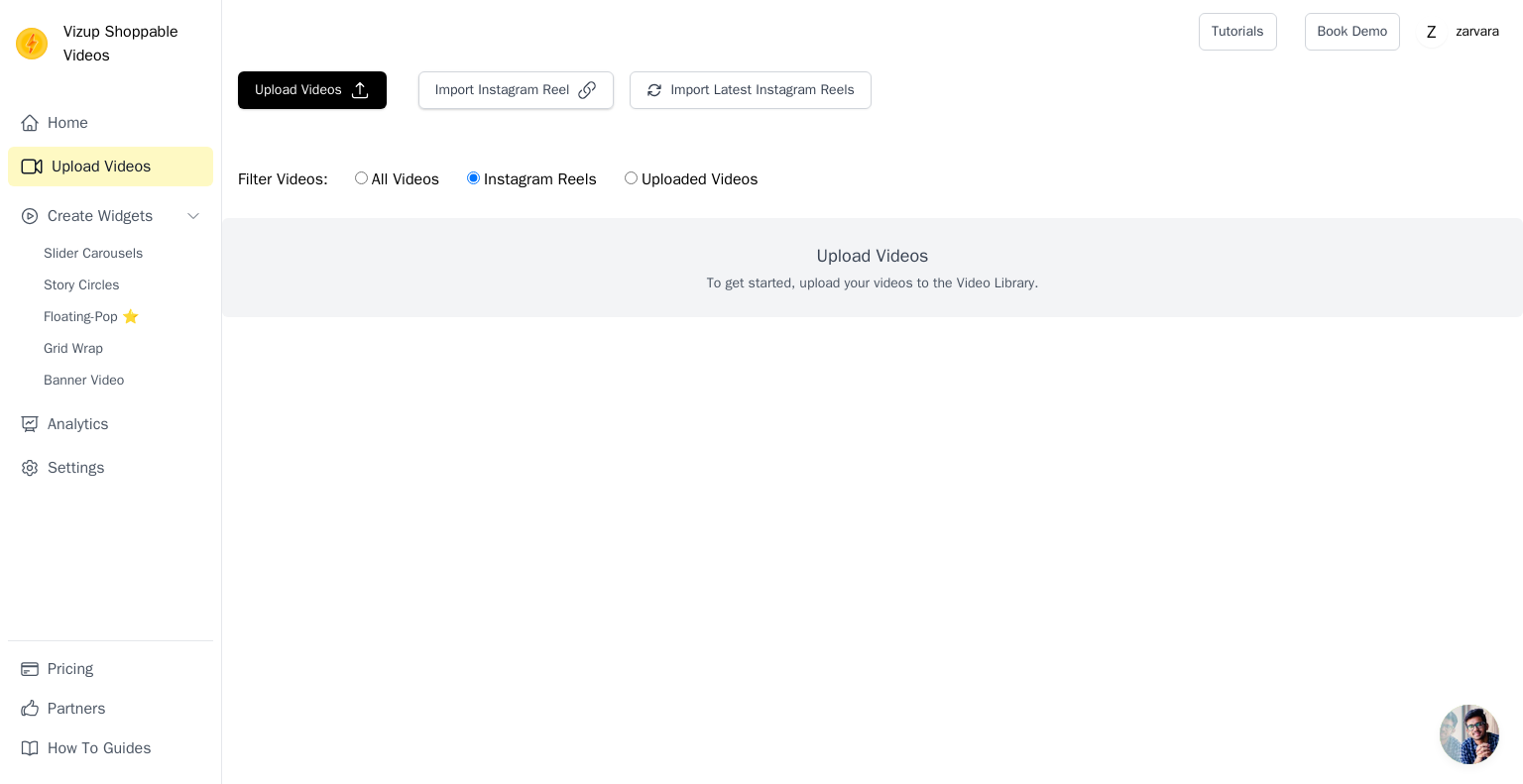 click on "Uploaded Videos" at bounding box center (631, 177) 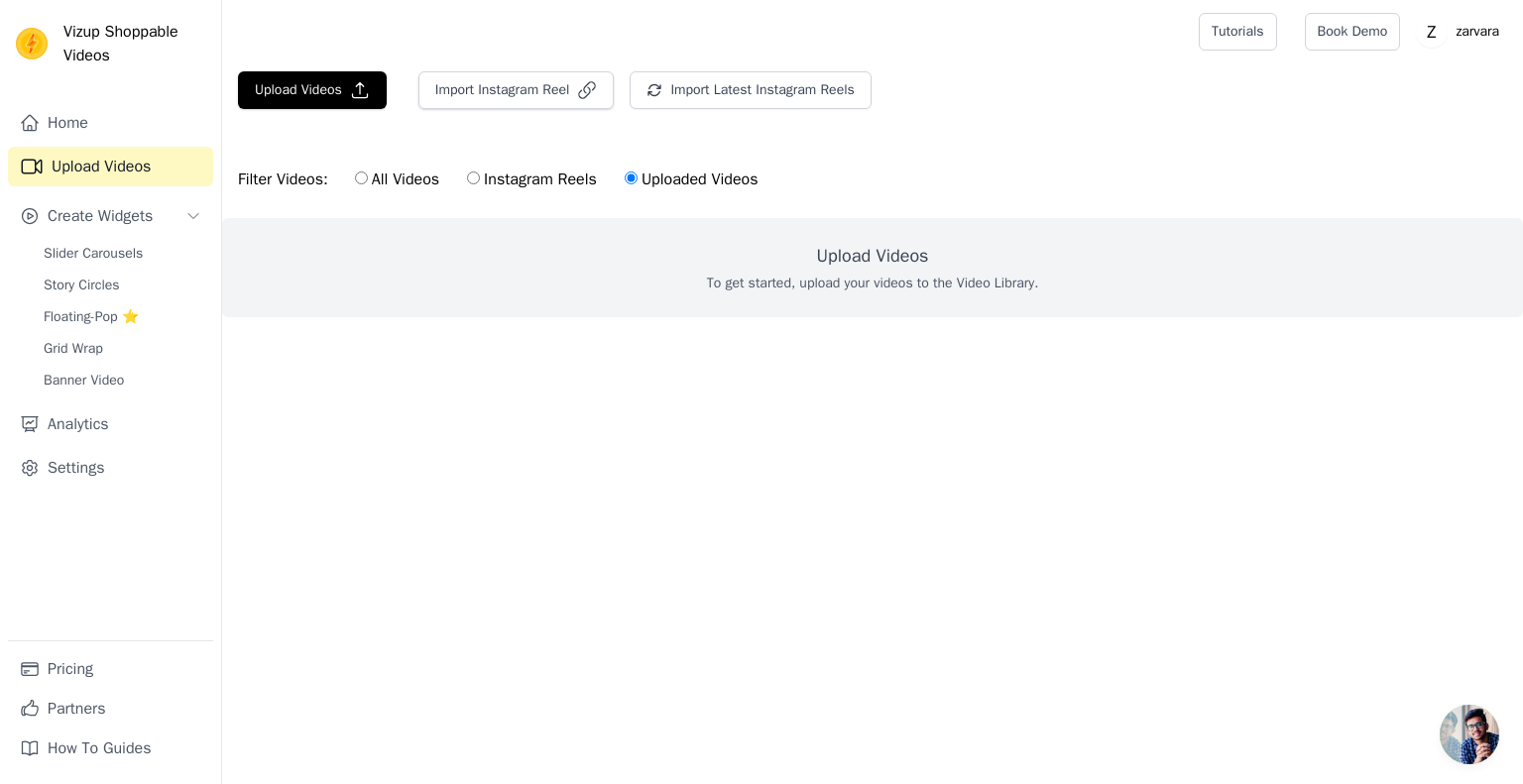 click on "Instagram Reels" at bounding box center [531, 179] 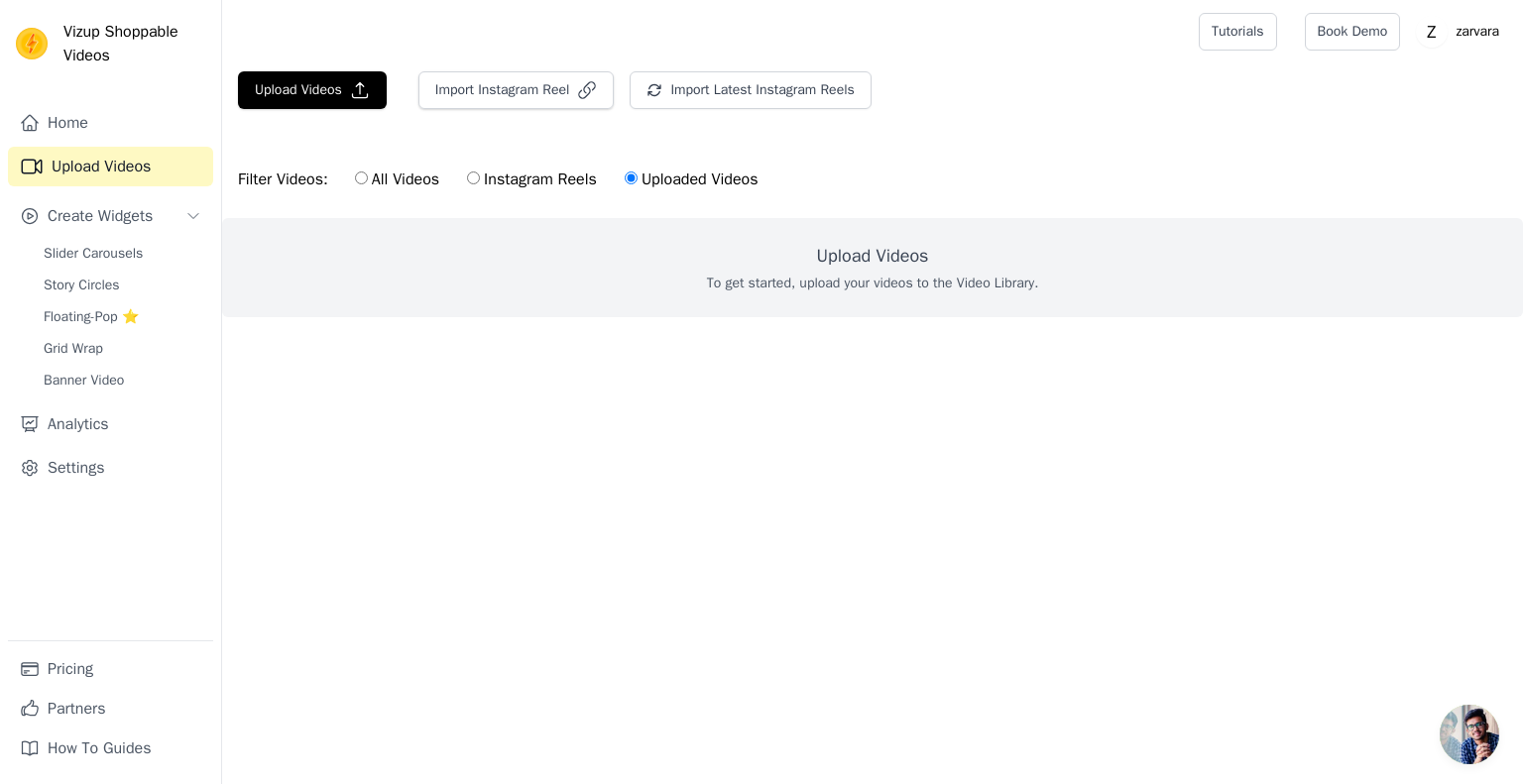 click on "Instagram Reels" at bounding box center [473, 177] 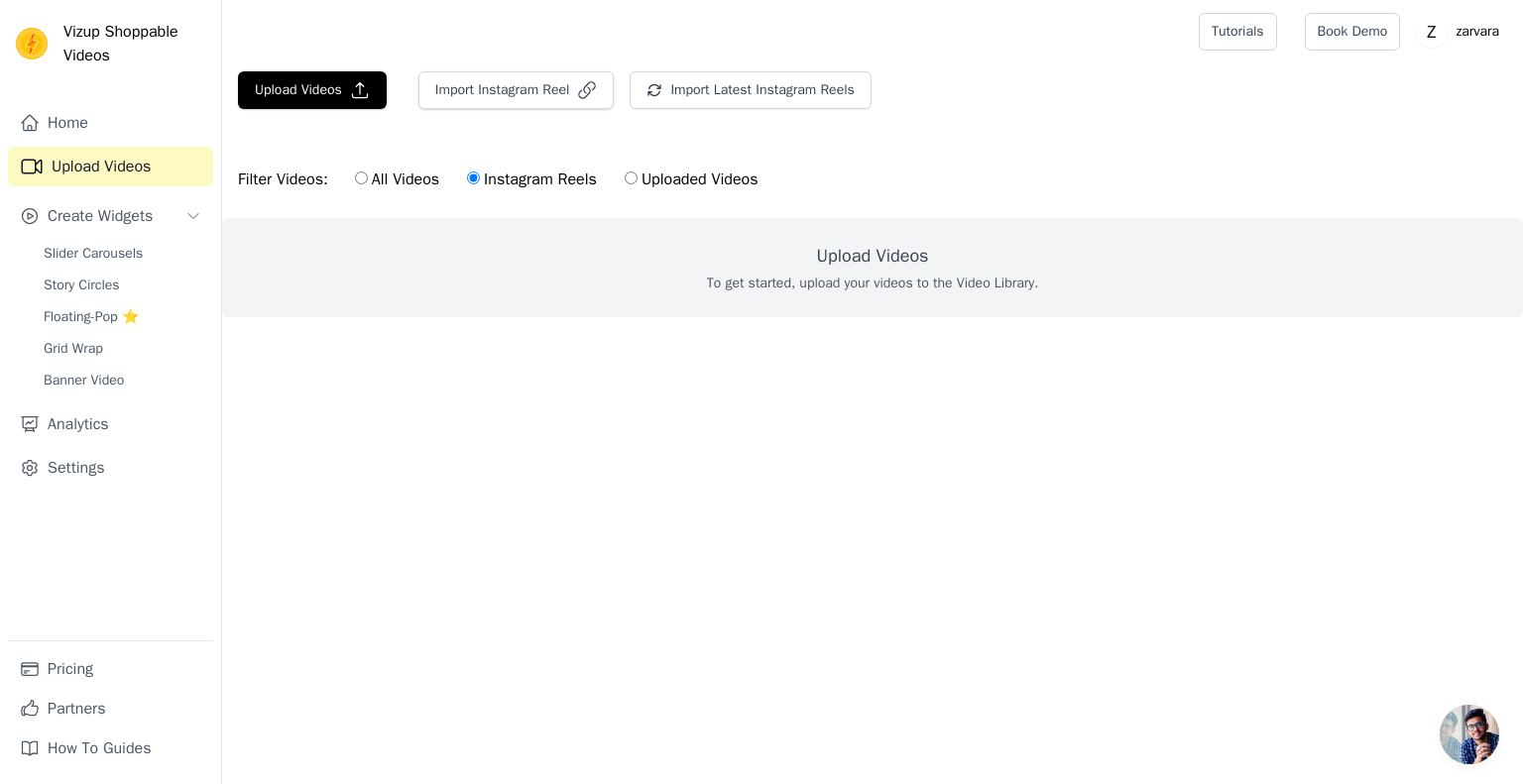 click on "All Videos" at bounding box center (397, 179) 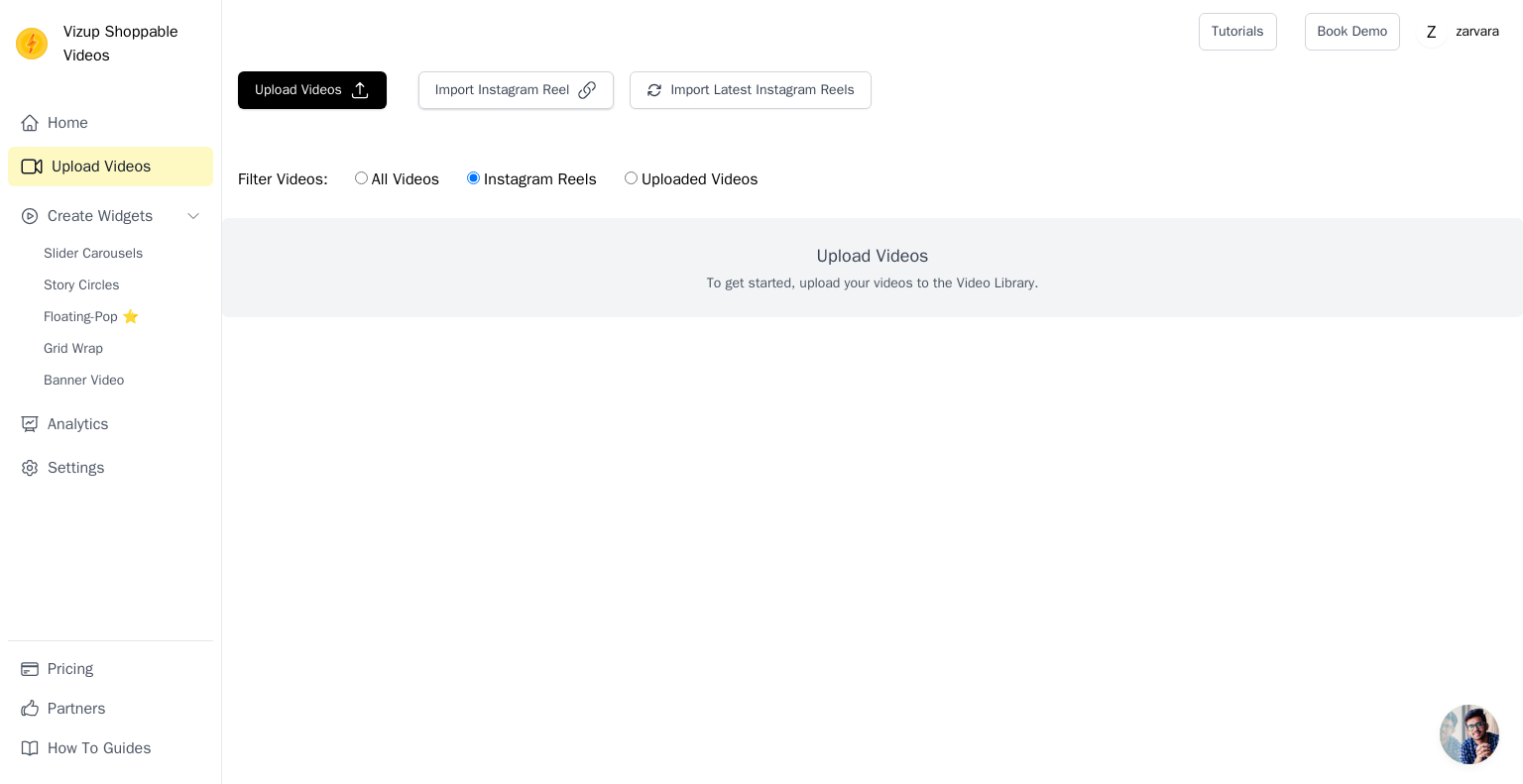click on "All Videos" at bounding box center [361, 177] 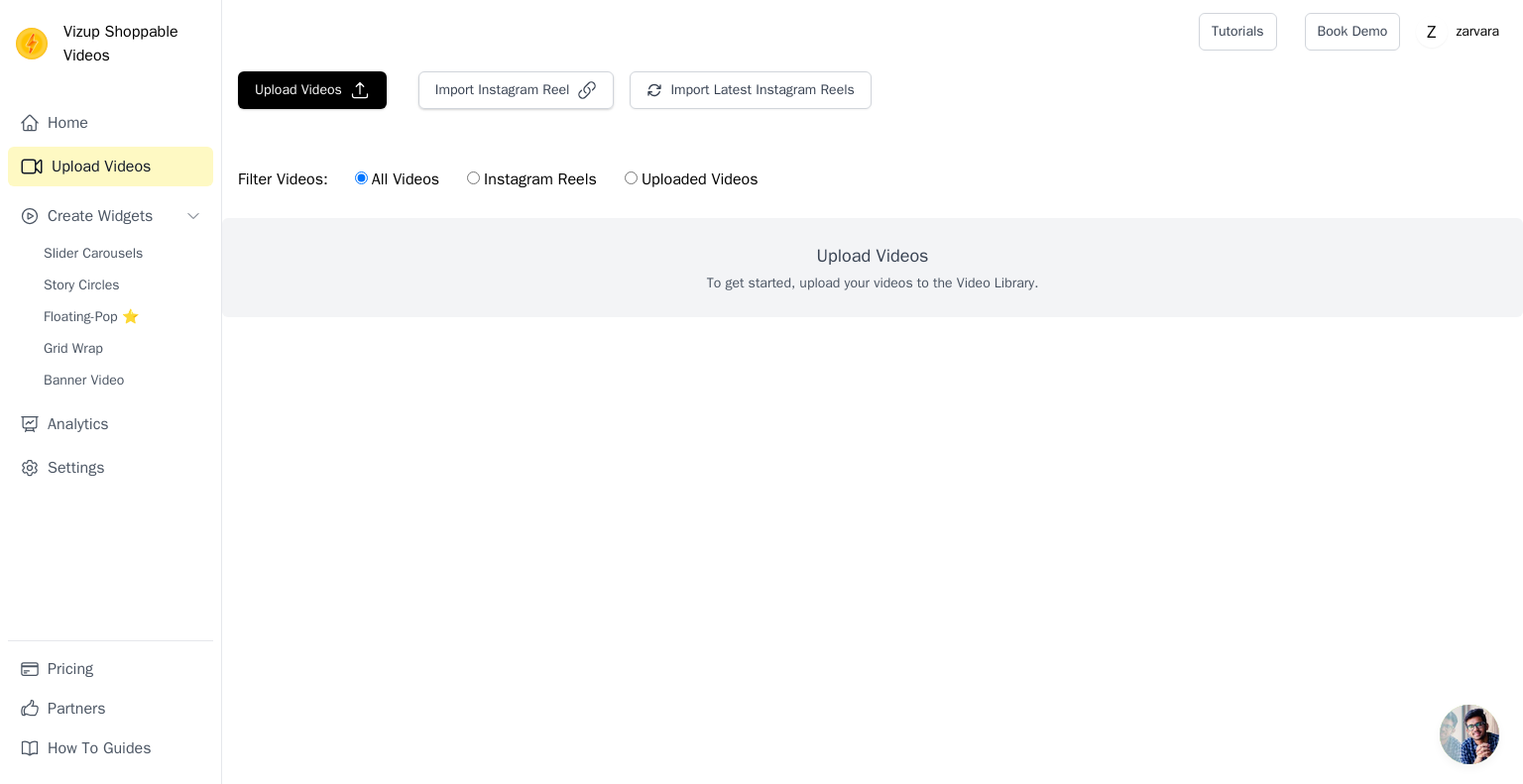 click on "Filter Videos:
All Videos
Instagram Reels
Uploaded Videos" at bounding box center (503, 179) 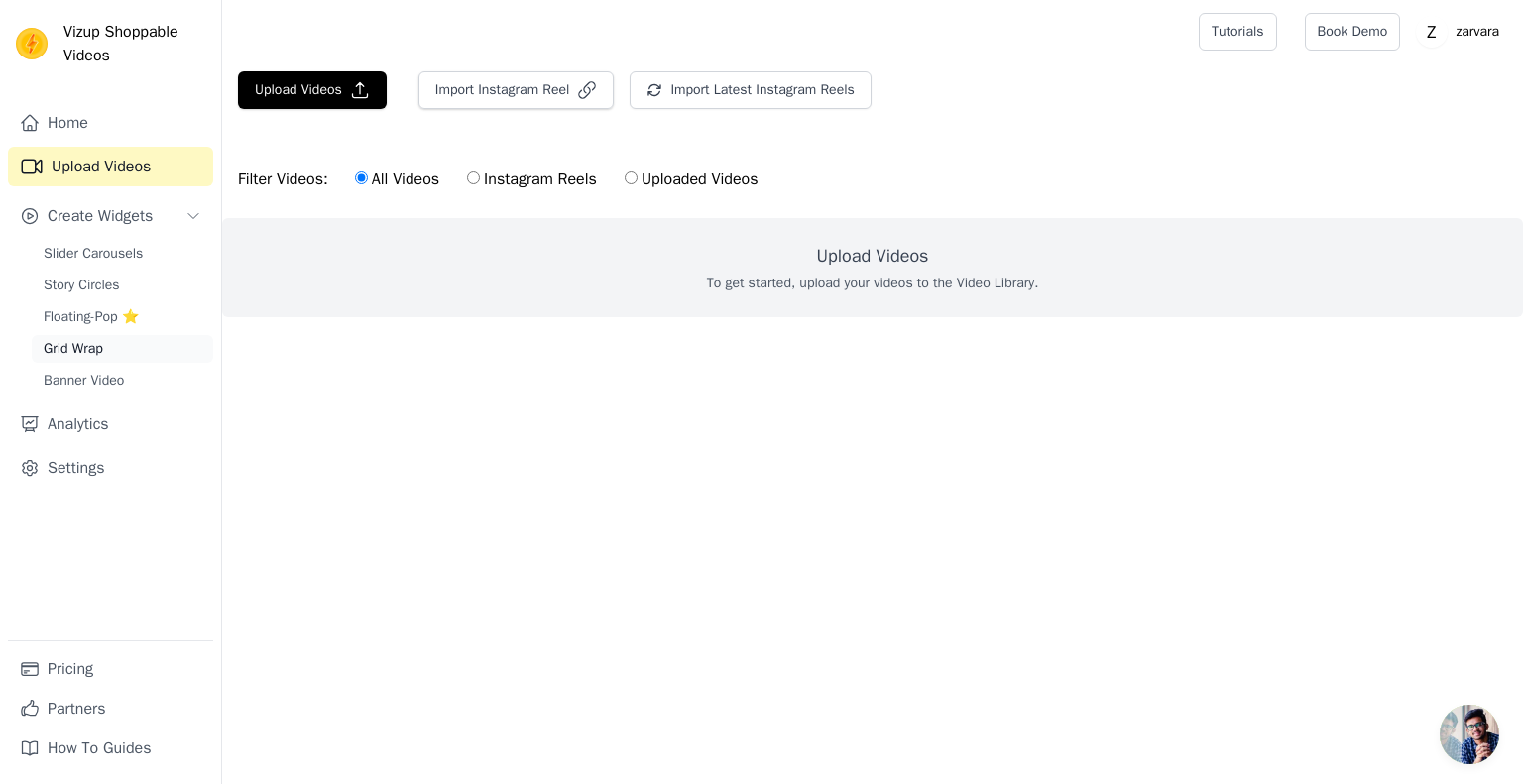 click on "Grid Wrap" at bounding box center [73, 349] 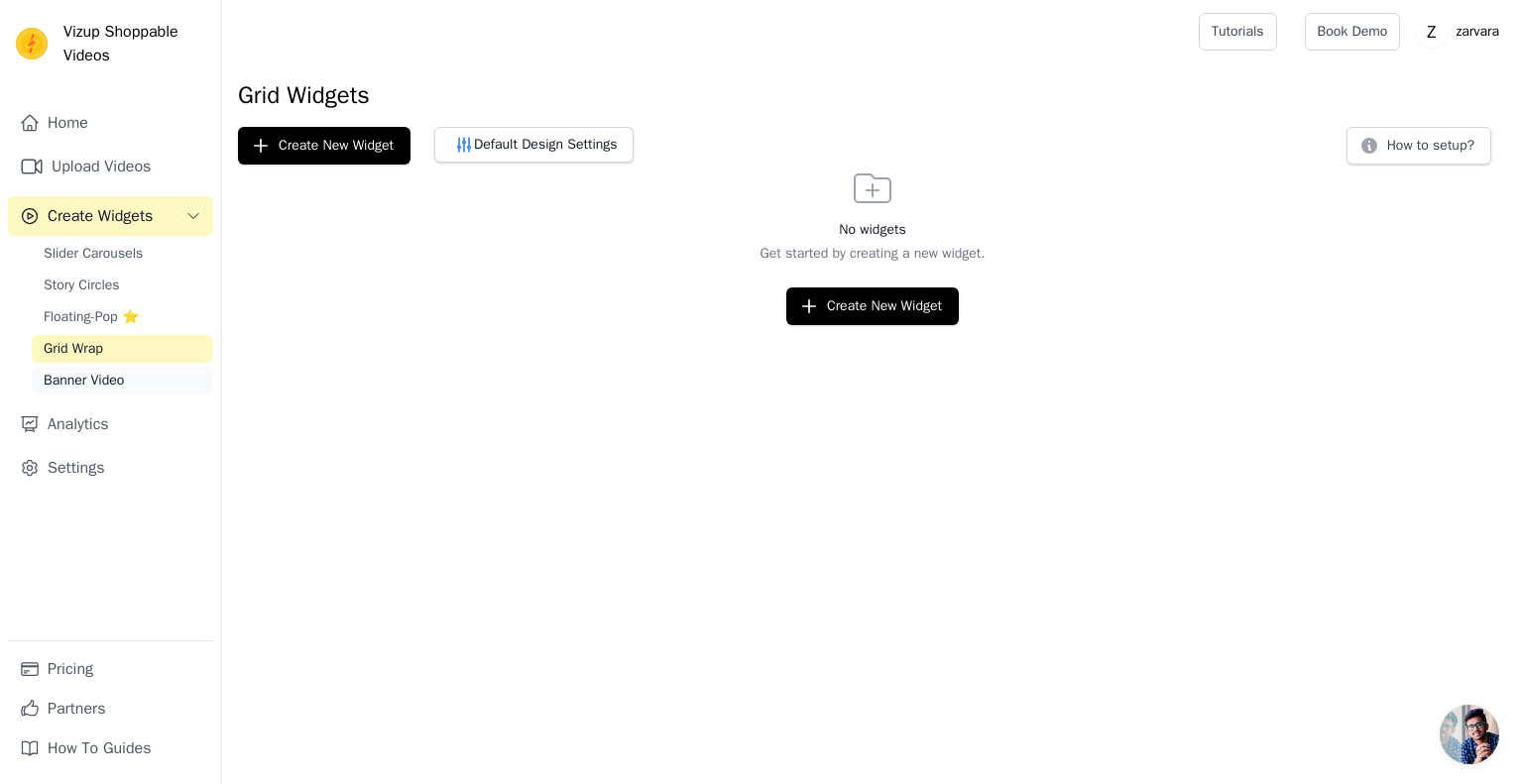 click on "Banner Video" at bounding box center (122, 381) 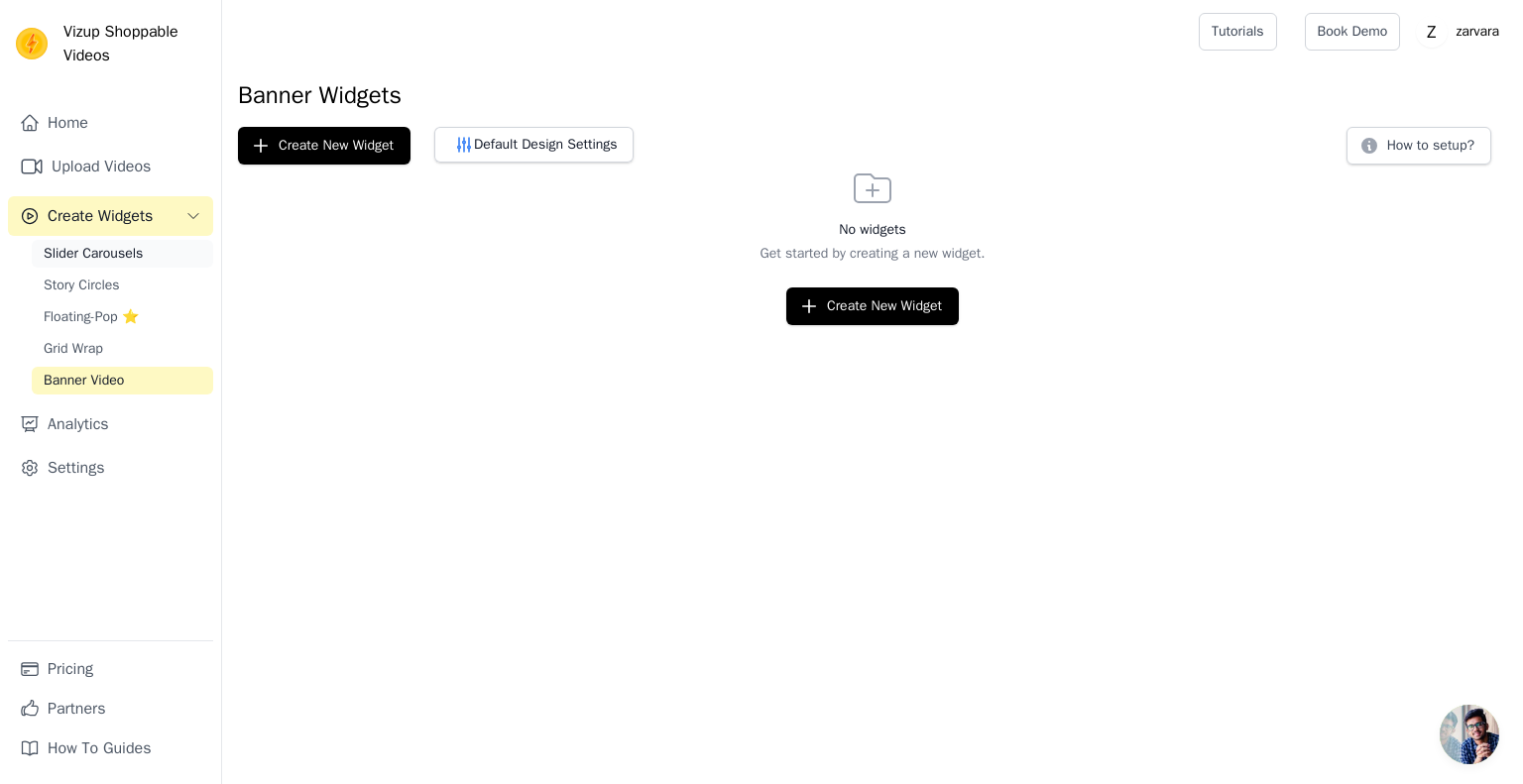 click on "Slider Carousels" at bounding box center (93, 254) 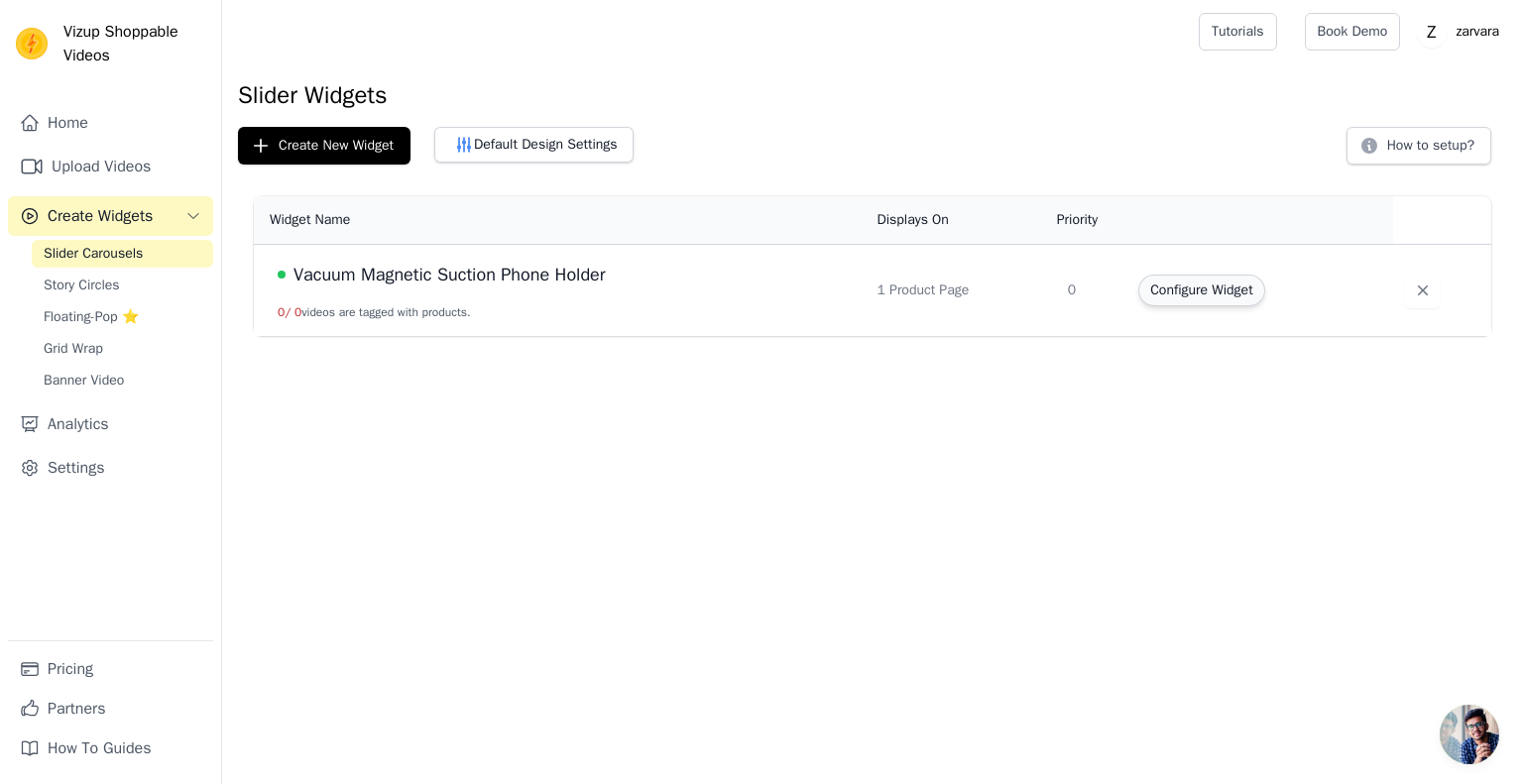 click on "Configure Widget" at bounding box center (1201, 290) 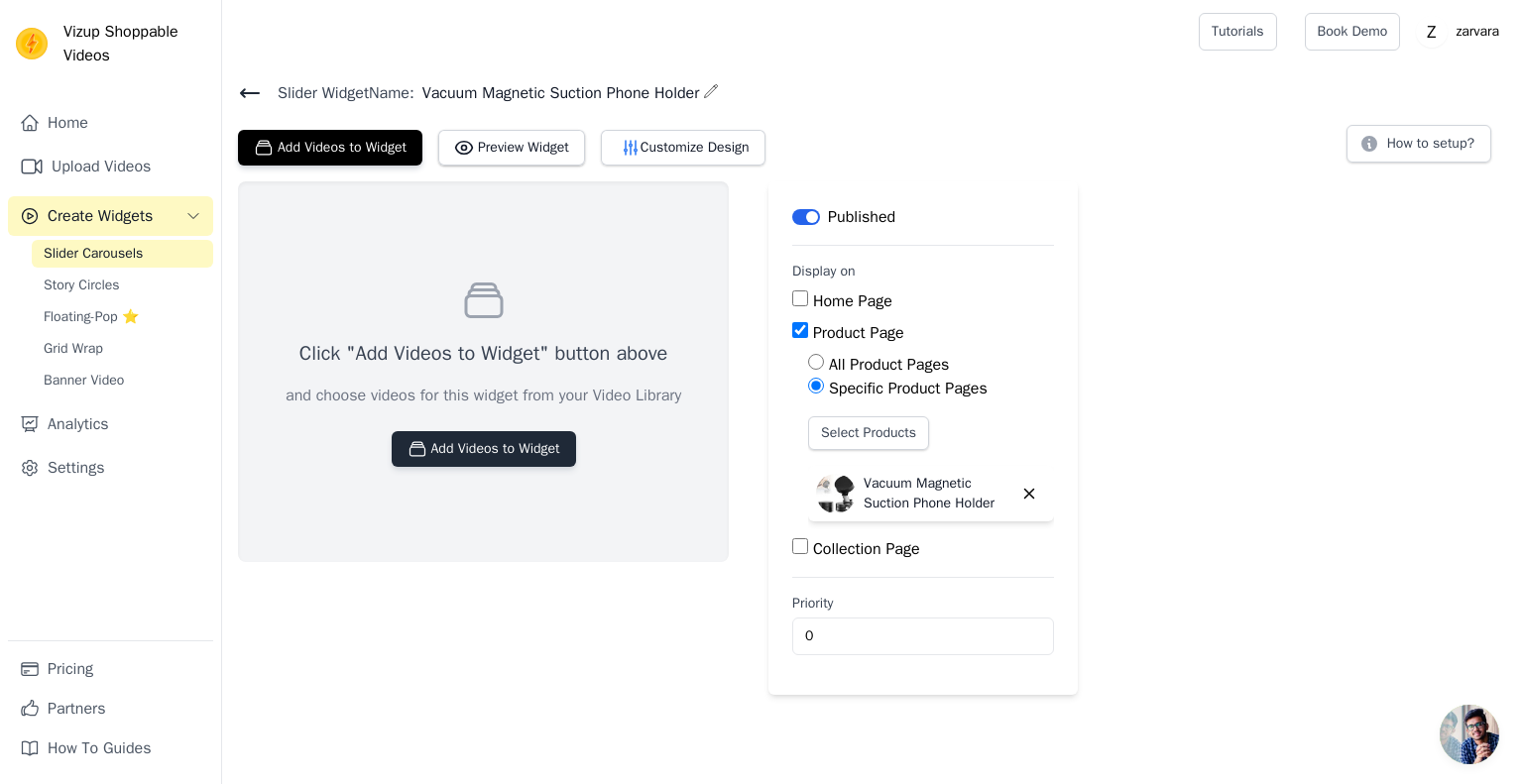 click on "Add Videos to Widget" at bounding box center [484, 449] 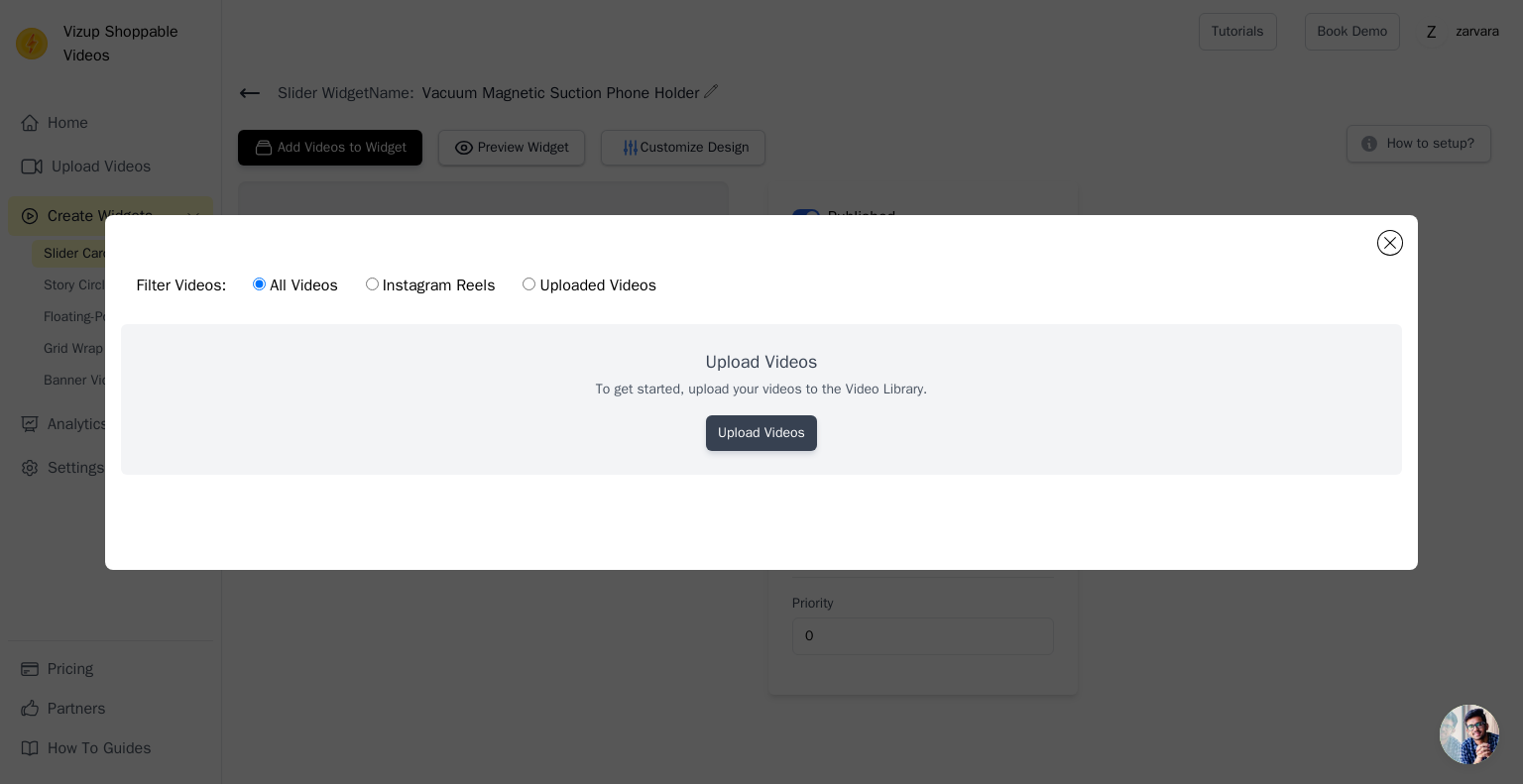 click on "Upload Videos" at bounding box center [762, 433] 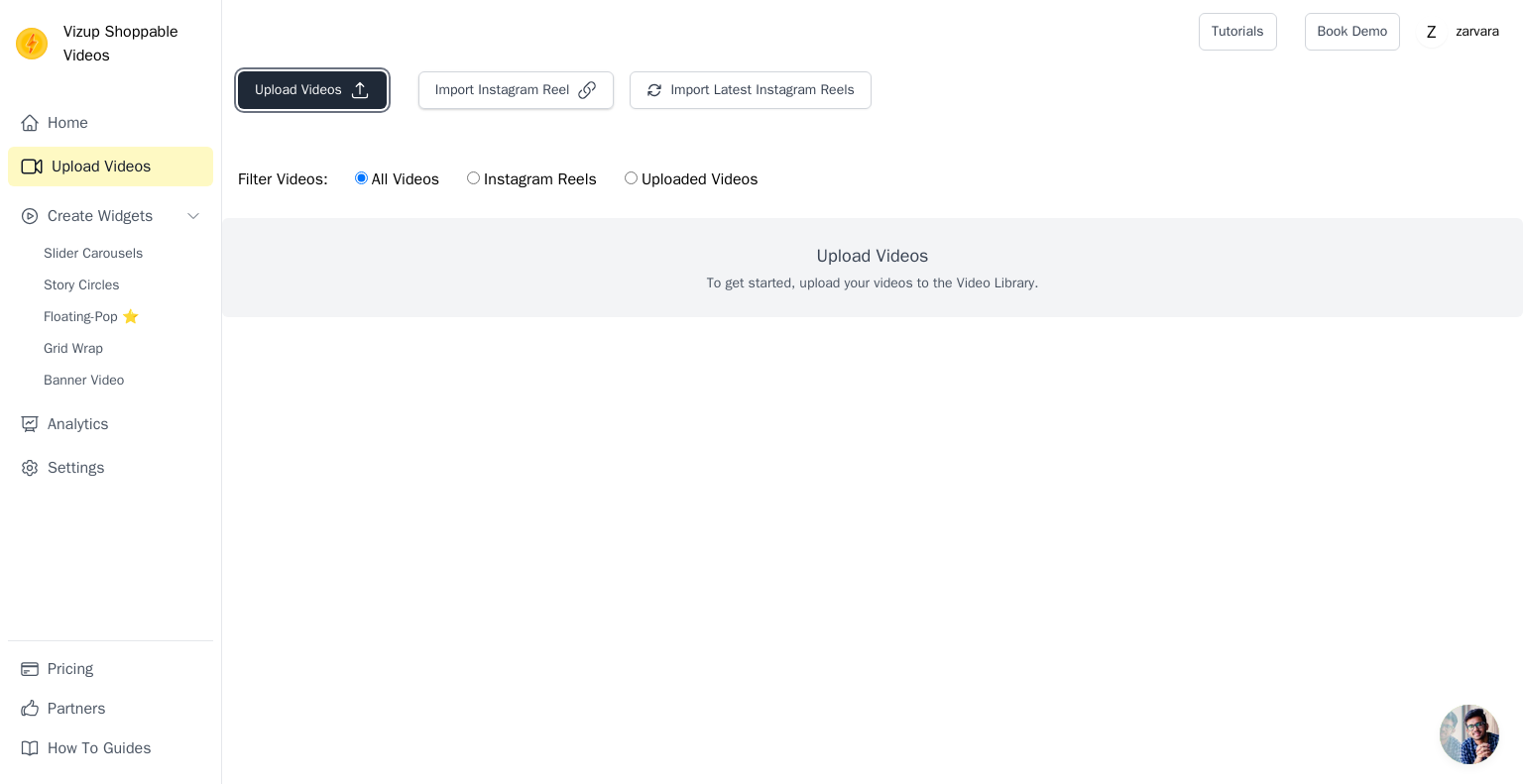 click on "Upload Videos" at bounding box center [312, 90] 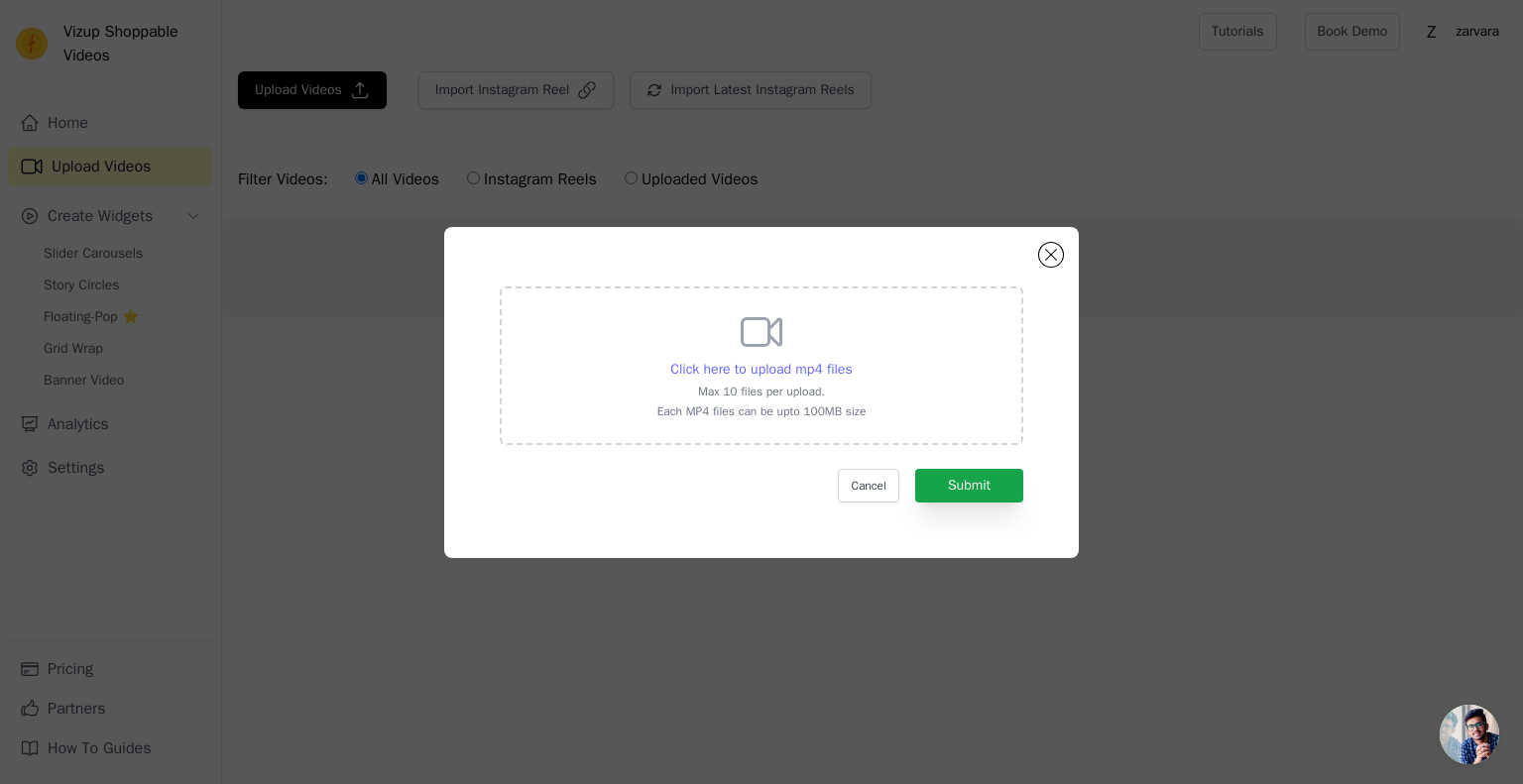 click on "Click here to upload mp4 files" at bounding box center (761, 369) 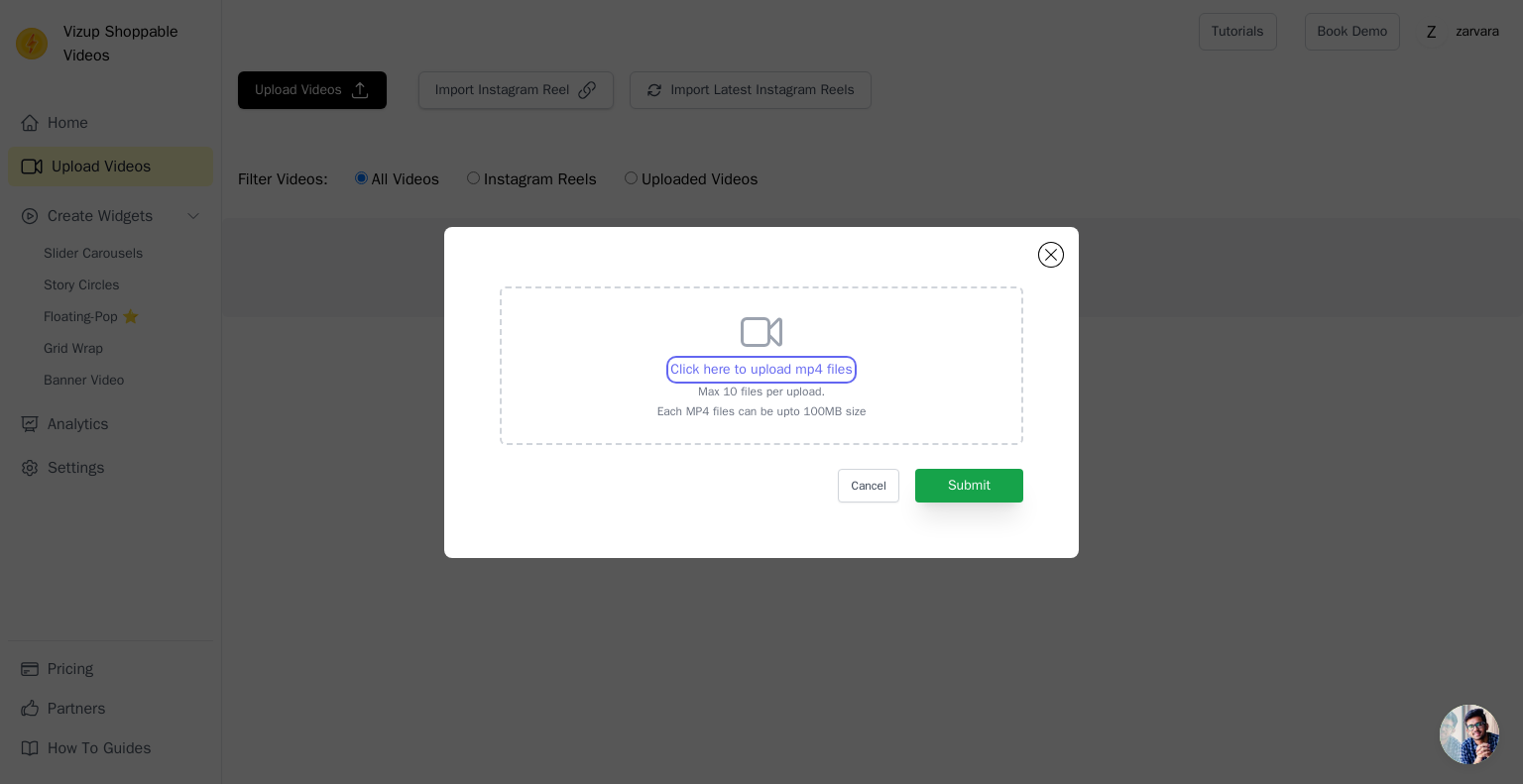type on "C:\fakepath\WhatsApp Video 2025-07-27 at 12.06.17_d67b0aca.mp4" 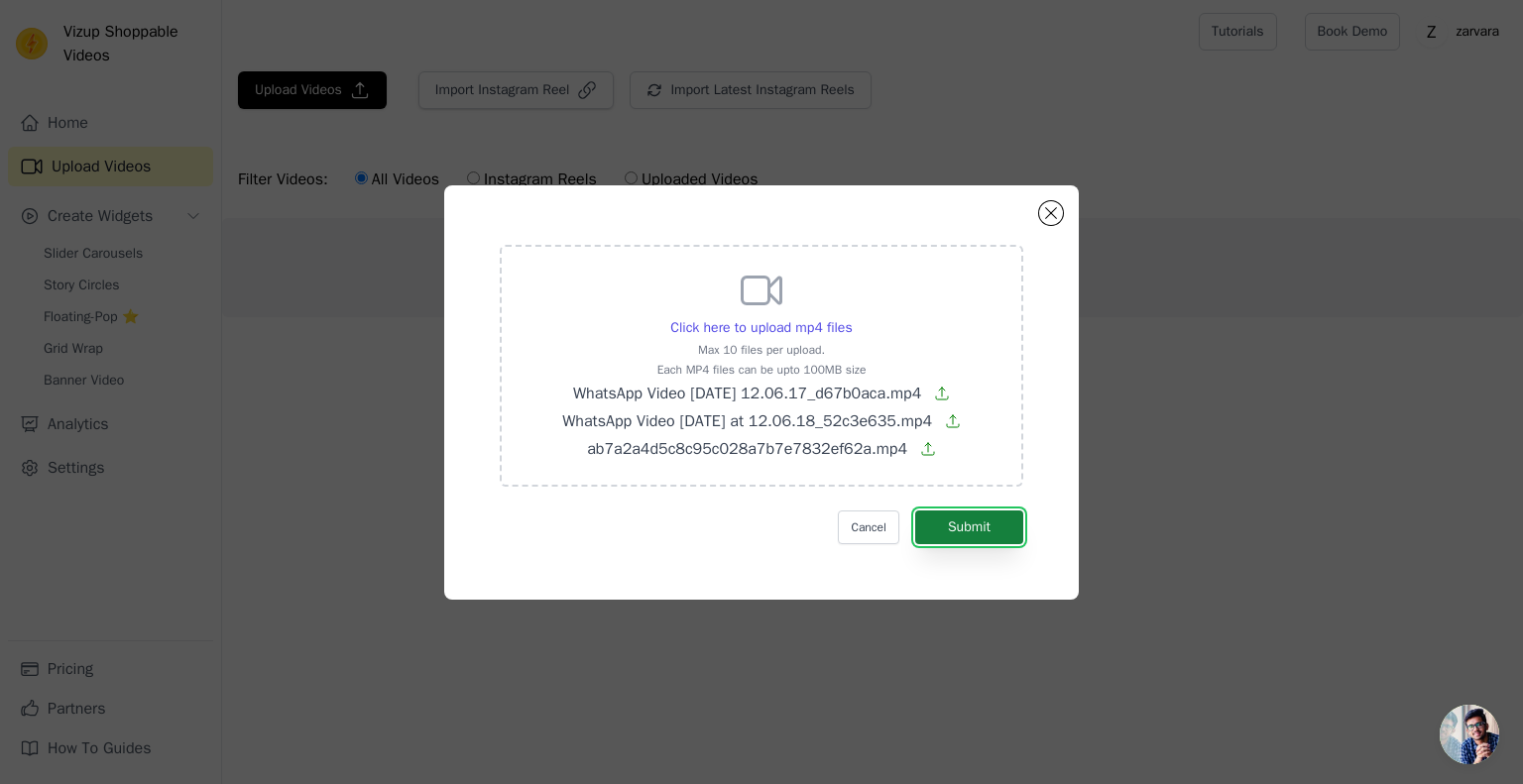 click on "Submit" at bounding box center [969, 527] 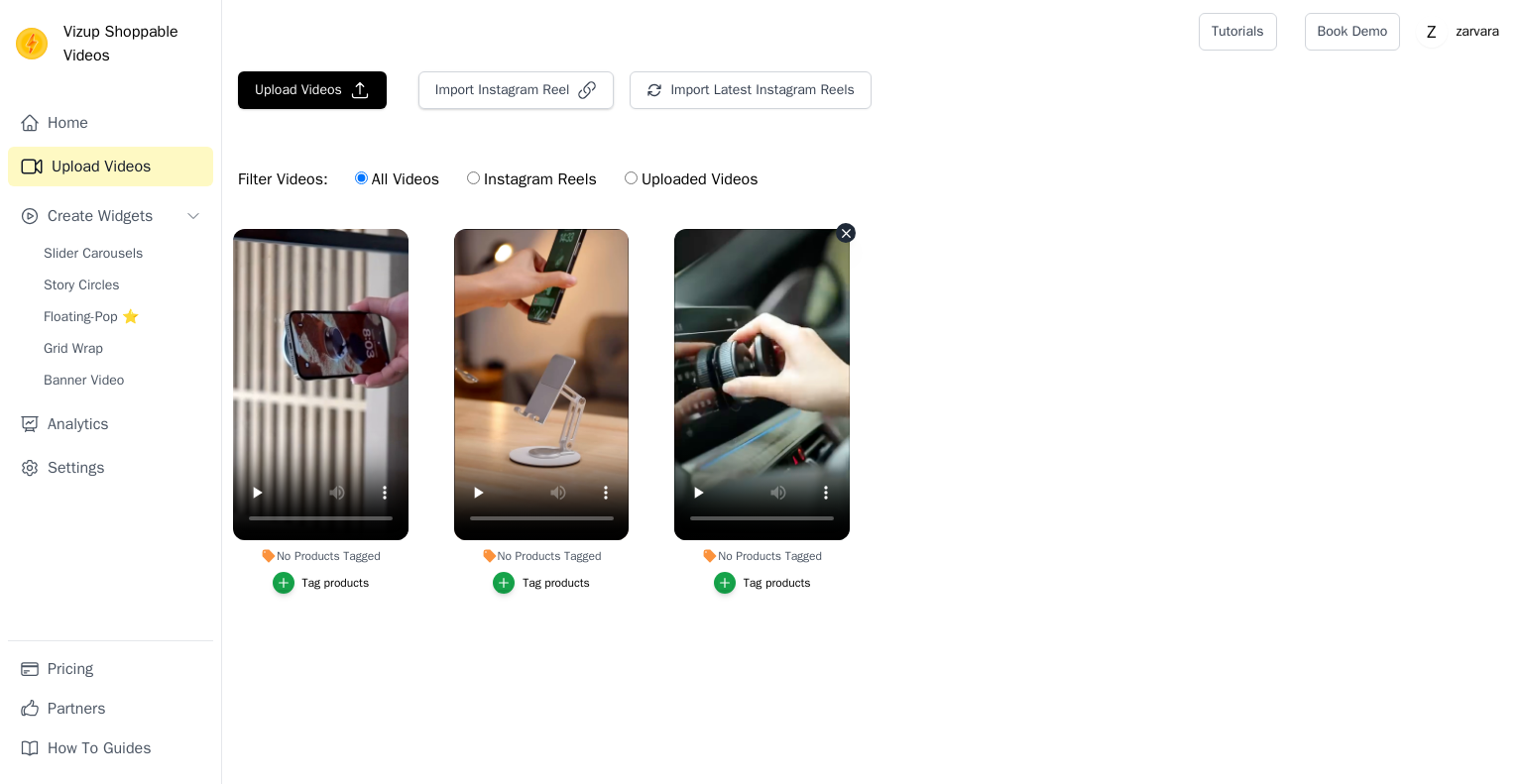 scroll, scrollTop: 0, scrollLeft: 0, axis: both 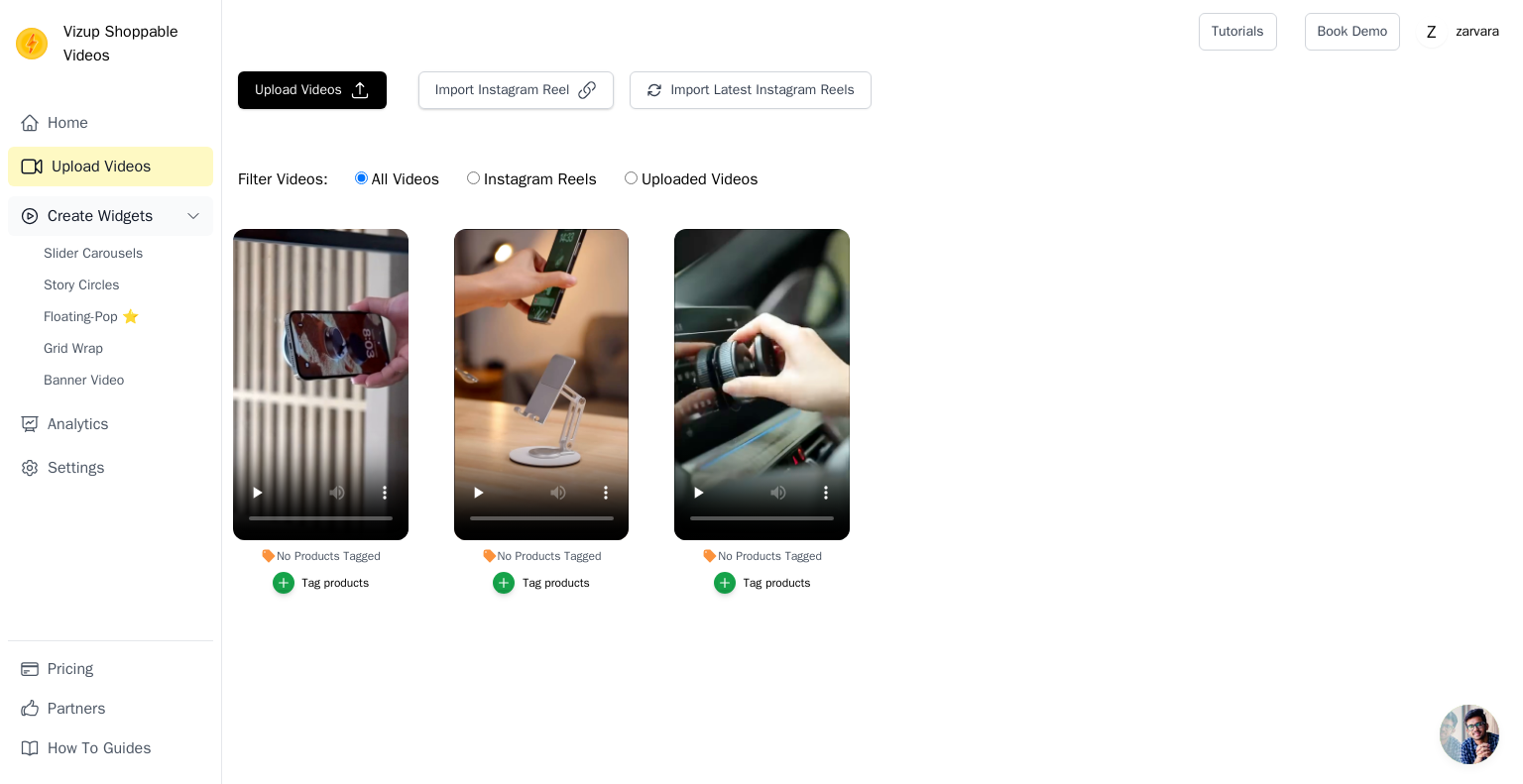 click on "Create Widgets" at bounding box center [100, 216] 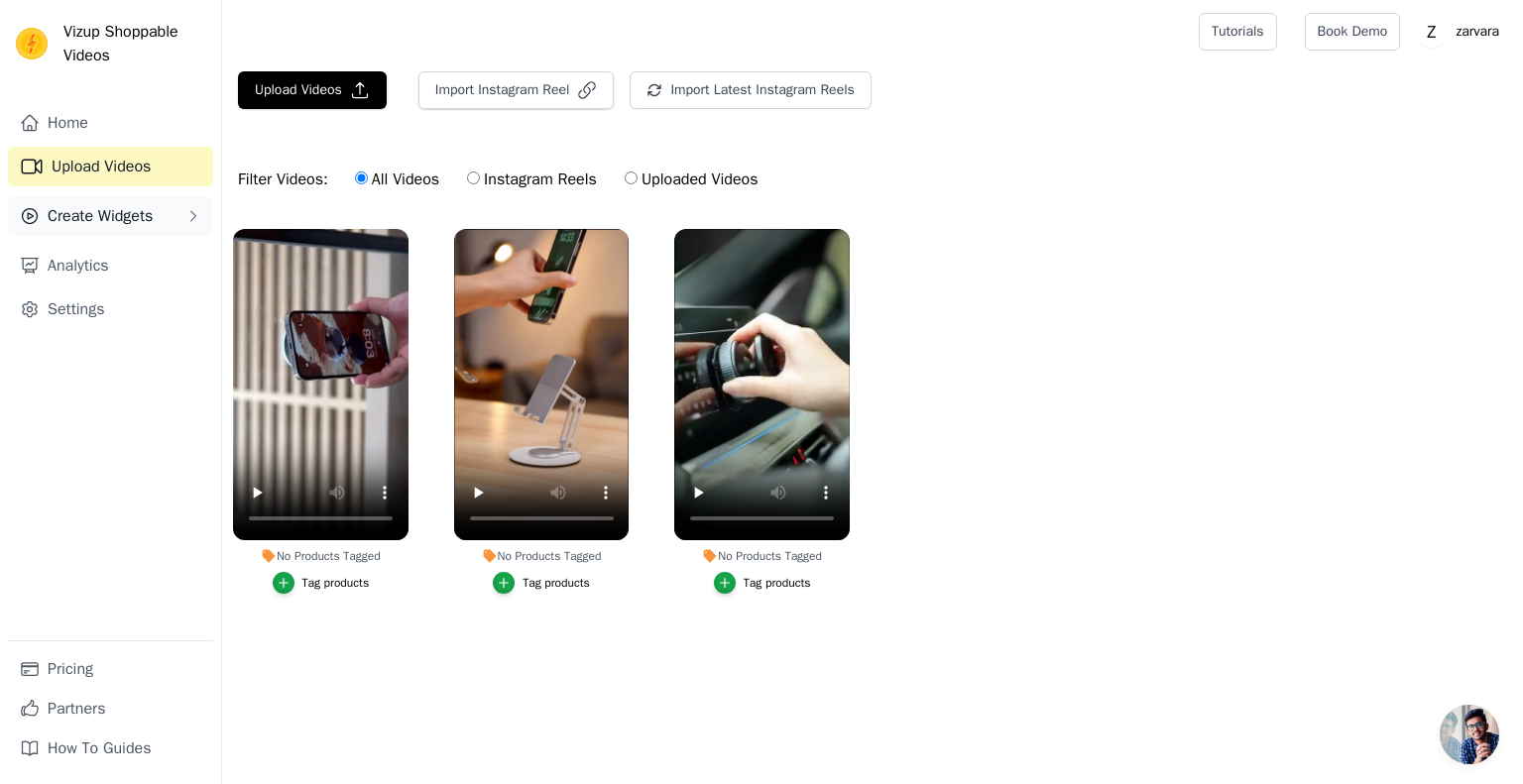 click on "Create Widgets" at bounding box center [100, 216] 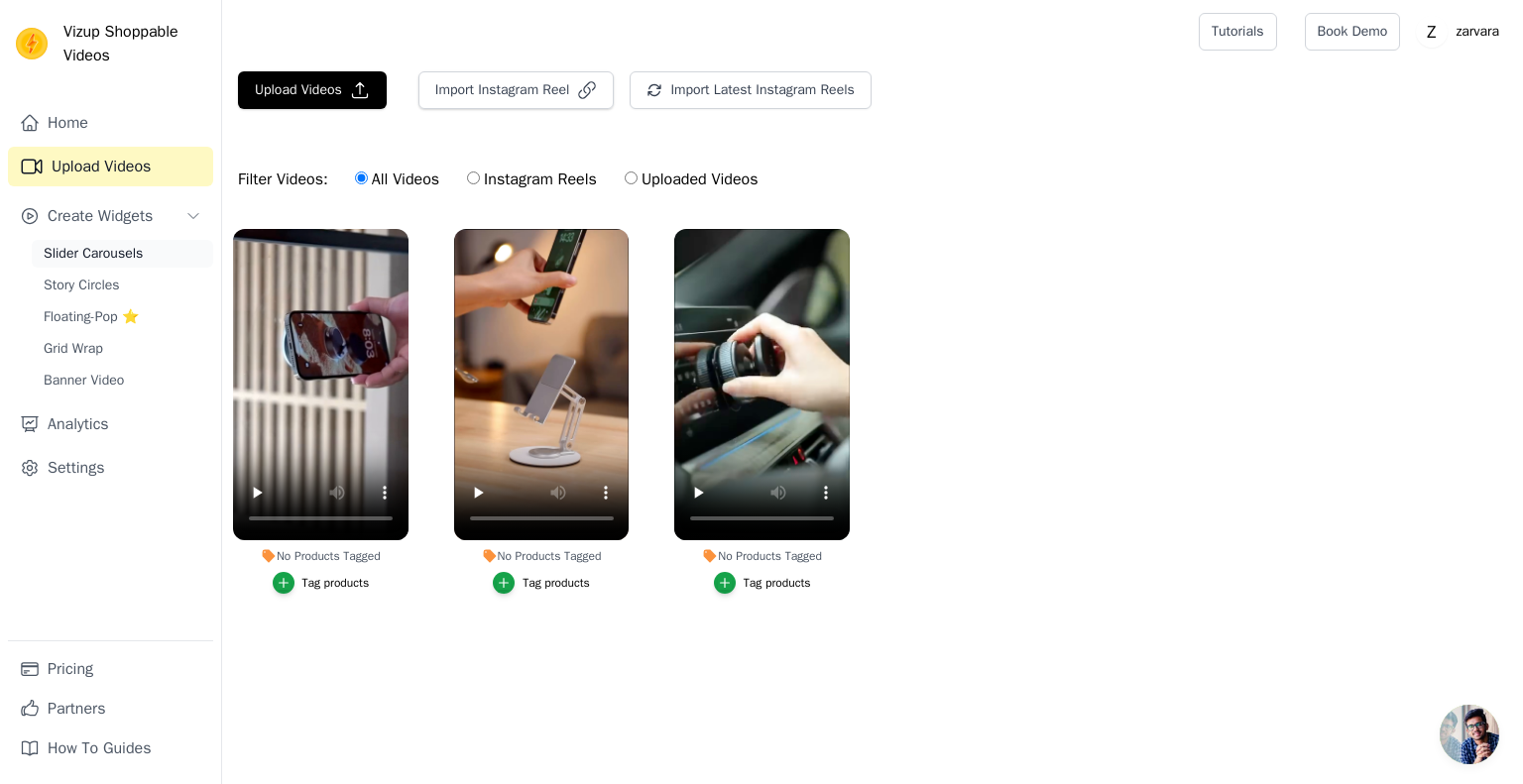 click on "Slider Carousels" at bounding box center [93, 254] 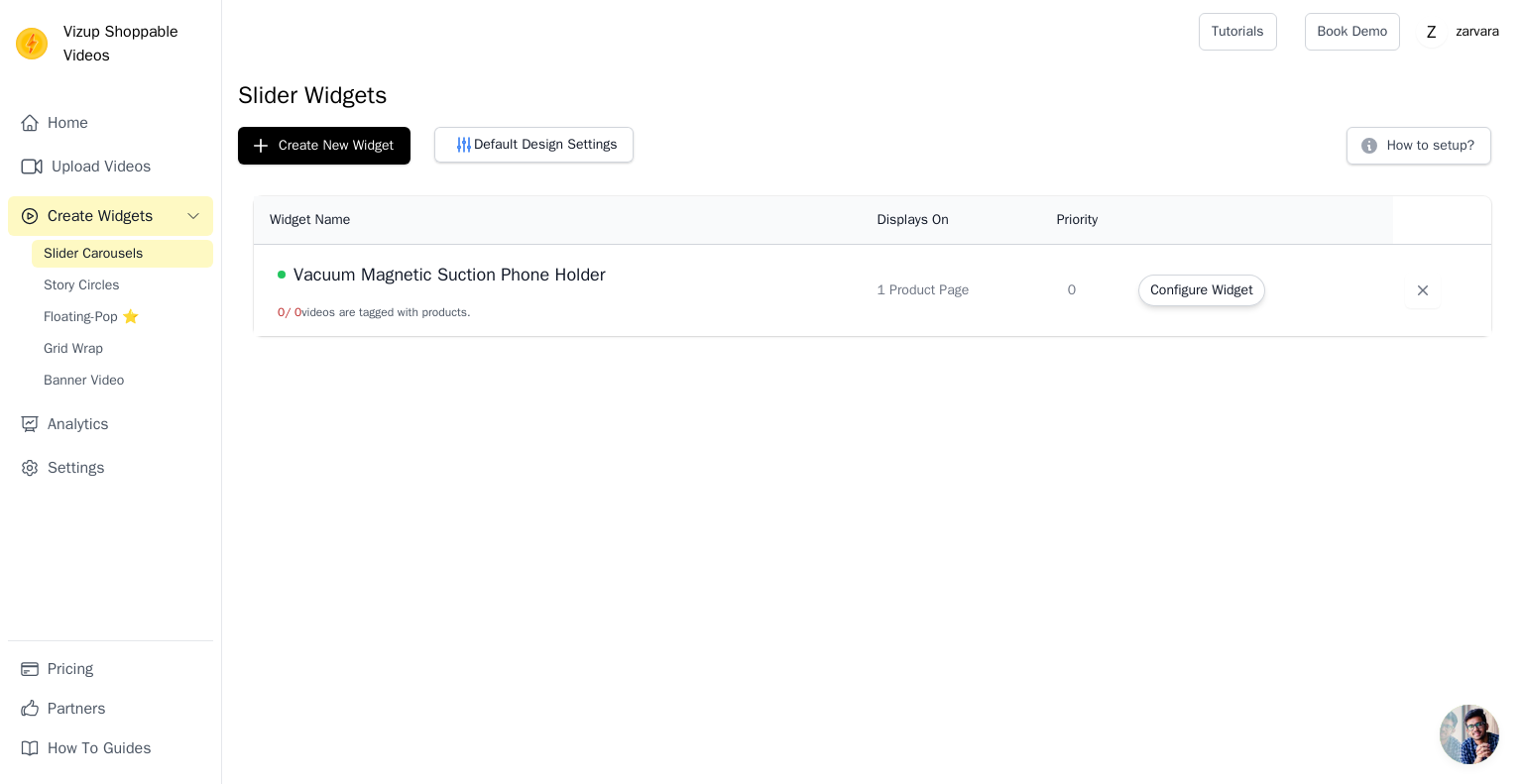 click on "Vacuum Magnetic Suction Phone Holder" at bounding box center [449, 275] 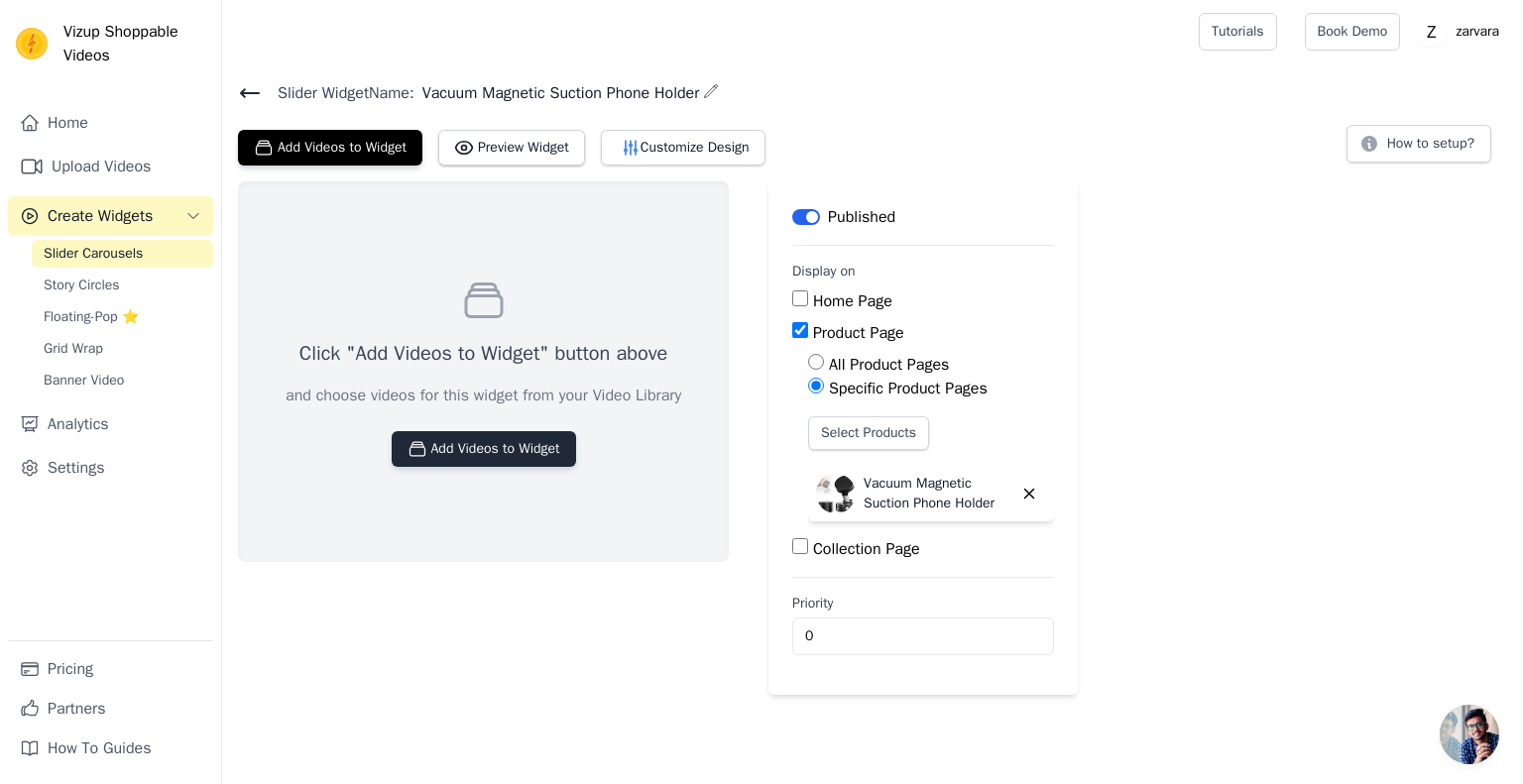 click on "Add Videos to Widget" at bounding box center (484, 449) 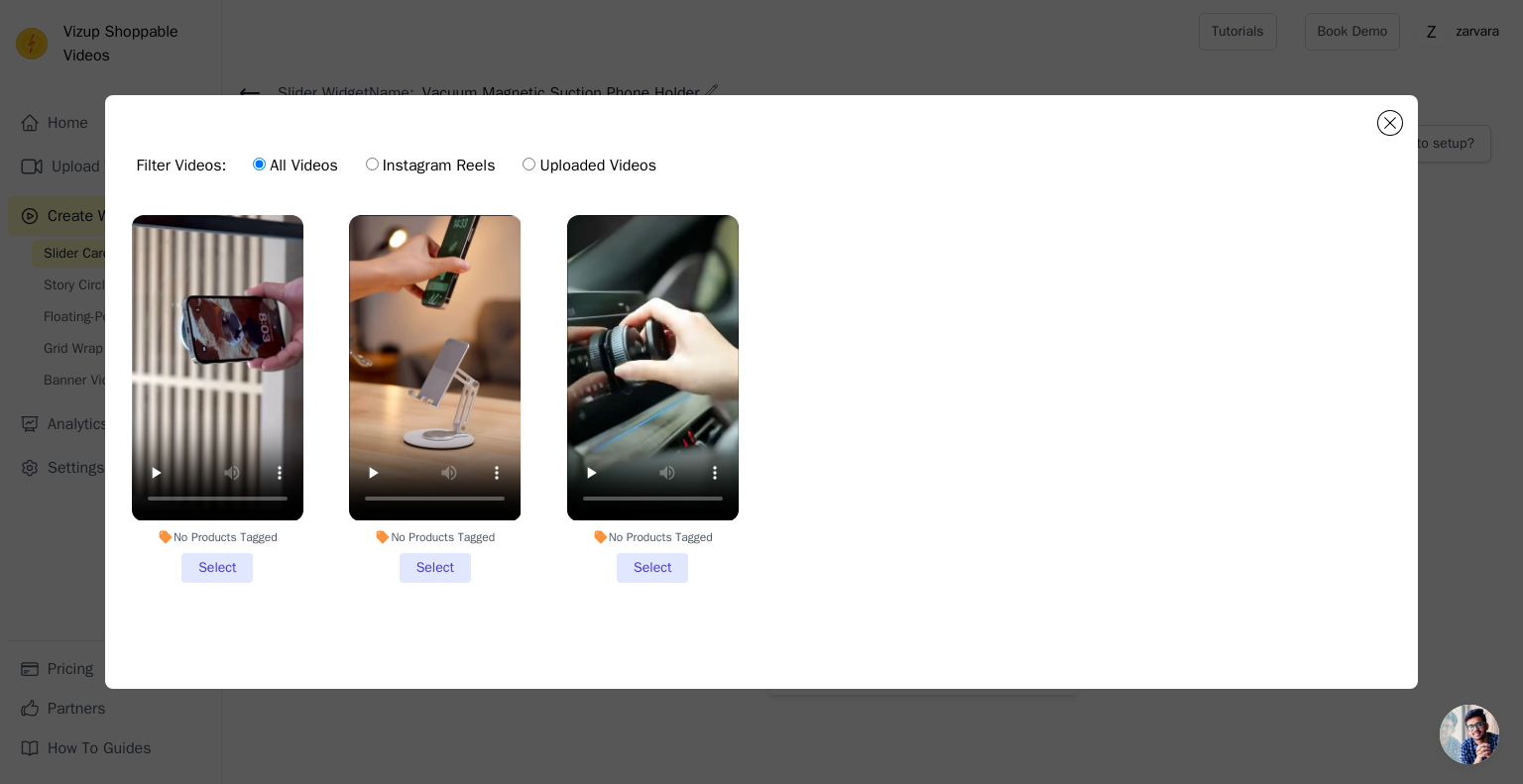 click on "No Products Tagged     Select" at bounding box center [217, 398] 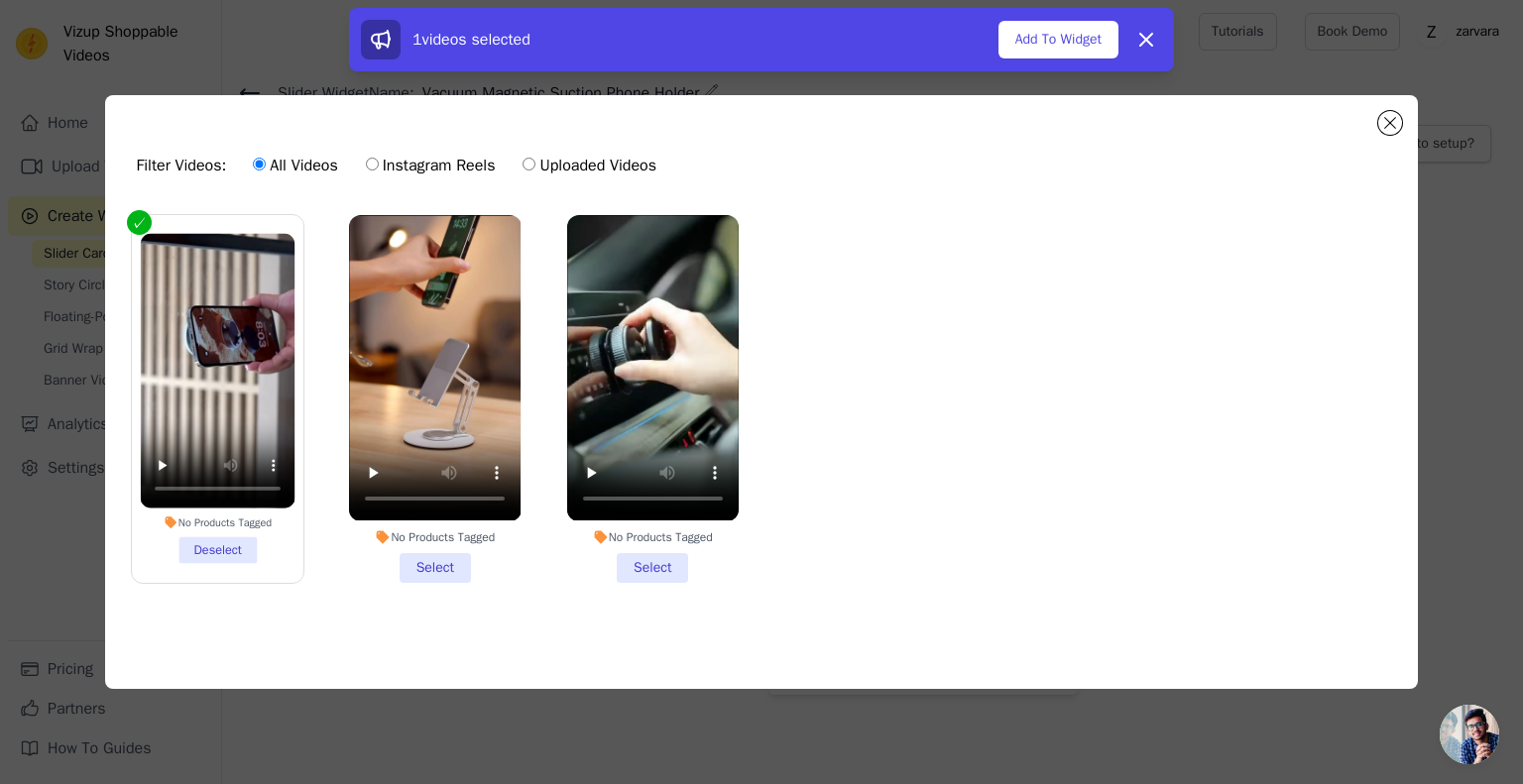 click on "No Products Tagged     Select" at bounding box center [434, 398] 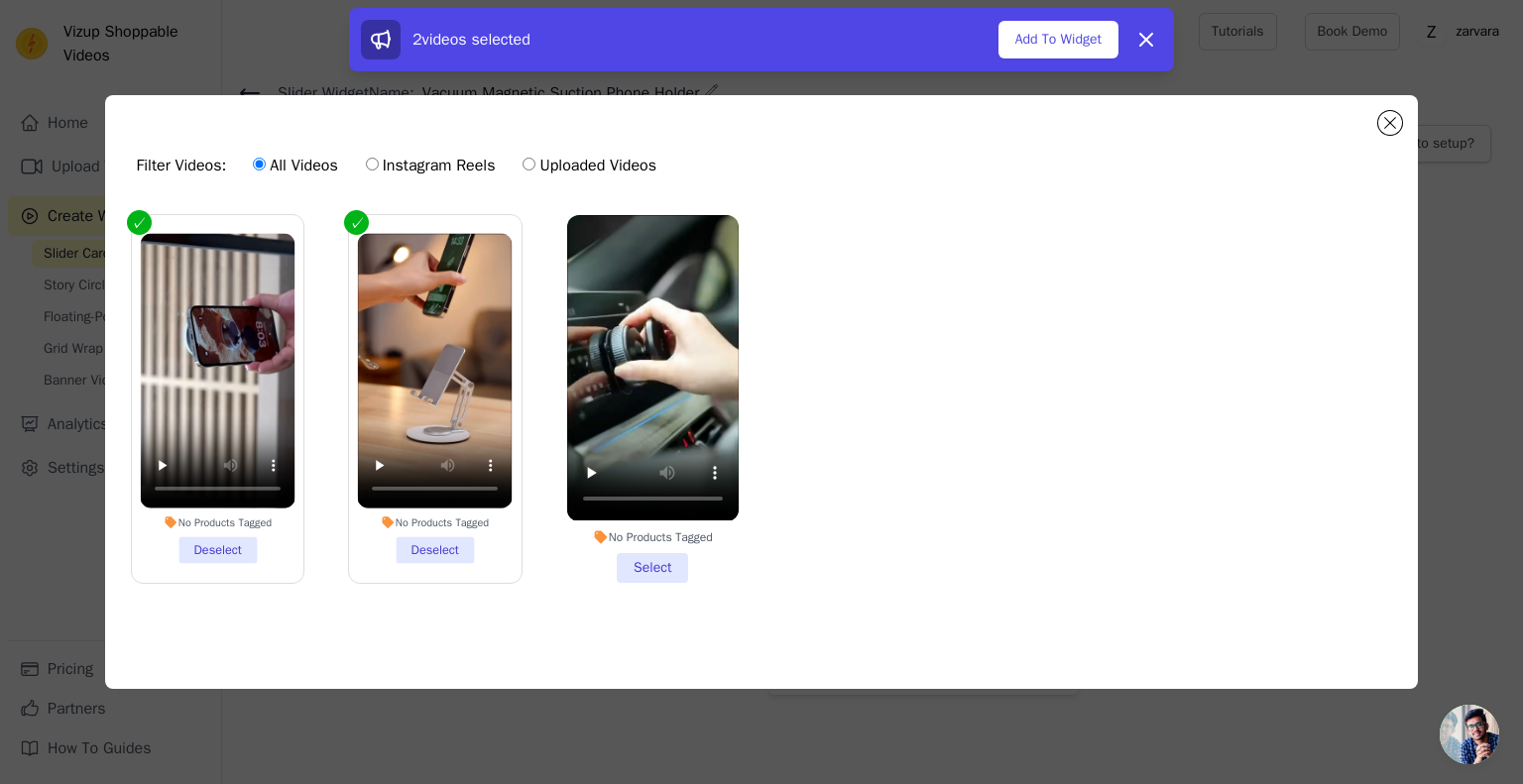 click on "No Products Tagged     Select" at bounding box center (652, 398) 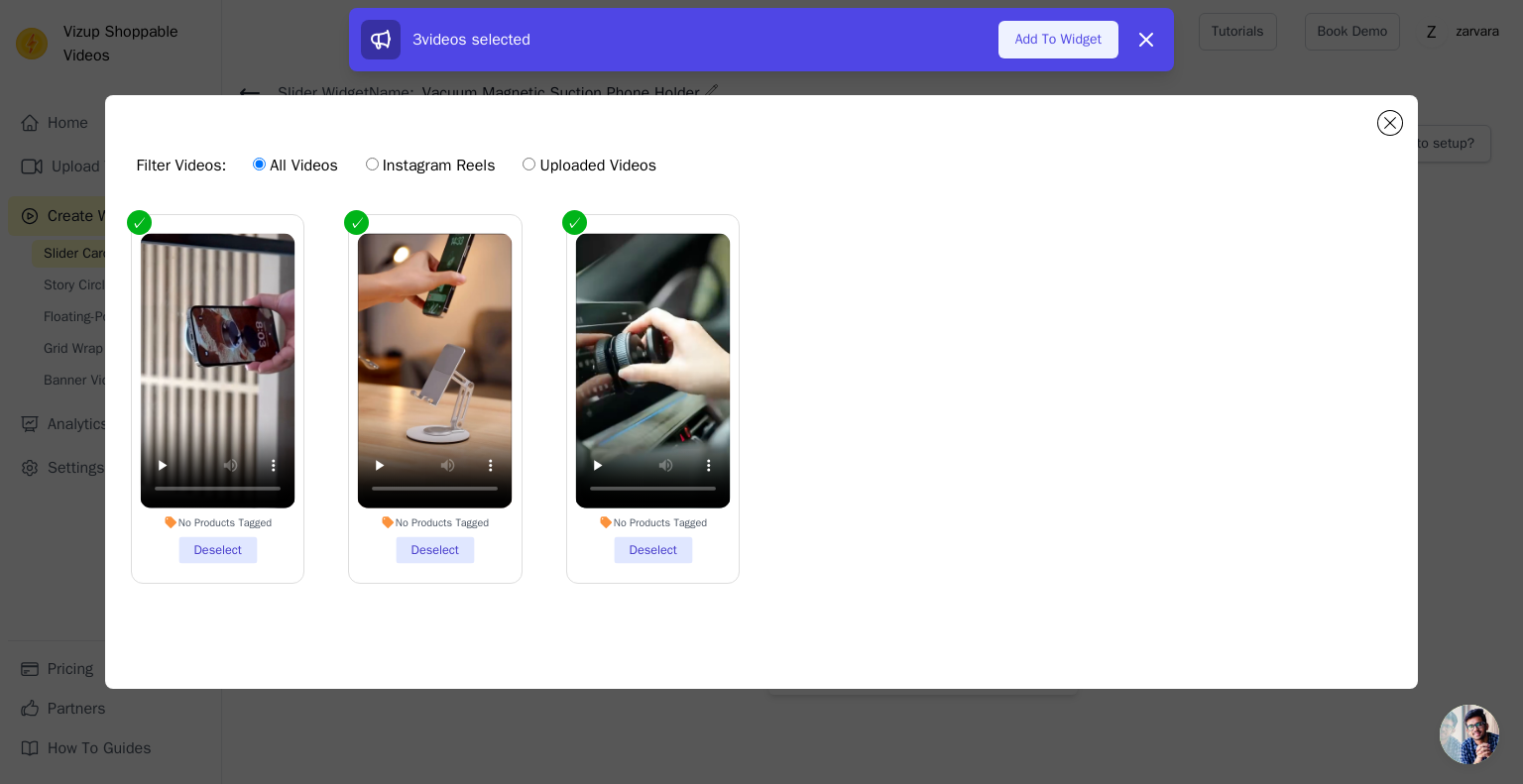 click on "Add To Widget" at bounding box center [1058, 40] 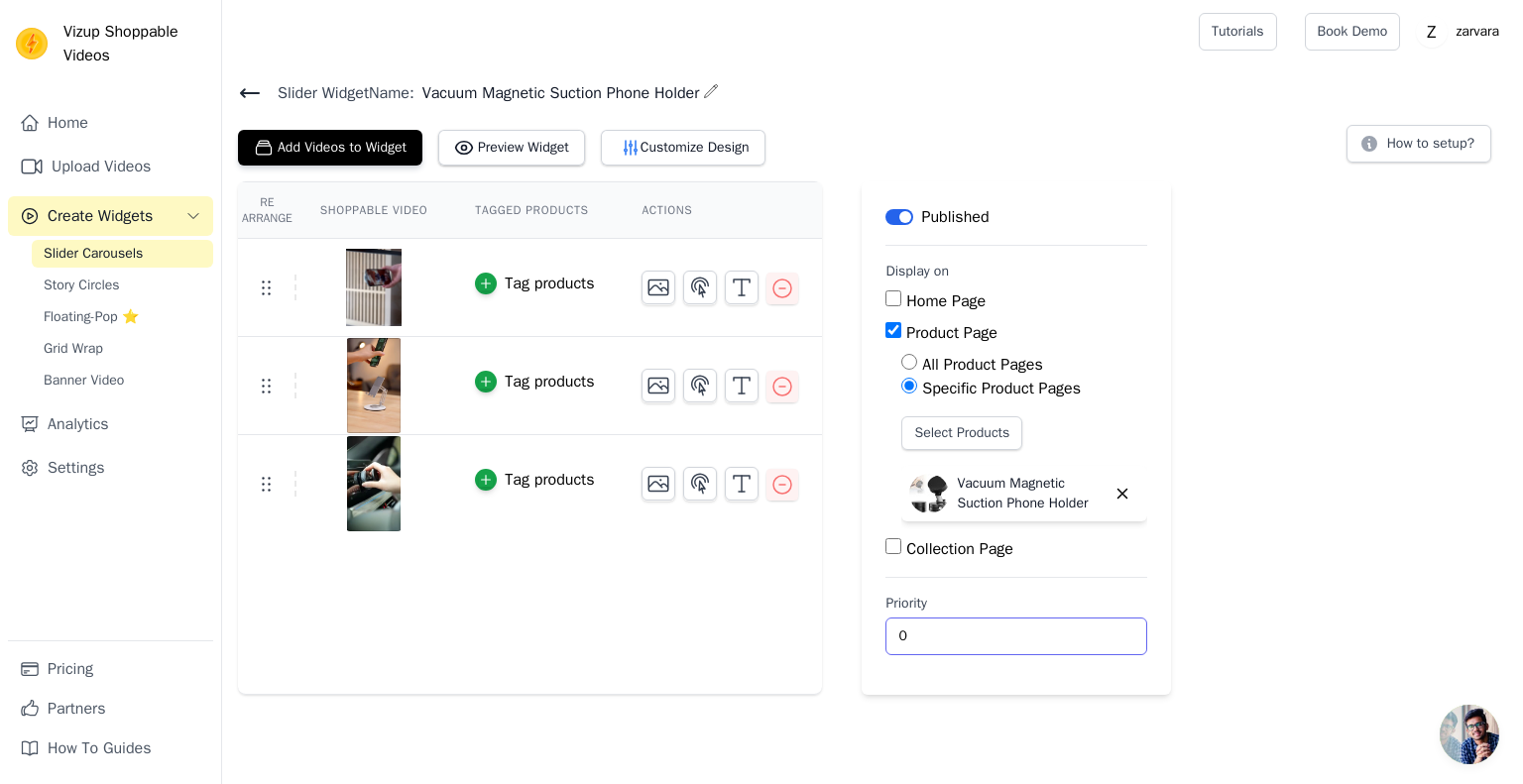 click on "0" at bounding box center [1016, 636] 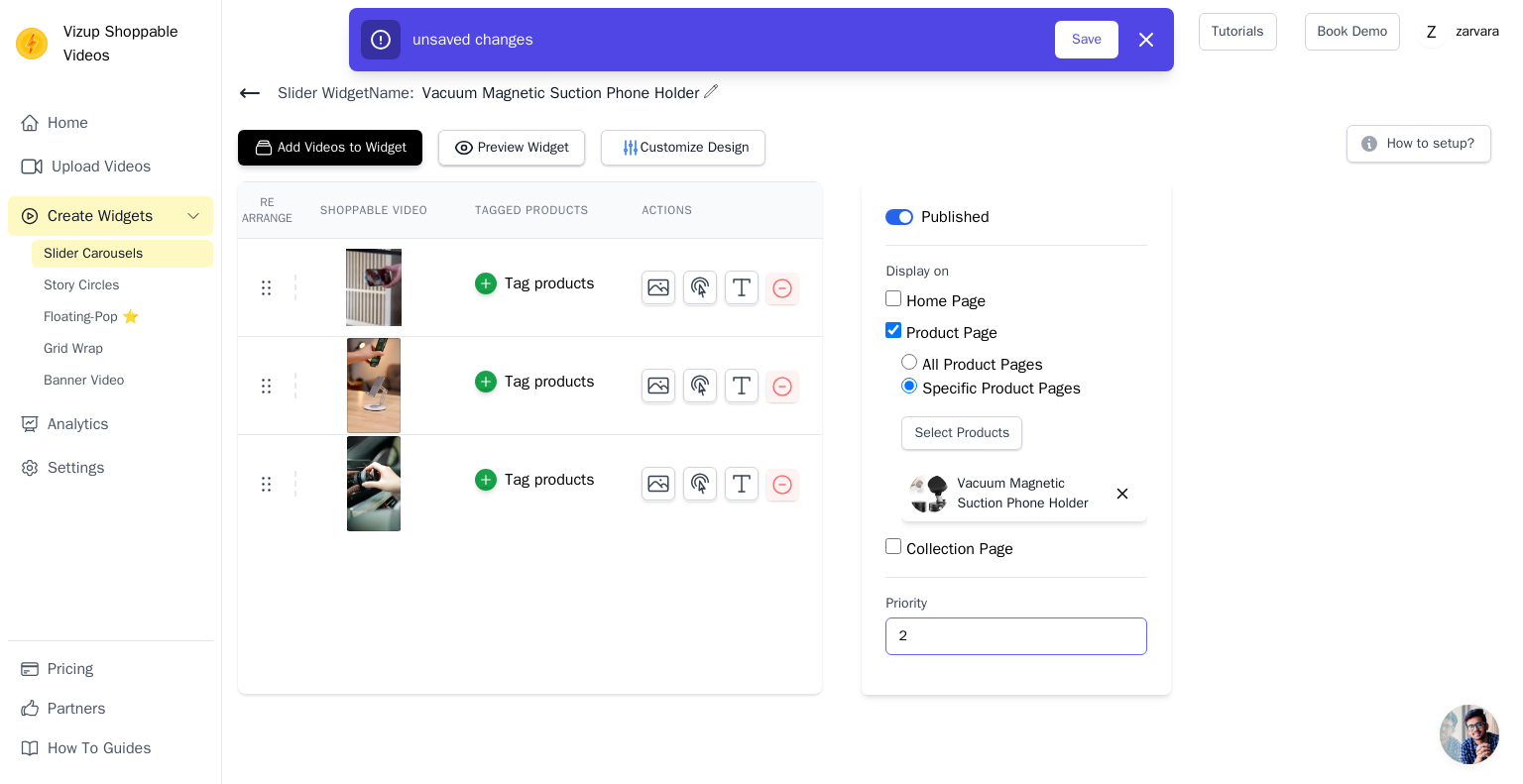 type on "3" 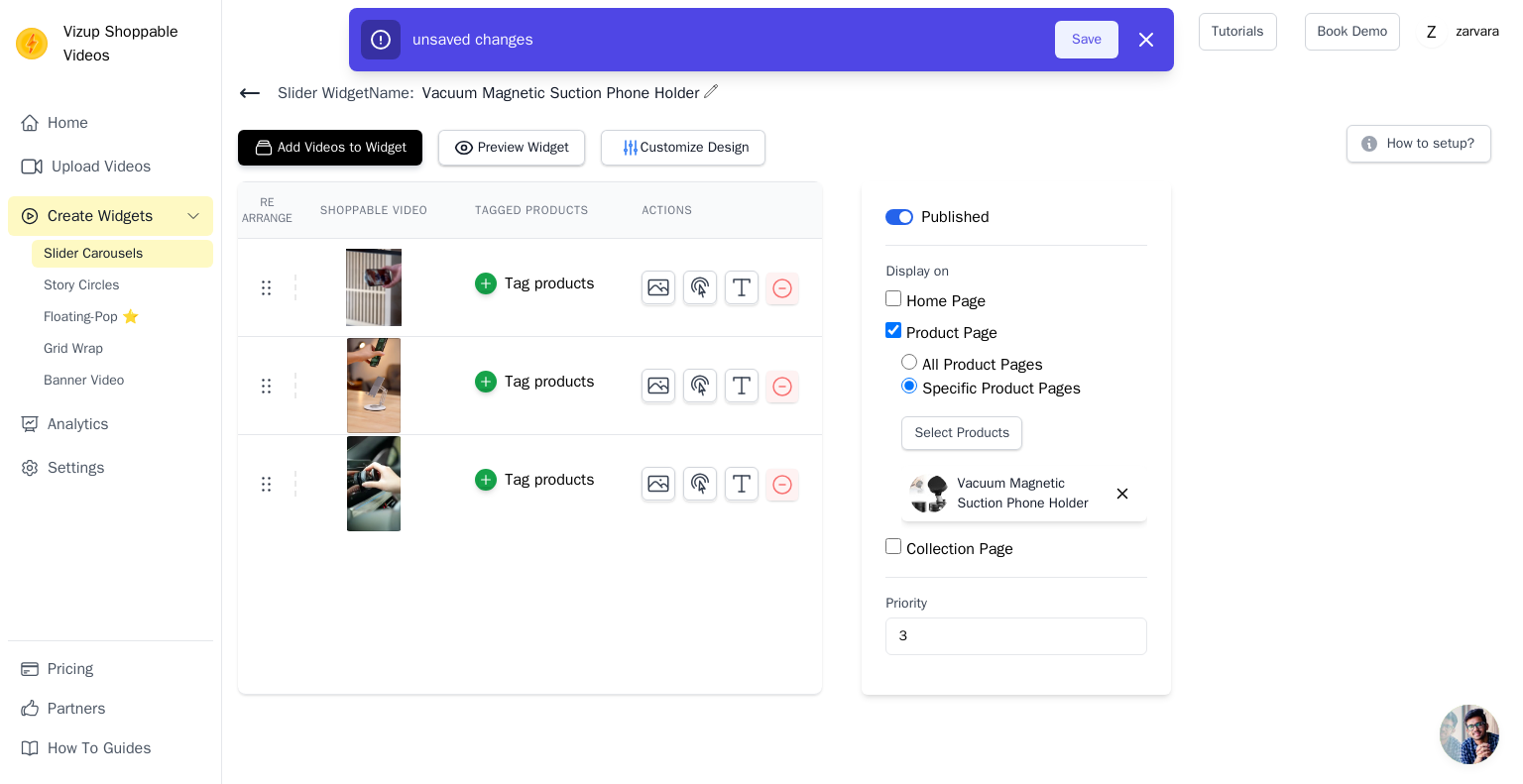 click on "Save" at bounding box center [1087, 40] 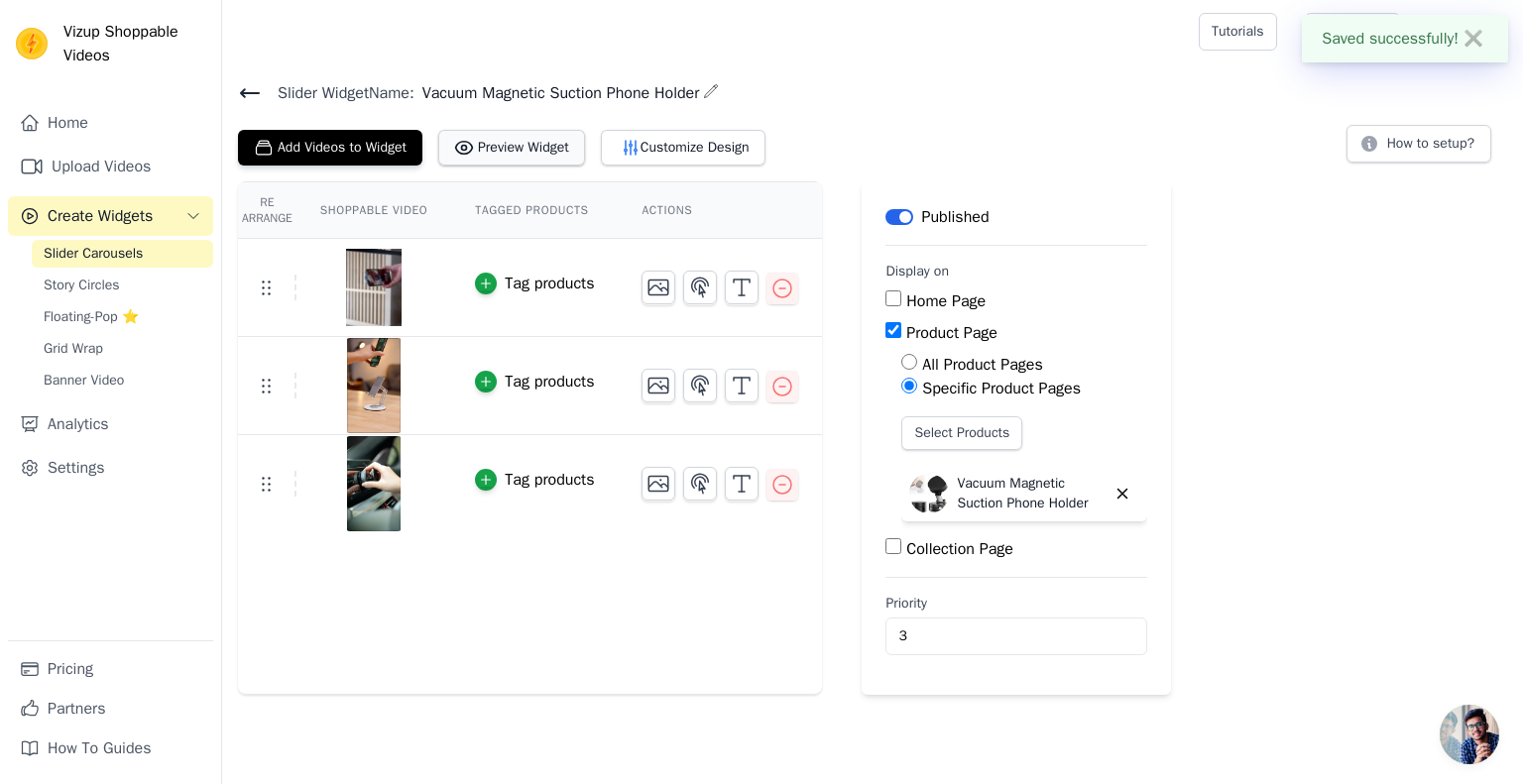 click on "Preview Widget" at bounding box center (512, 148) 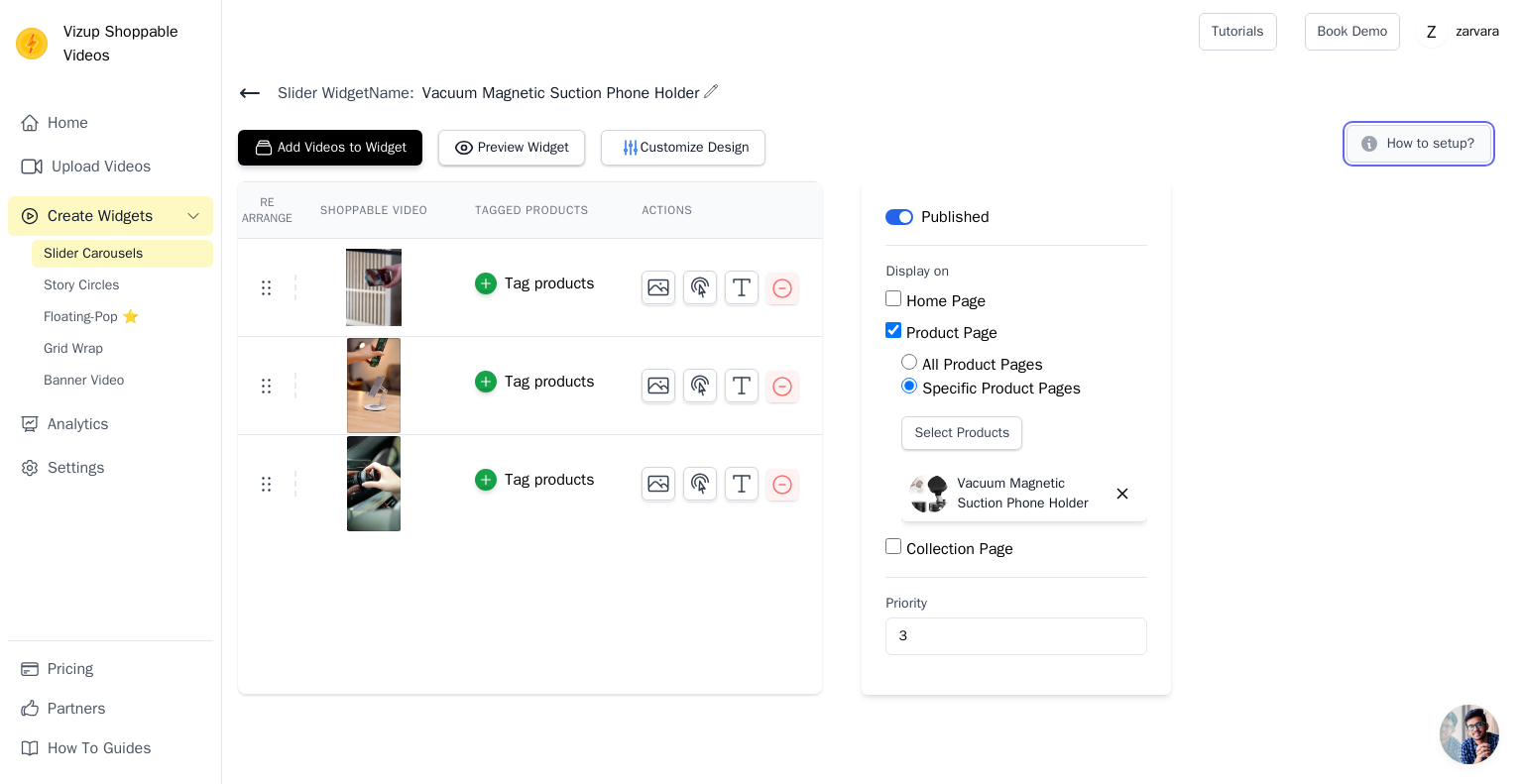 click on "How to setup?" at bounding box center (1419, 144) 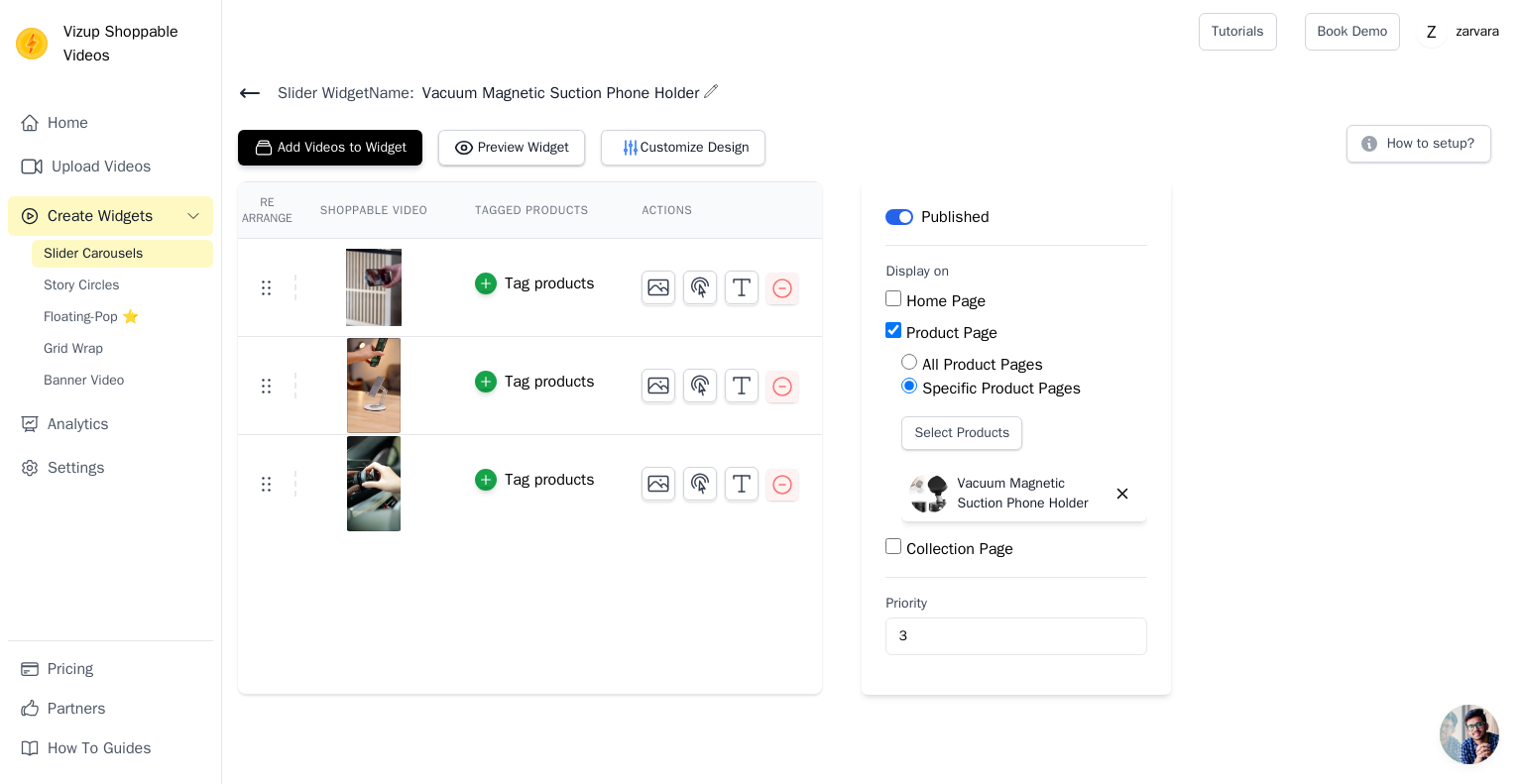 click on "Home Page" at bounding box center [893, 298] 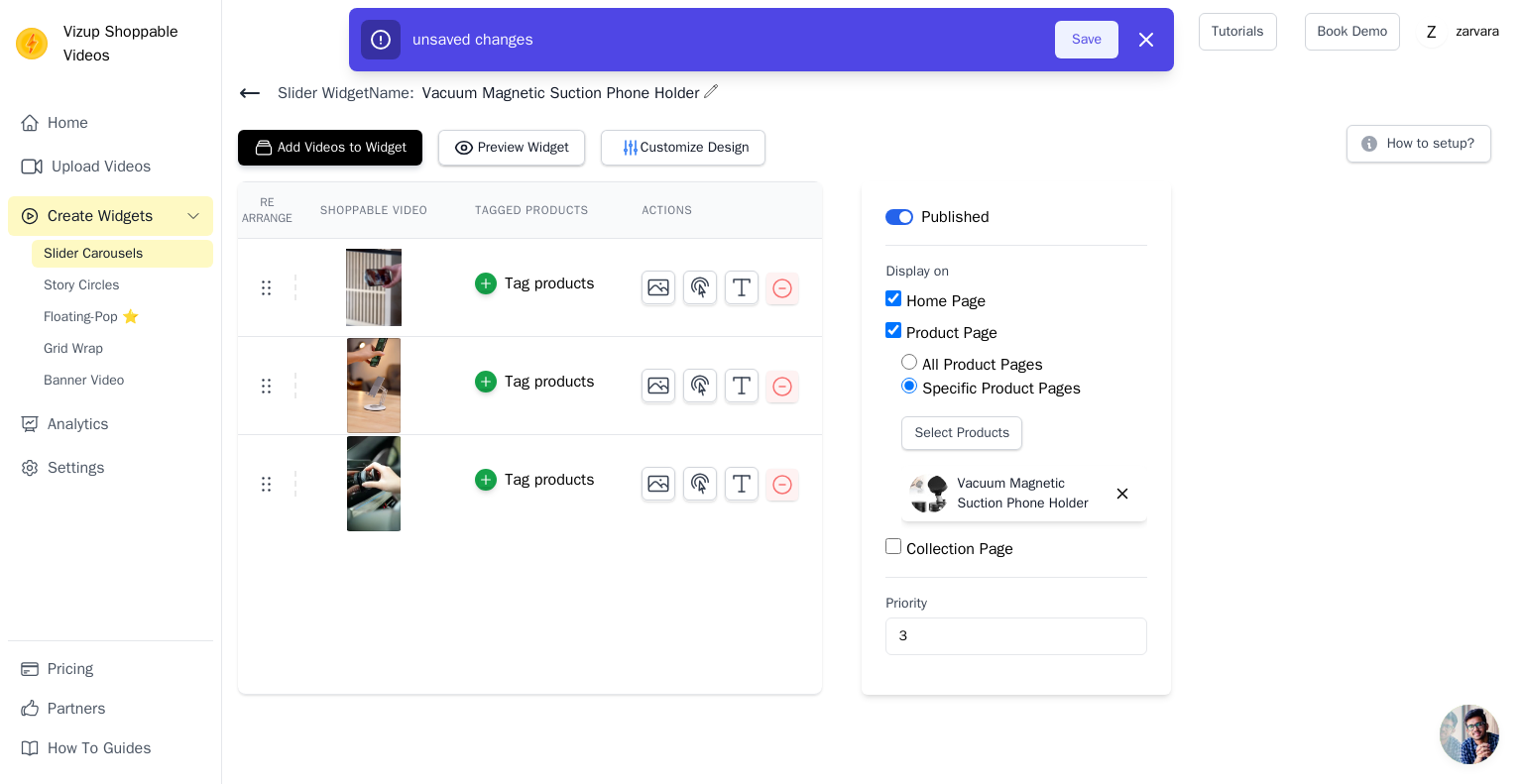 click on "Save" at bounding box center [1087, 40] 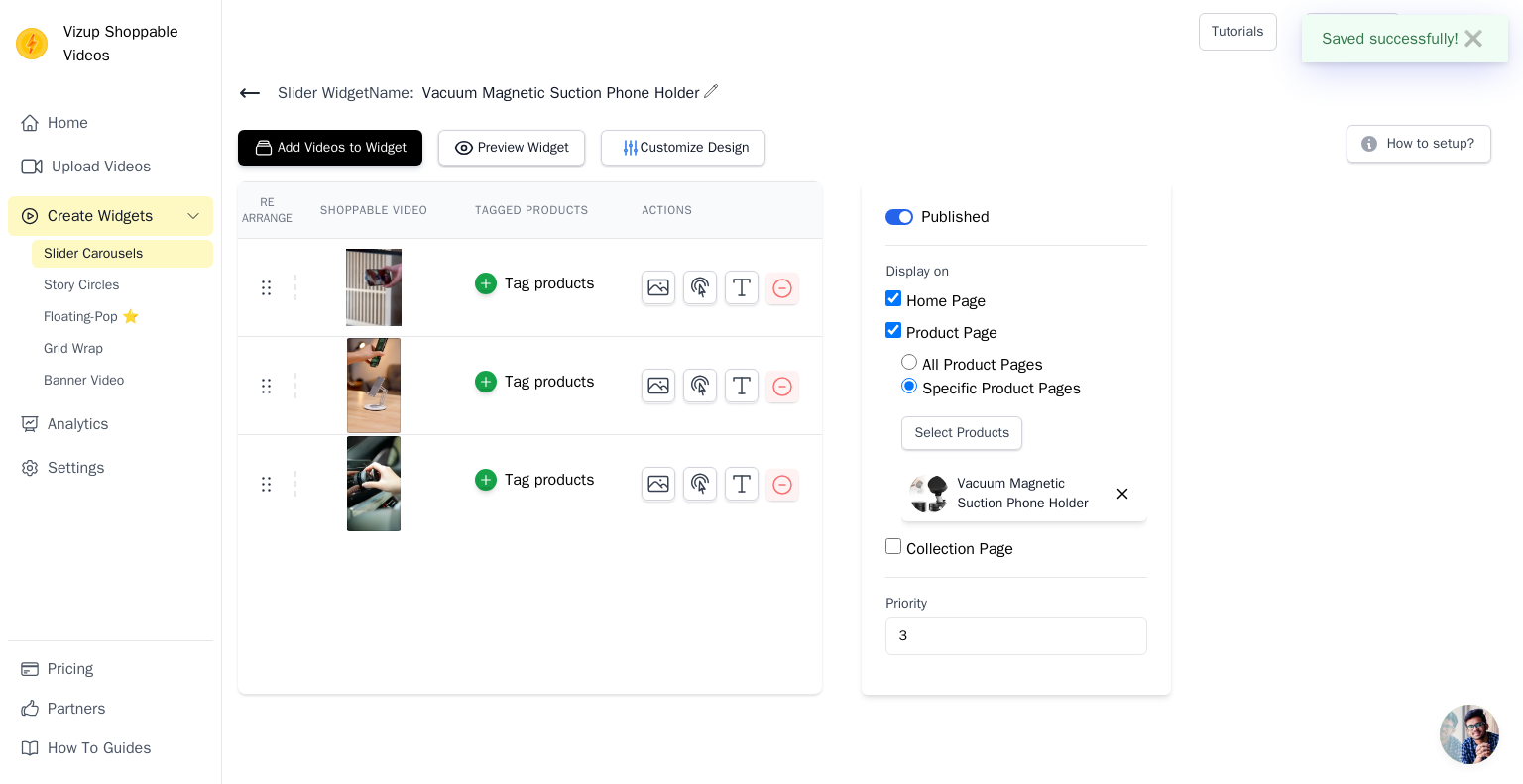 click at bounding box center [706, 32] 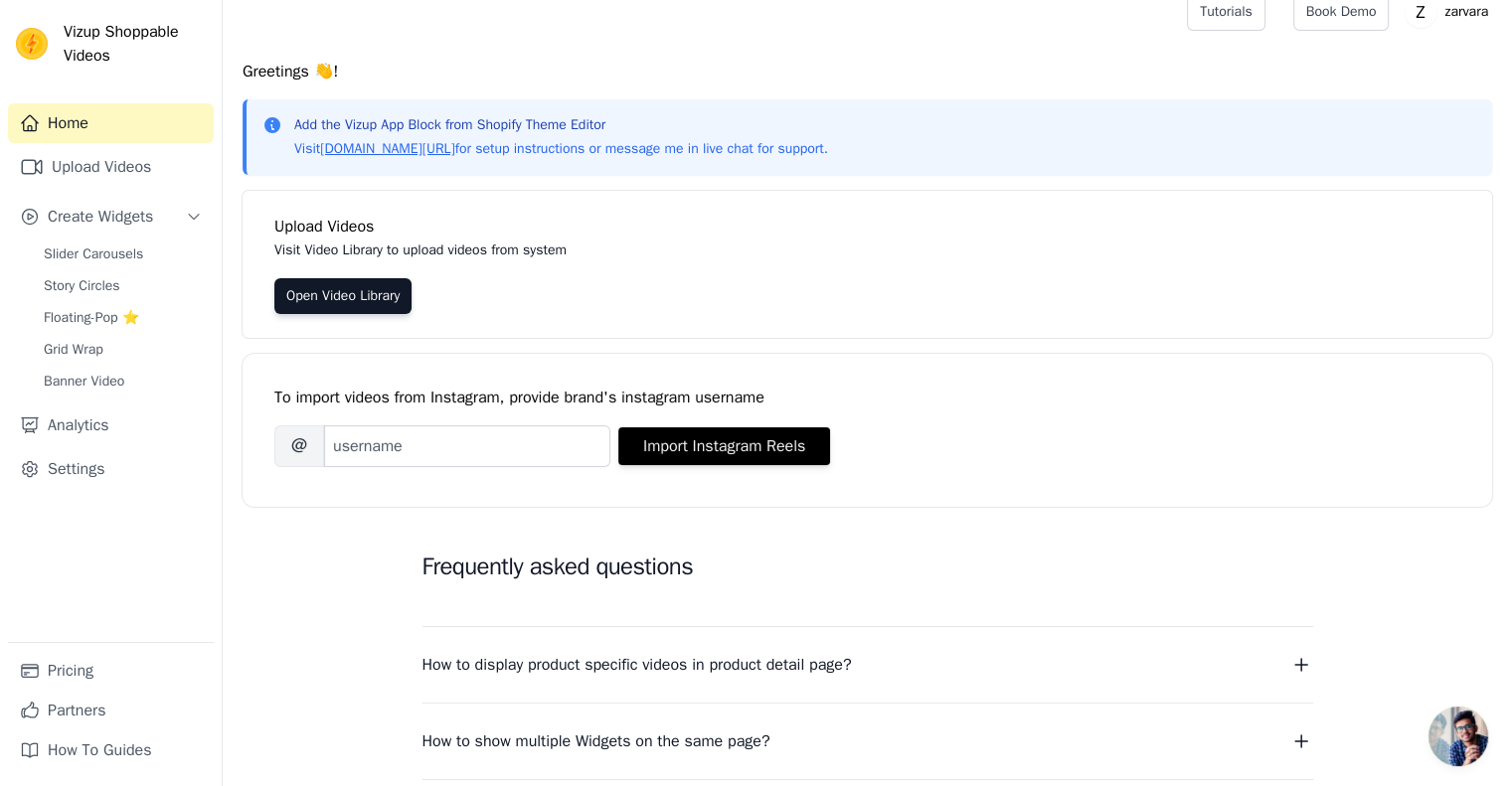 scroll, scrollTop: 17, scrollLeft: 0, axis: vertical 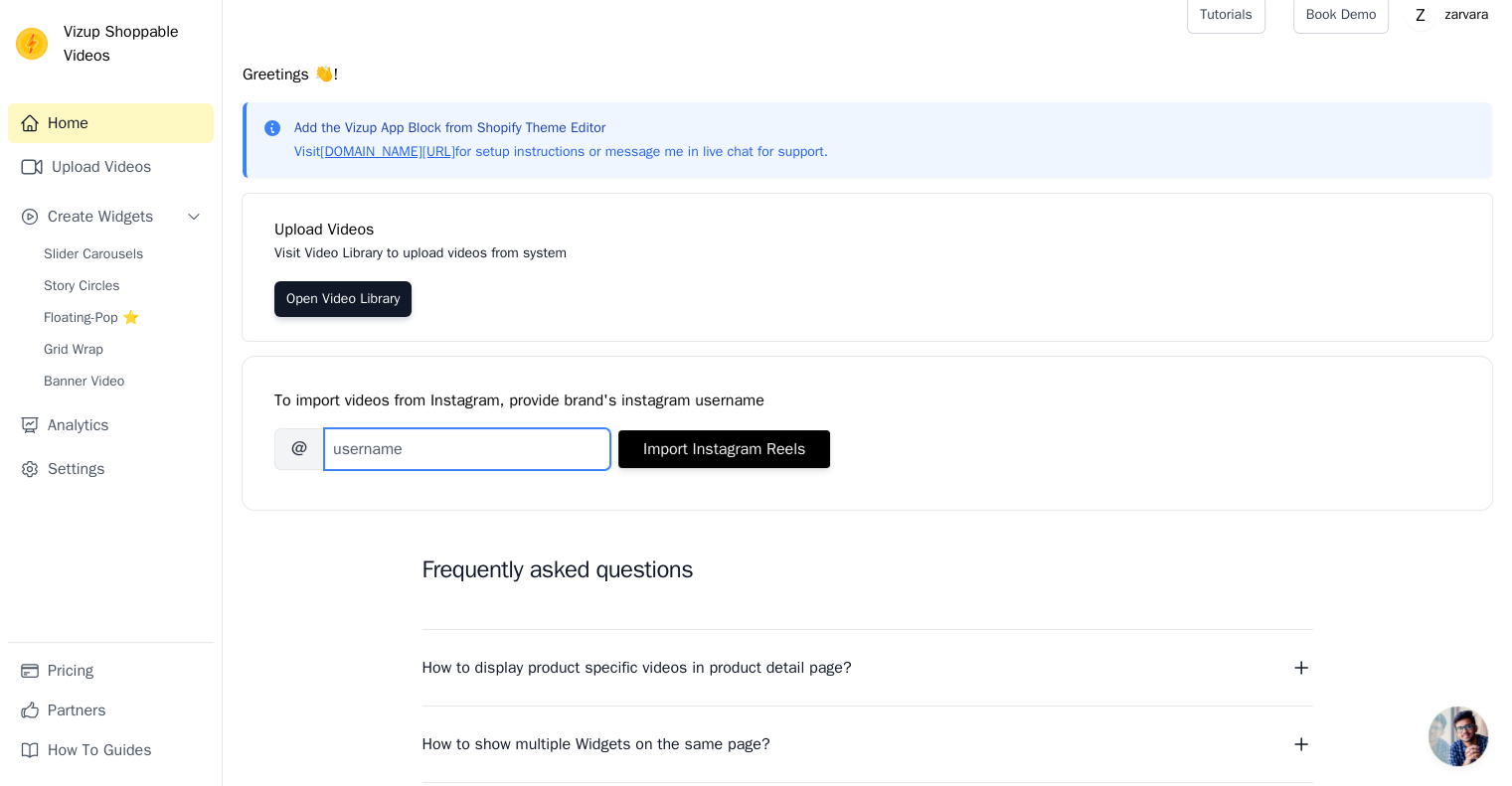 click on "Brand's Instagram Username" at bounding box center [467, 449] 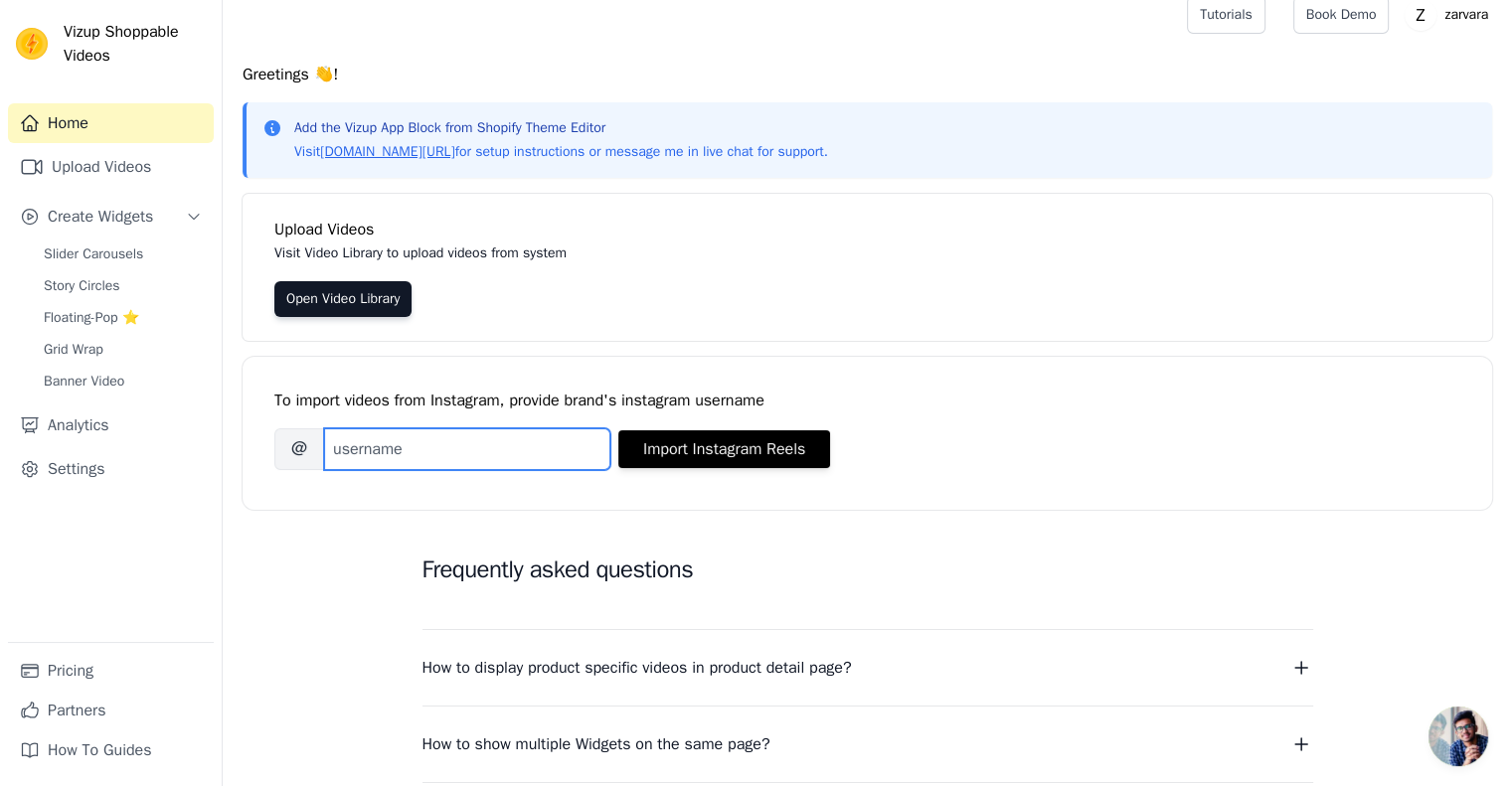 paste on "zarvara_" 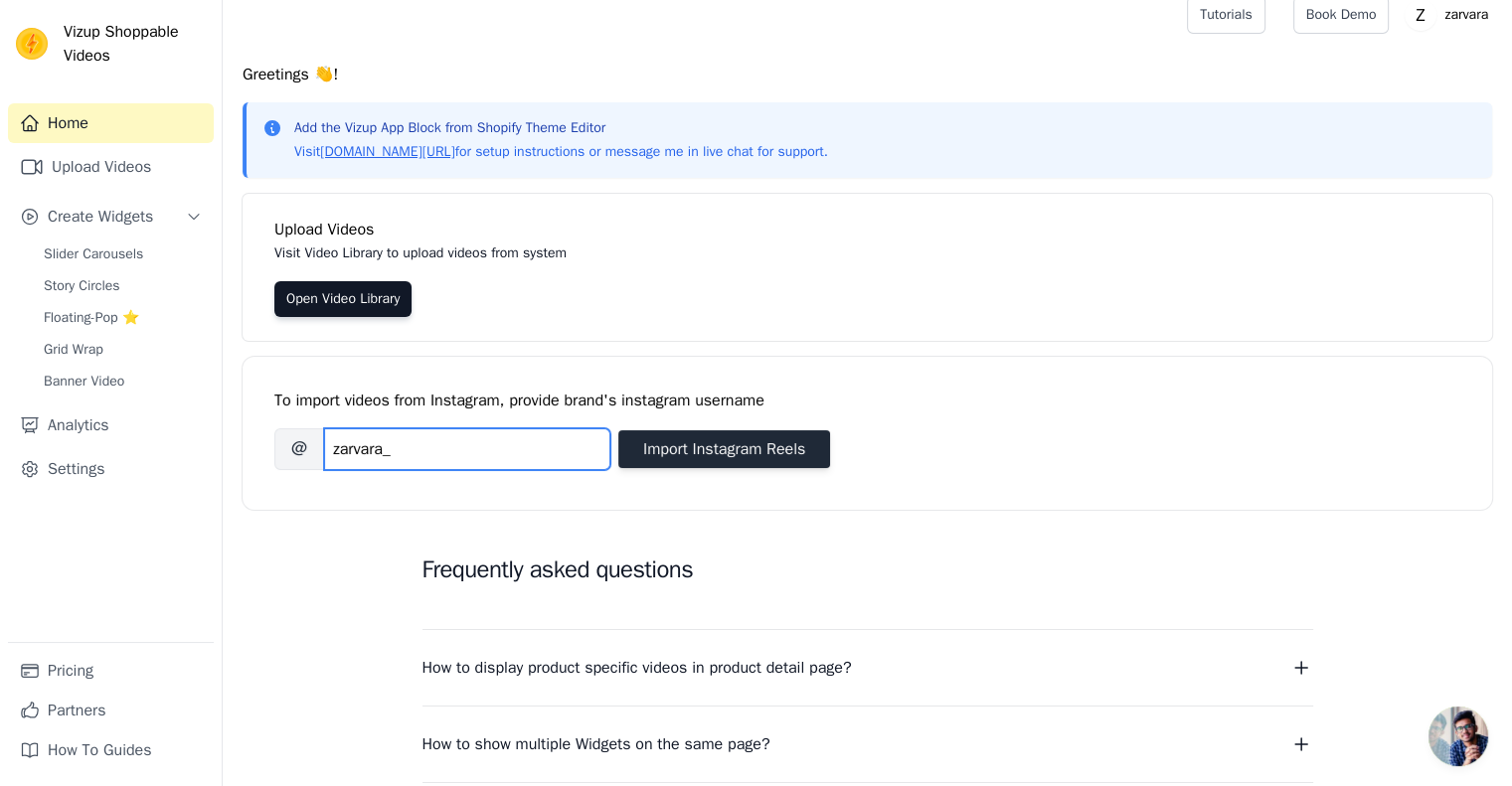 type on "zarvara_" 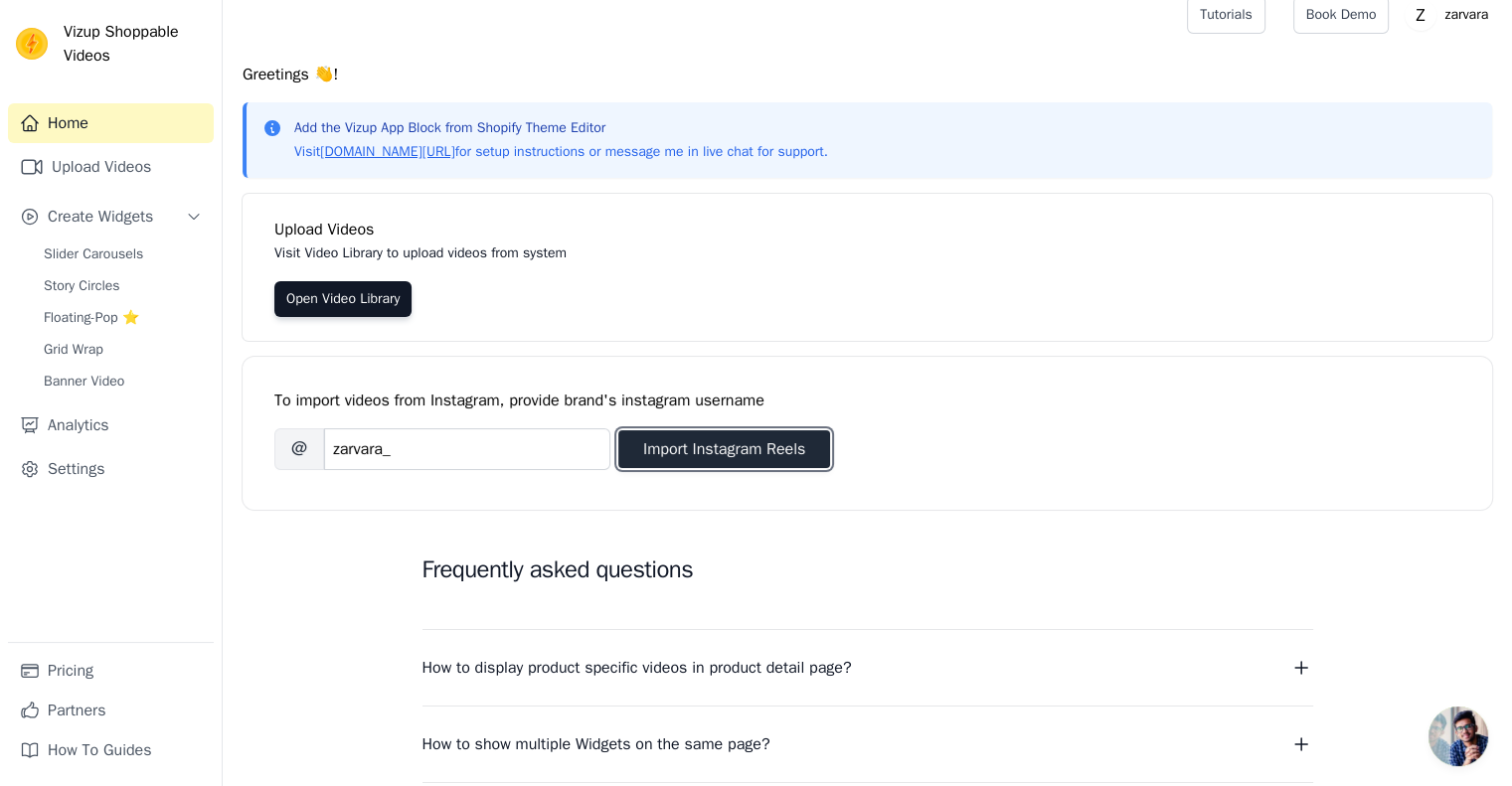 click on "Import Instagram Reels" at bounding box center [724, 449] 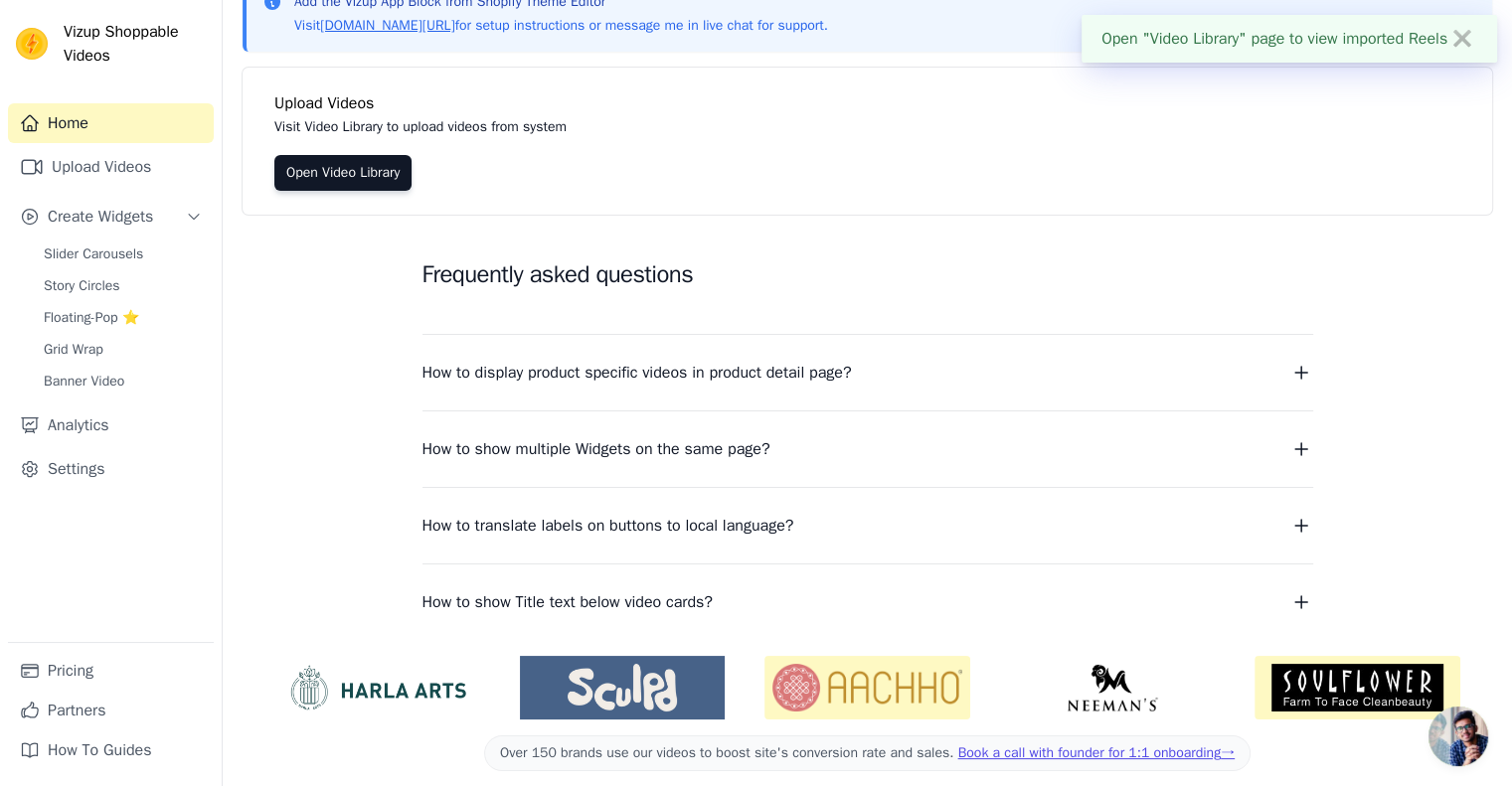 scroll, scrollTop: 159, scrollLeft: 0, axis: vertical 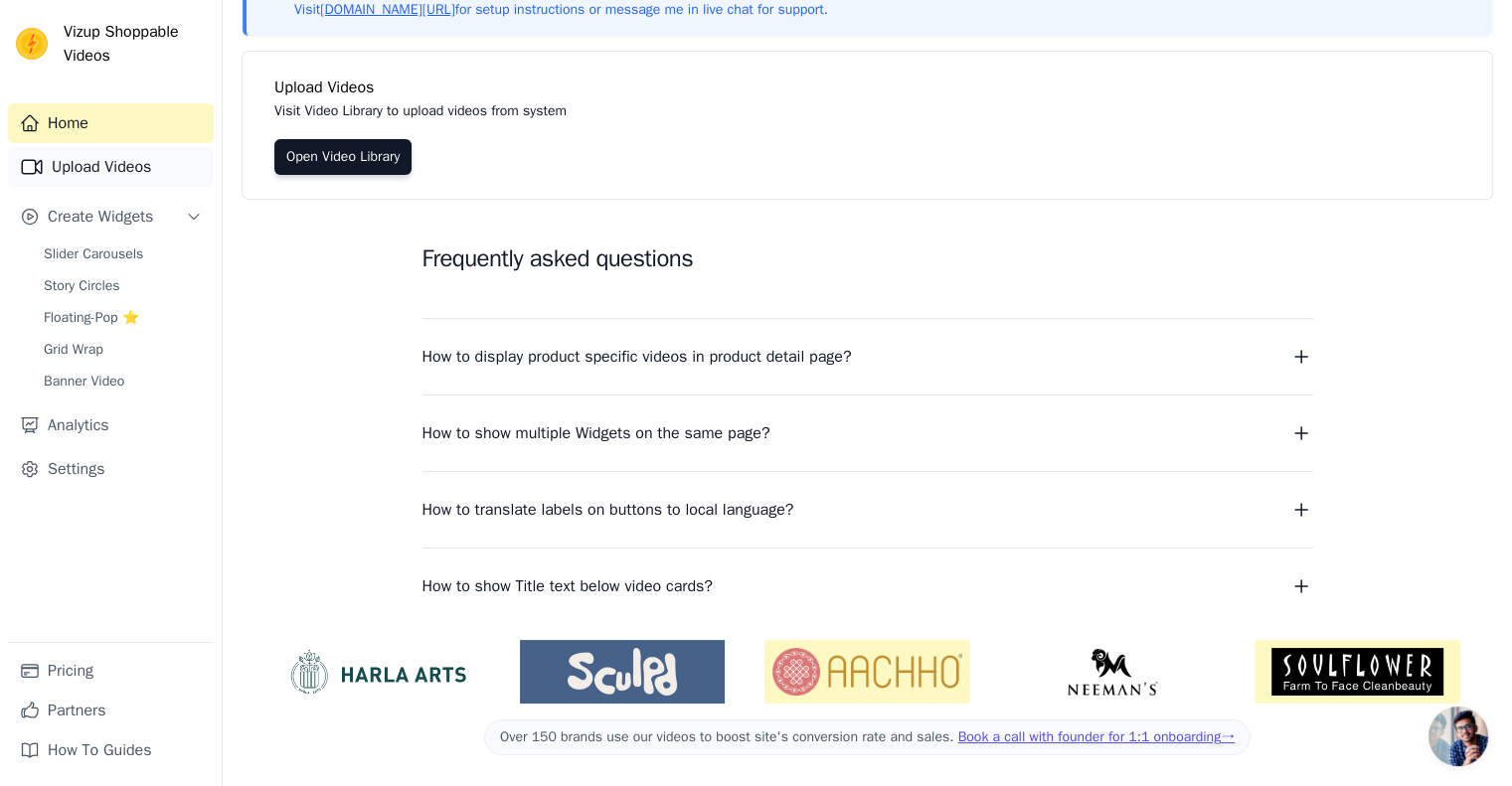 click on "Upload Videos" at bounding box center [110, 167] 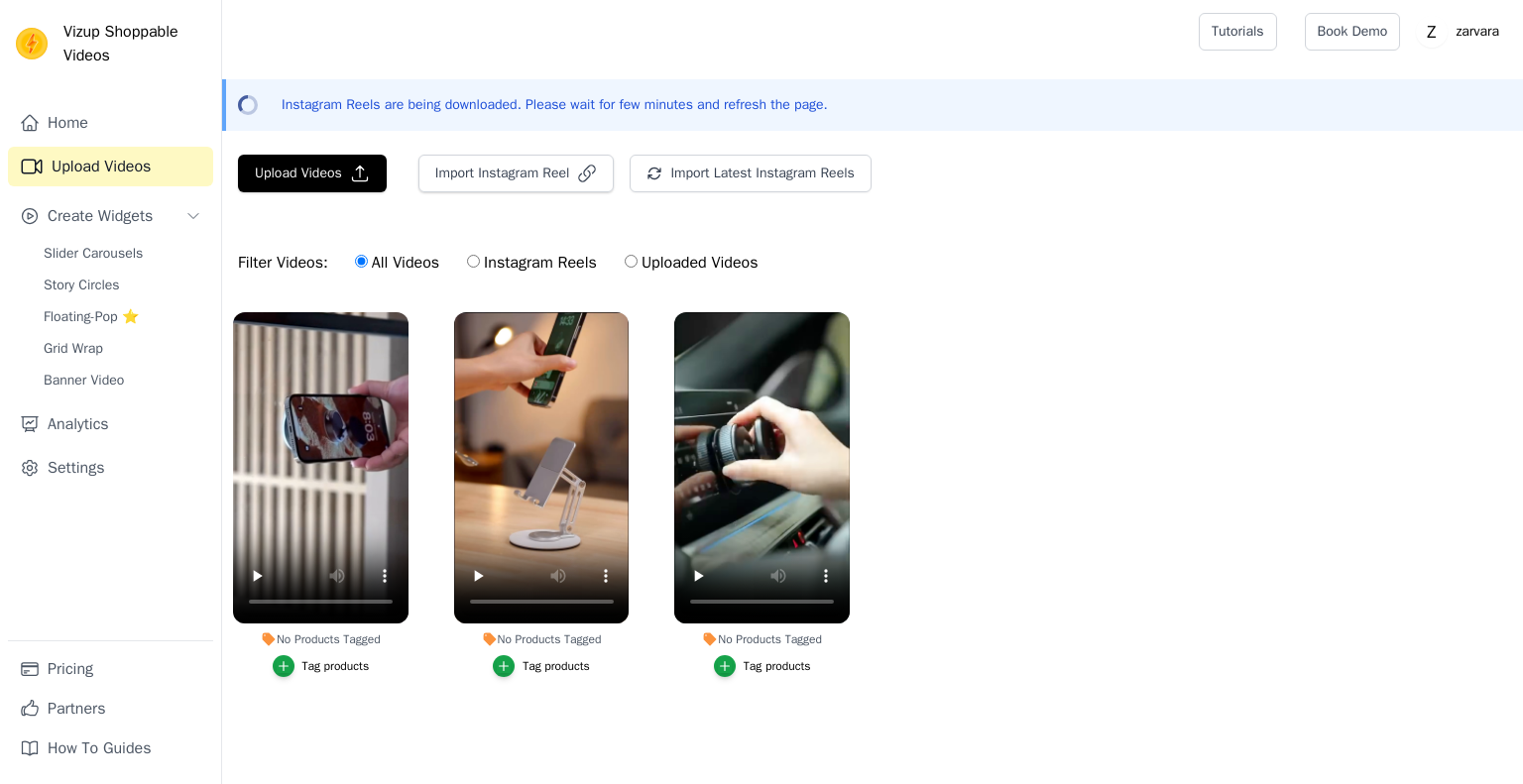 scroll, scrollTop: 0, scrollLeft: 0, axis: both 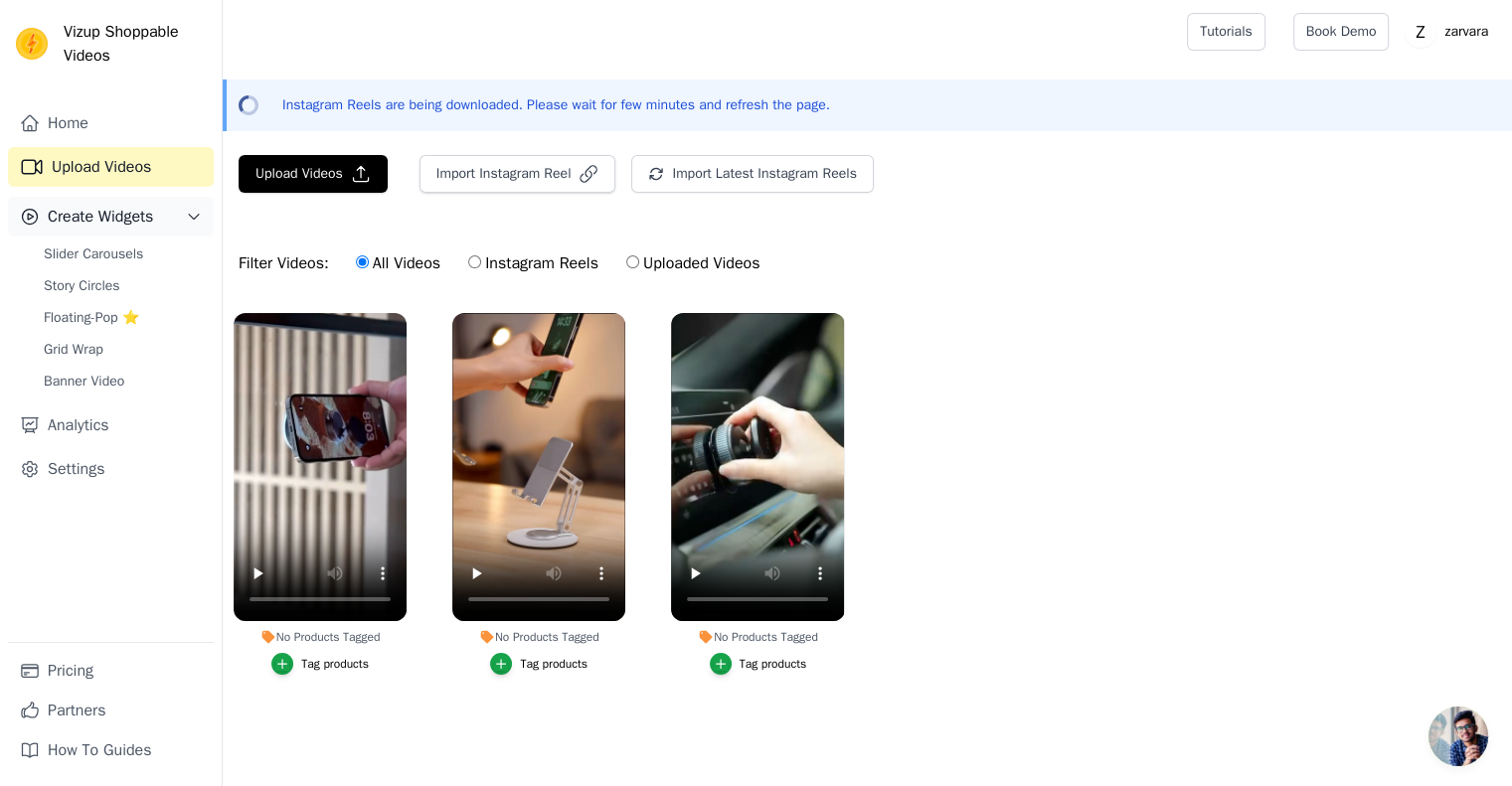 click on "Create Widgets" at bounding box center [100, 217] 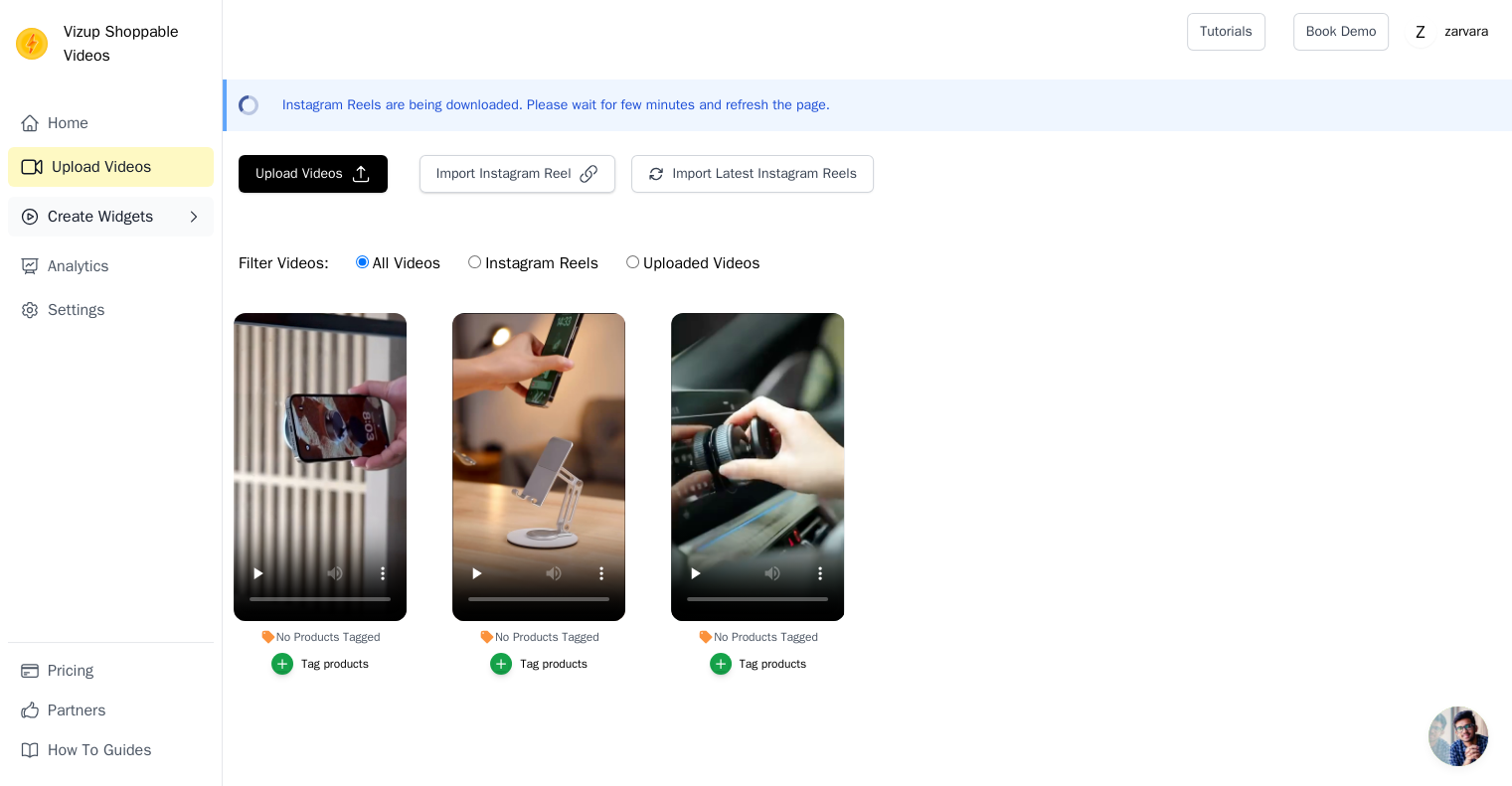 click on "Create Widgets" at bounding box center [100, 217] 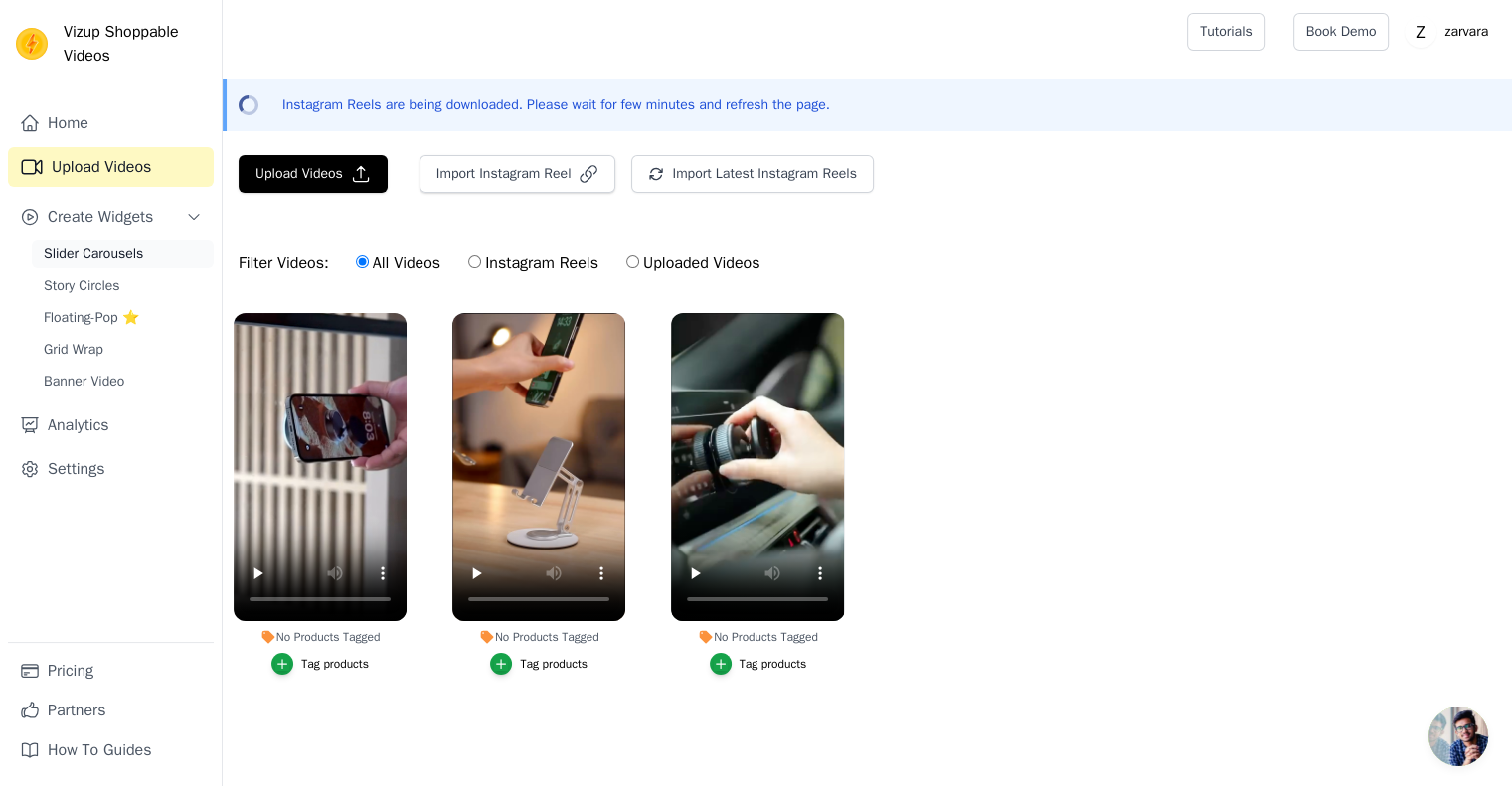 click on "Slider Carousels" at bounding box center [93, 254] 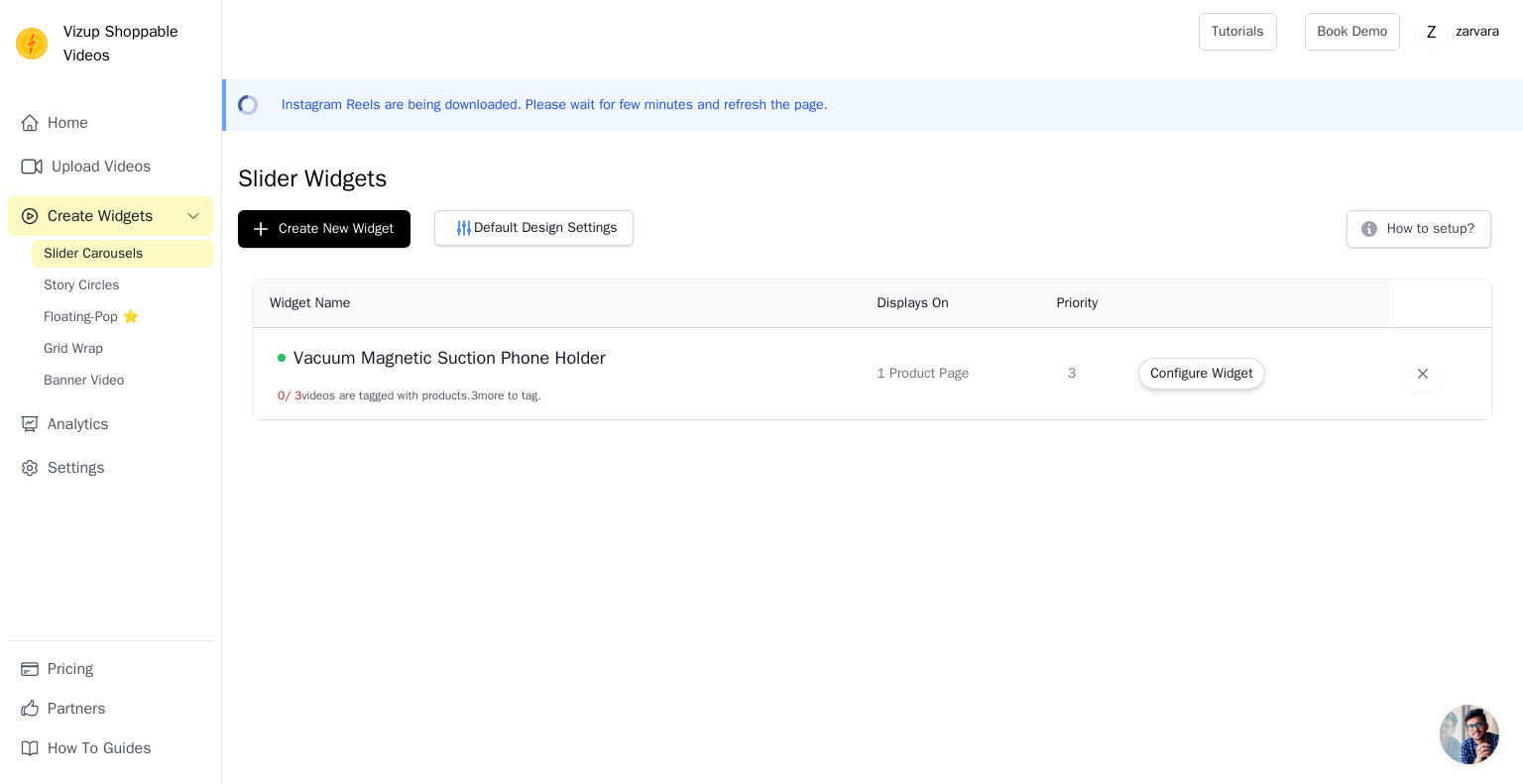 click on "3  more to tag." at bounding box center [506, 395] 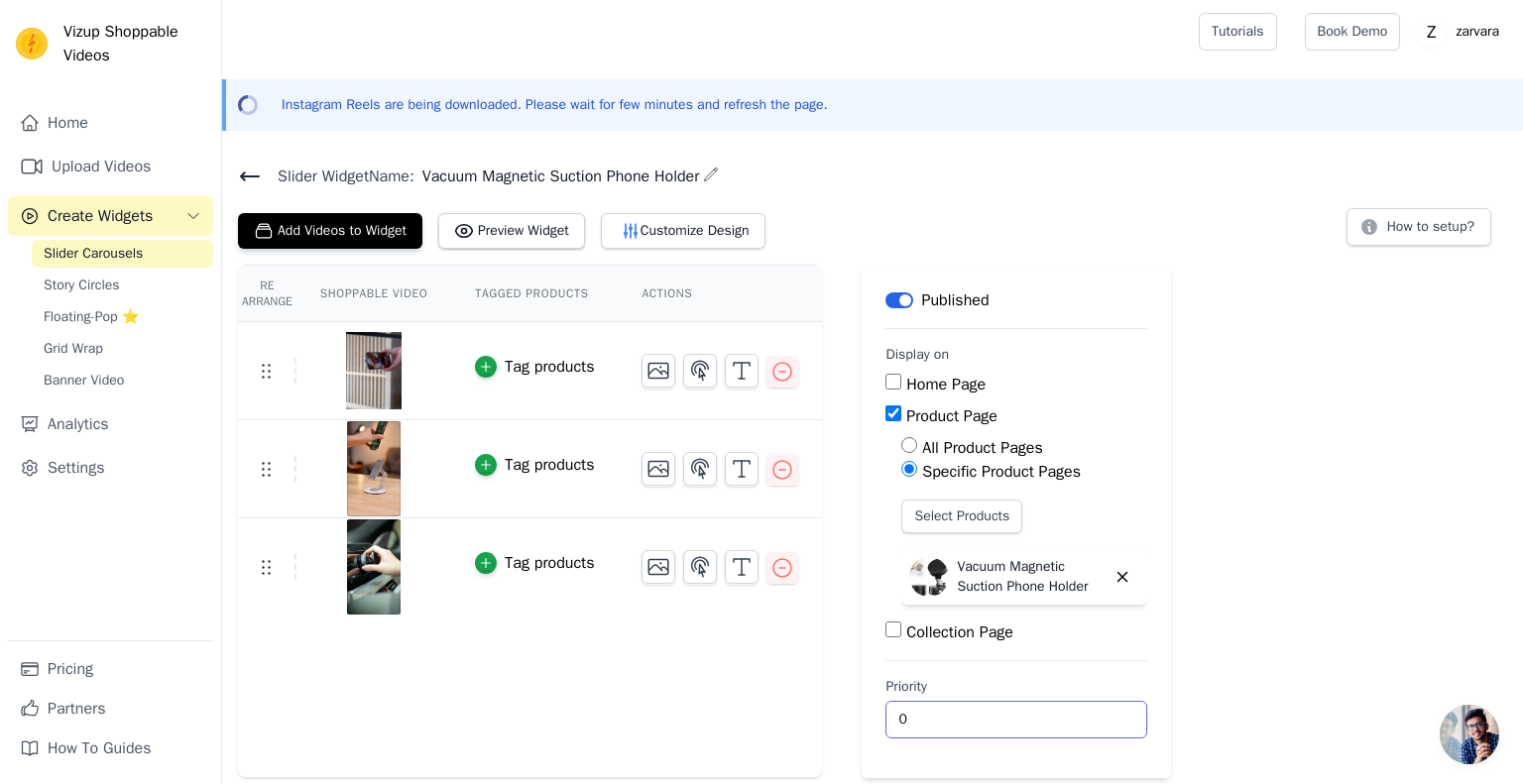 click on "0" at bounding box center (1016, 720) 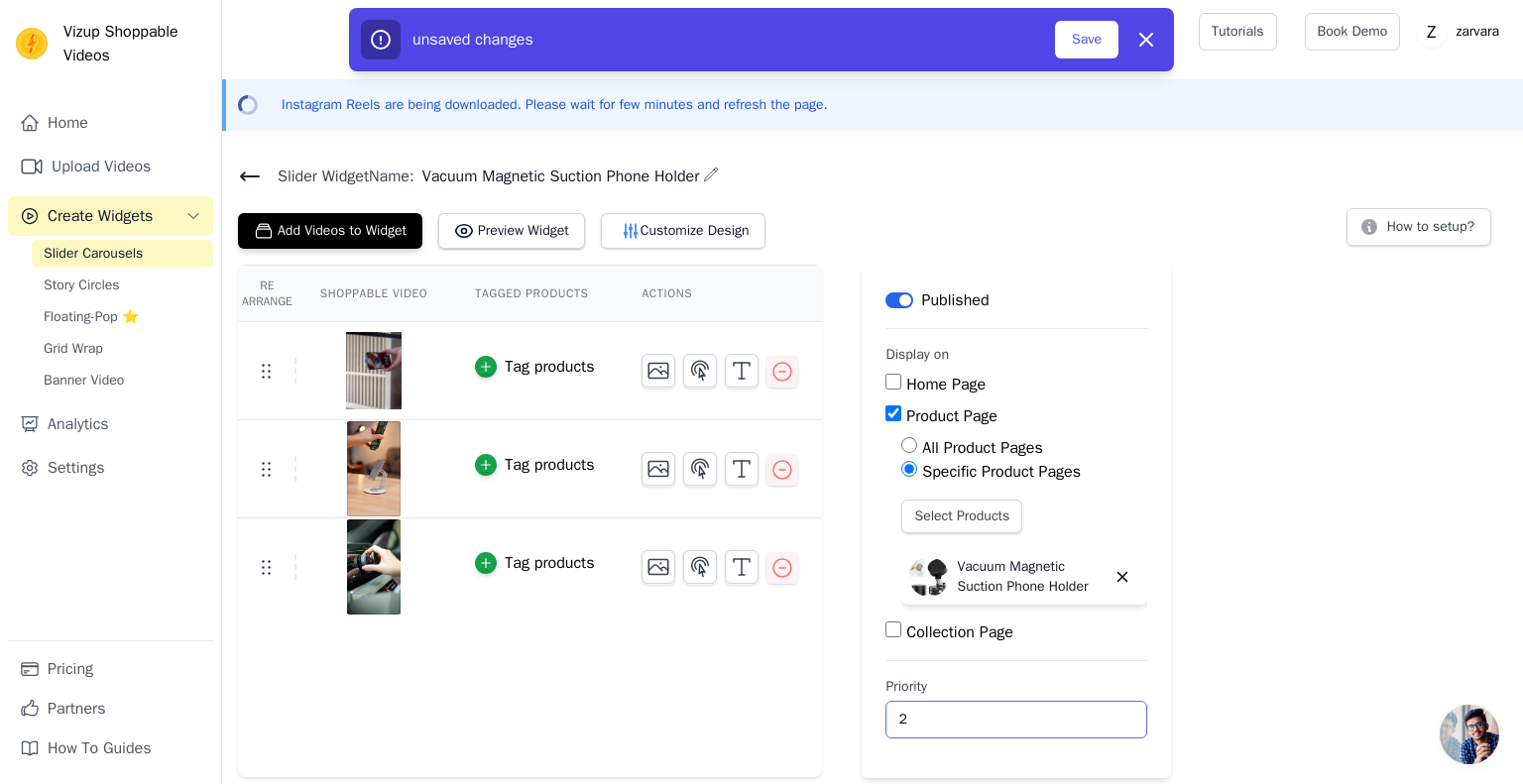 type on "3" 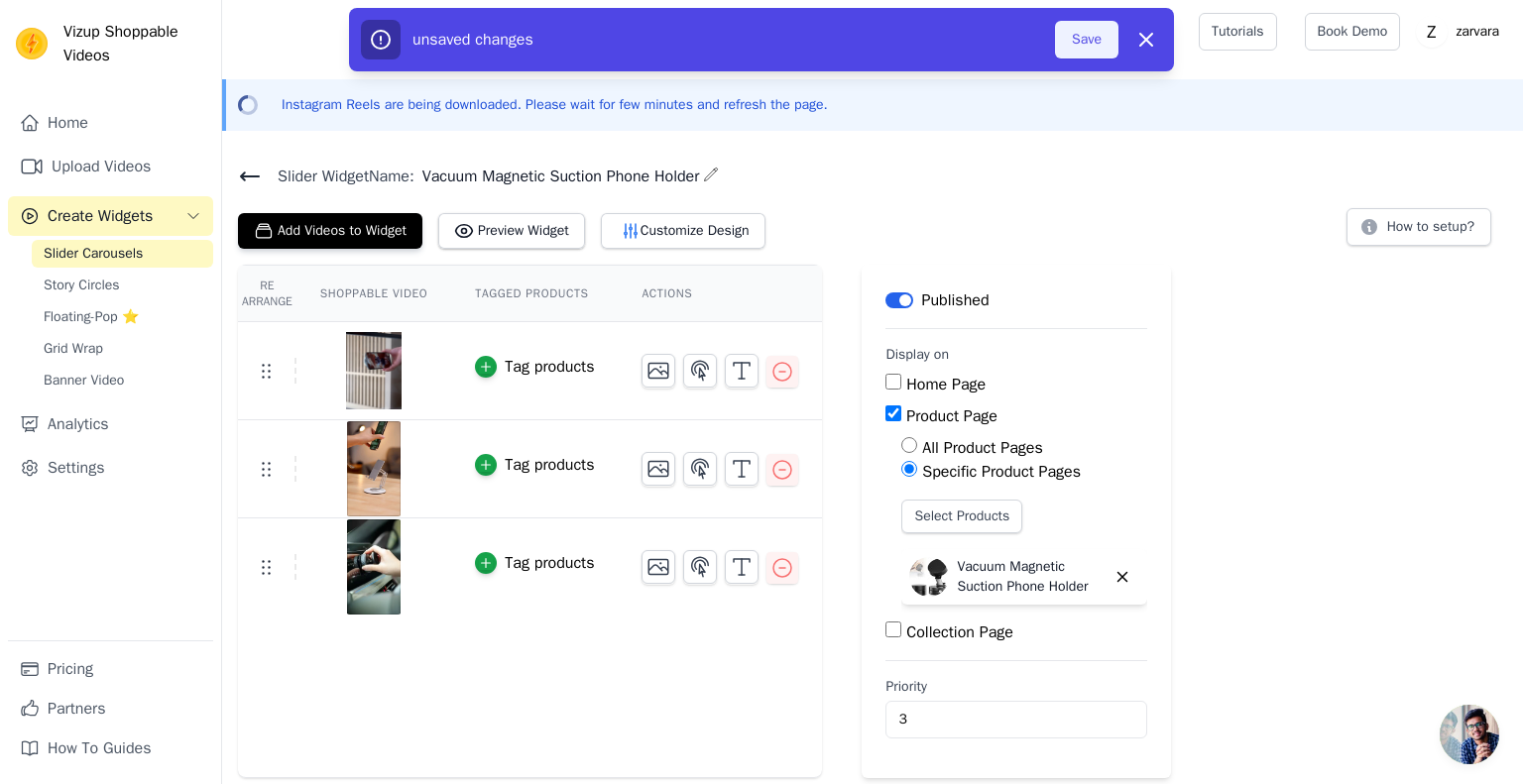 click on "Save" at bounding box center (1087, 40) 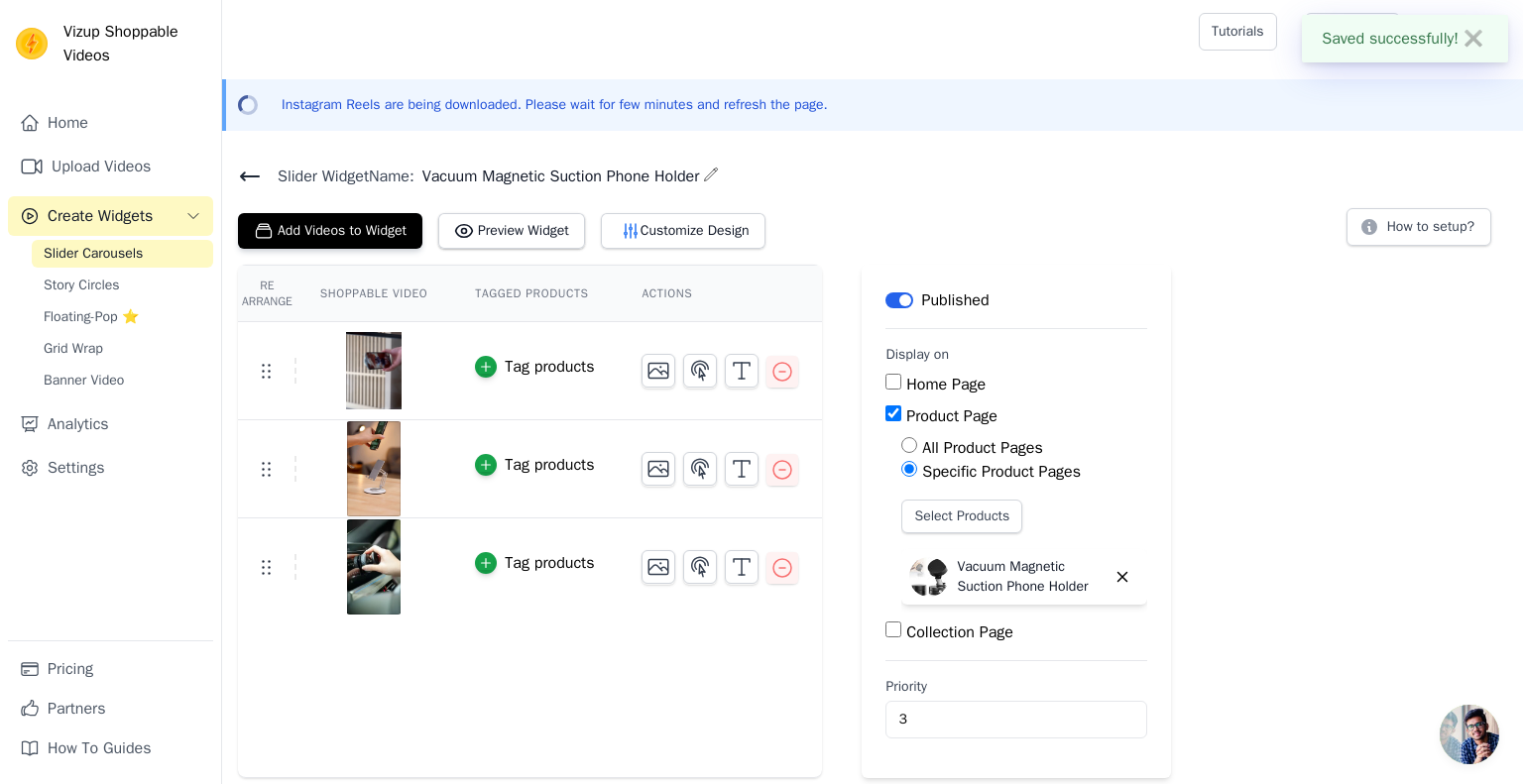 click at bounding box center [706, 32] 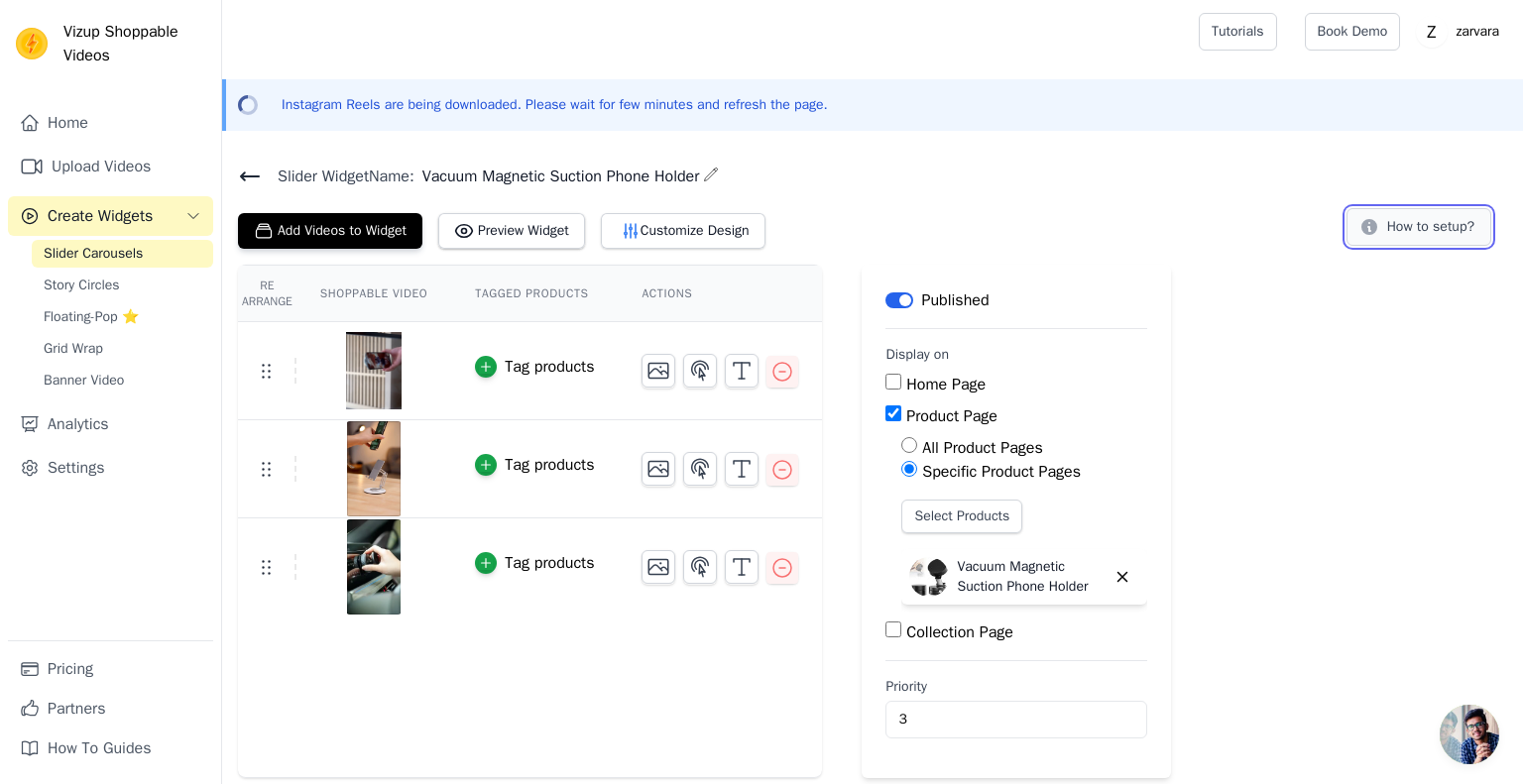 click on "How to setup?" at bounding box center (1419, 227) 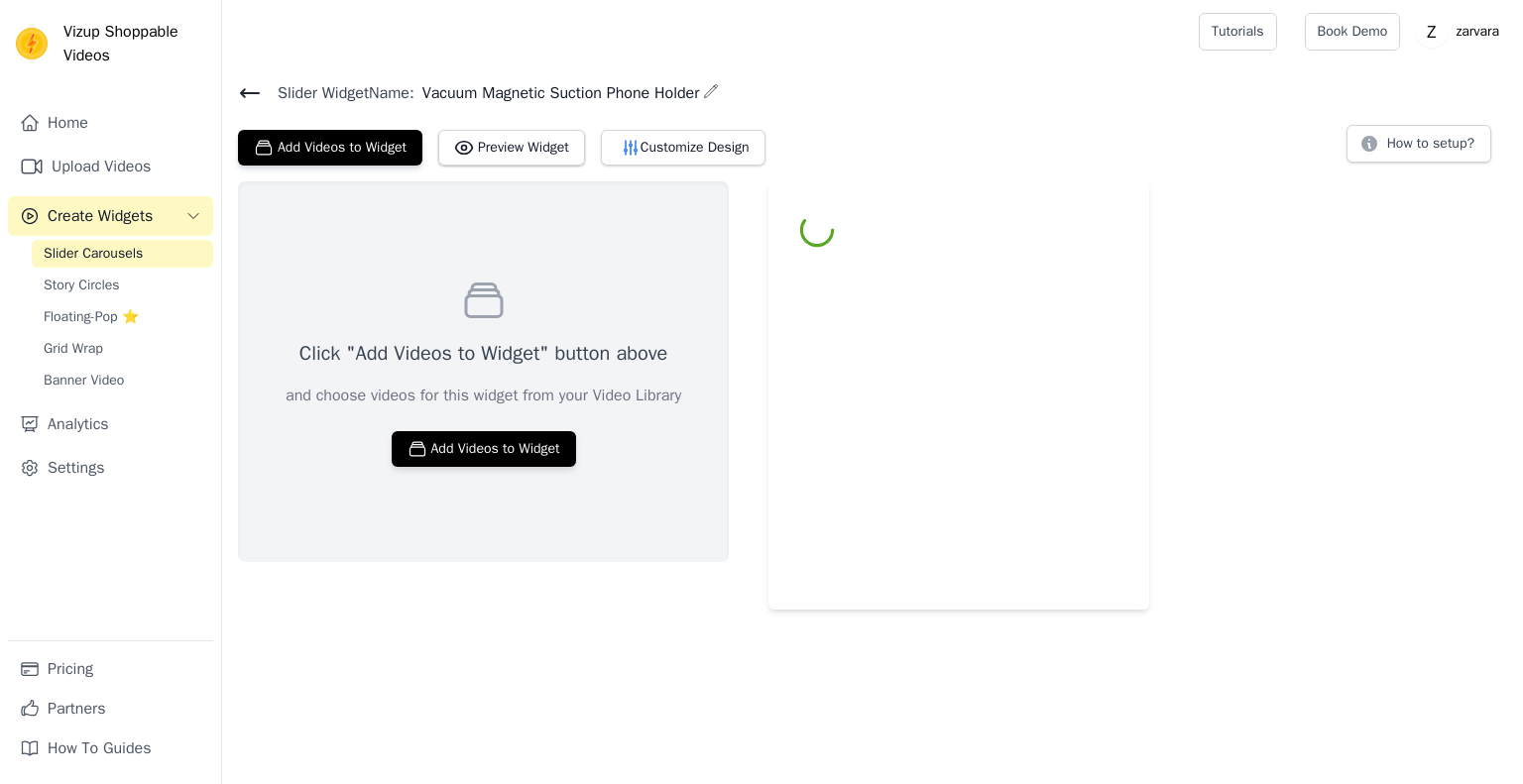 scroll, scrollTop: 0, scrollLeft: 0, axis: both 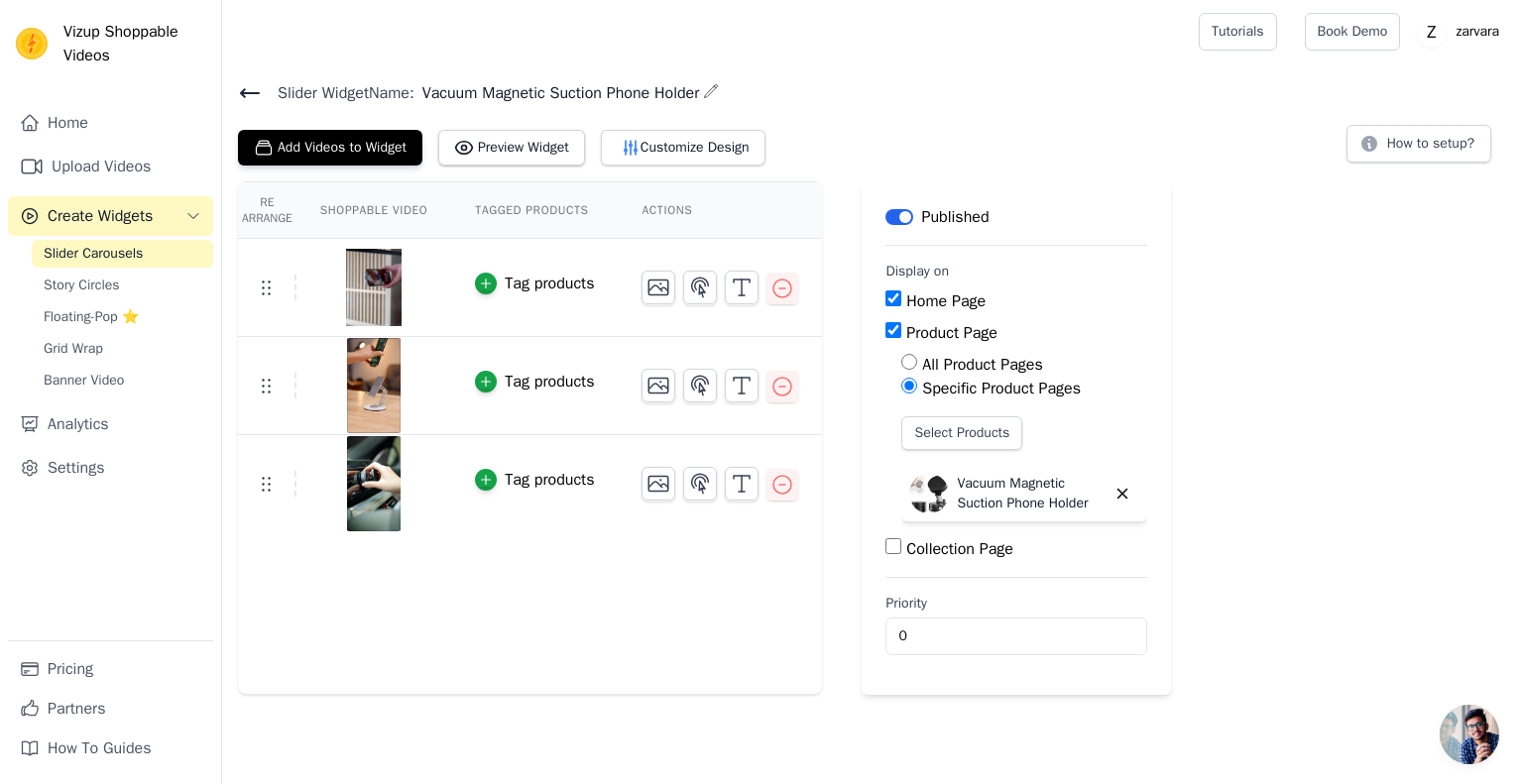 click on "Home Page" at bounding box center [893, 298] 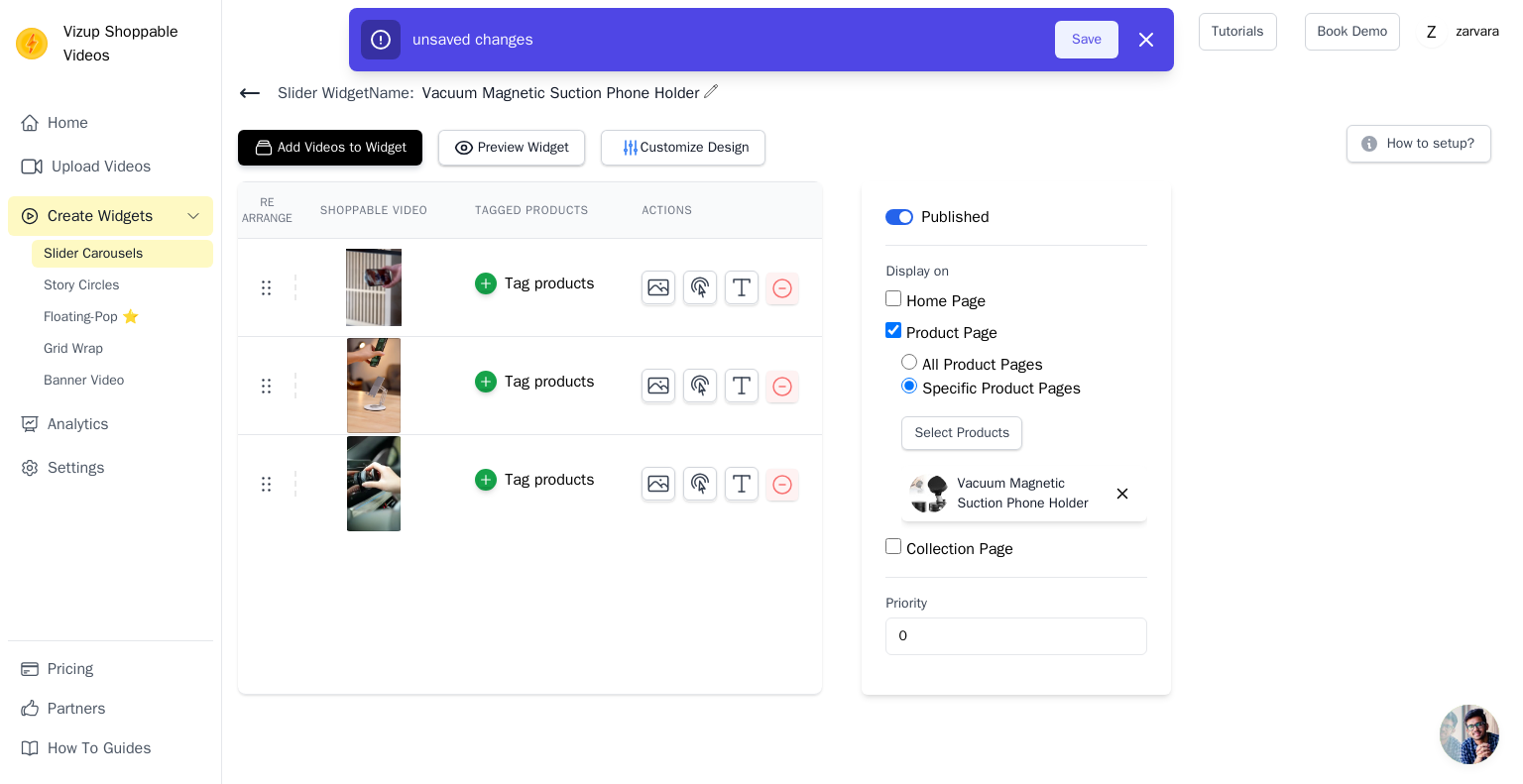 click on "Save" at bounding box center (1087, 40) 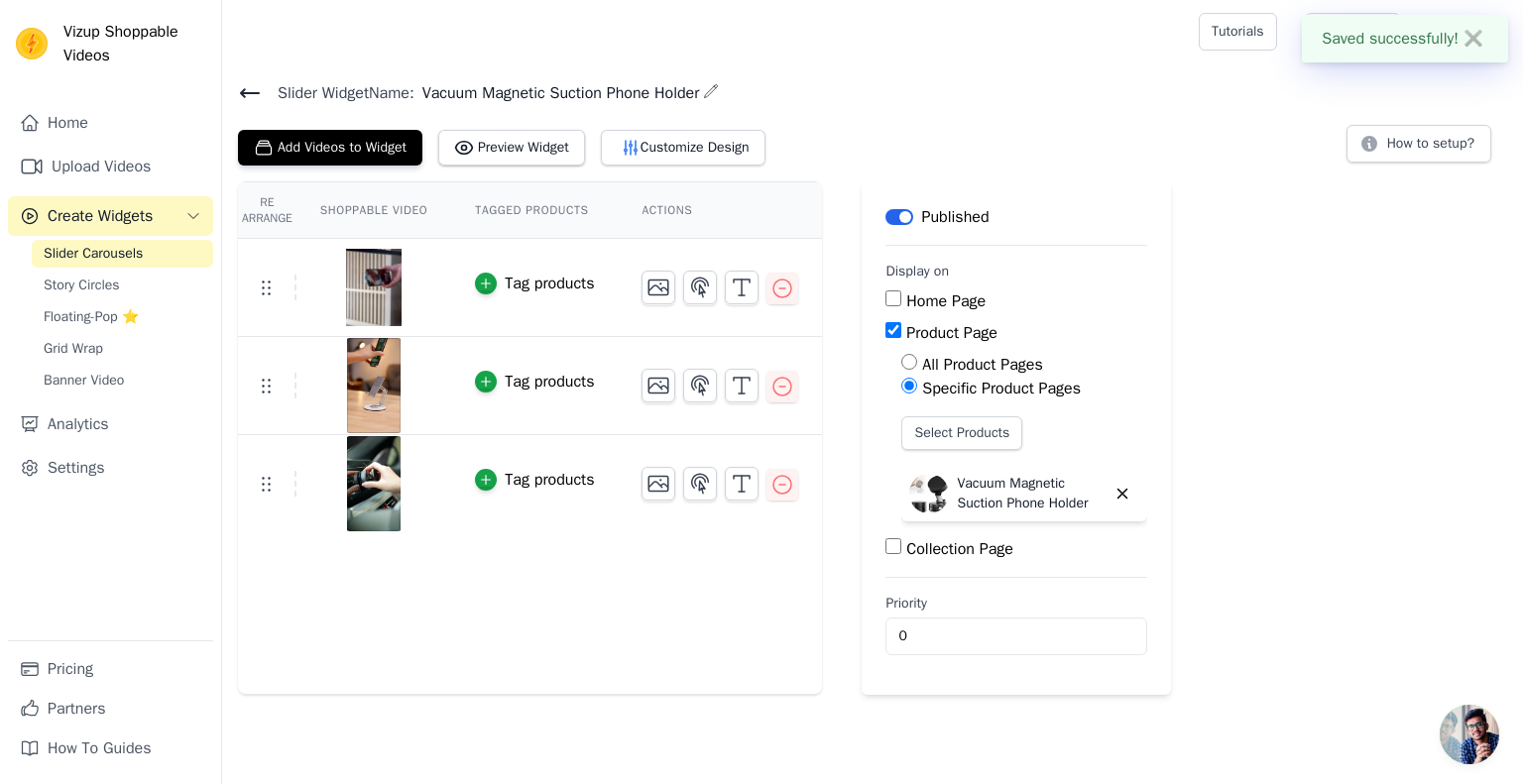 click at bounding box center (706, 32) 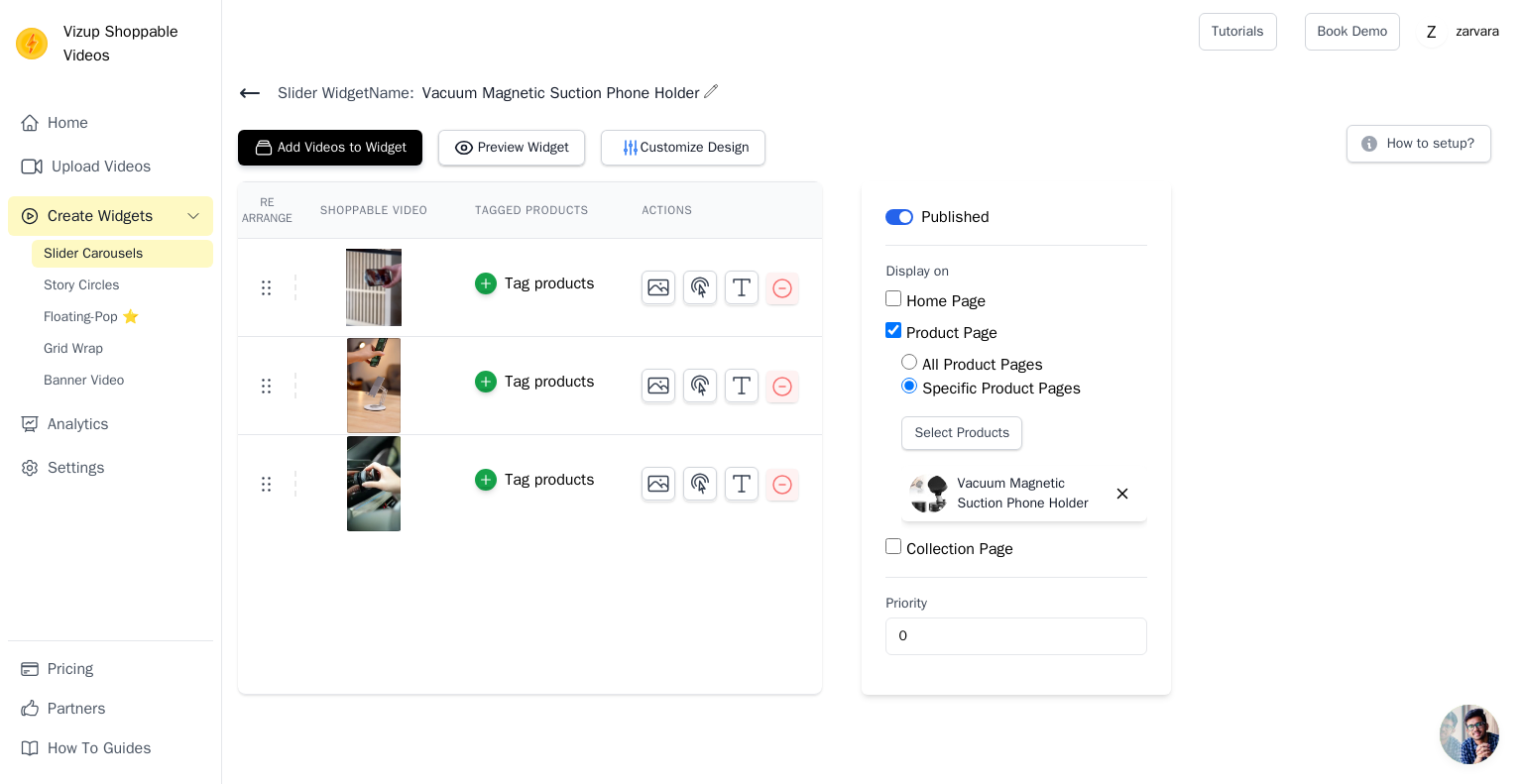click on "Collection Page" at bounding box center [893, 546] 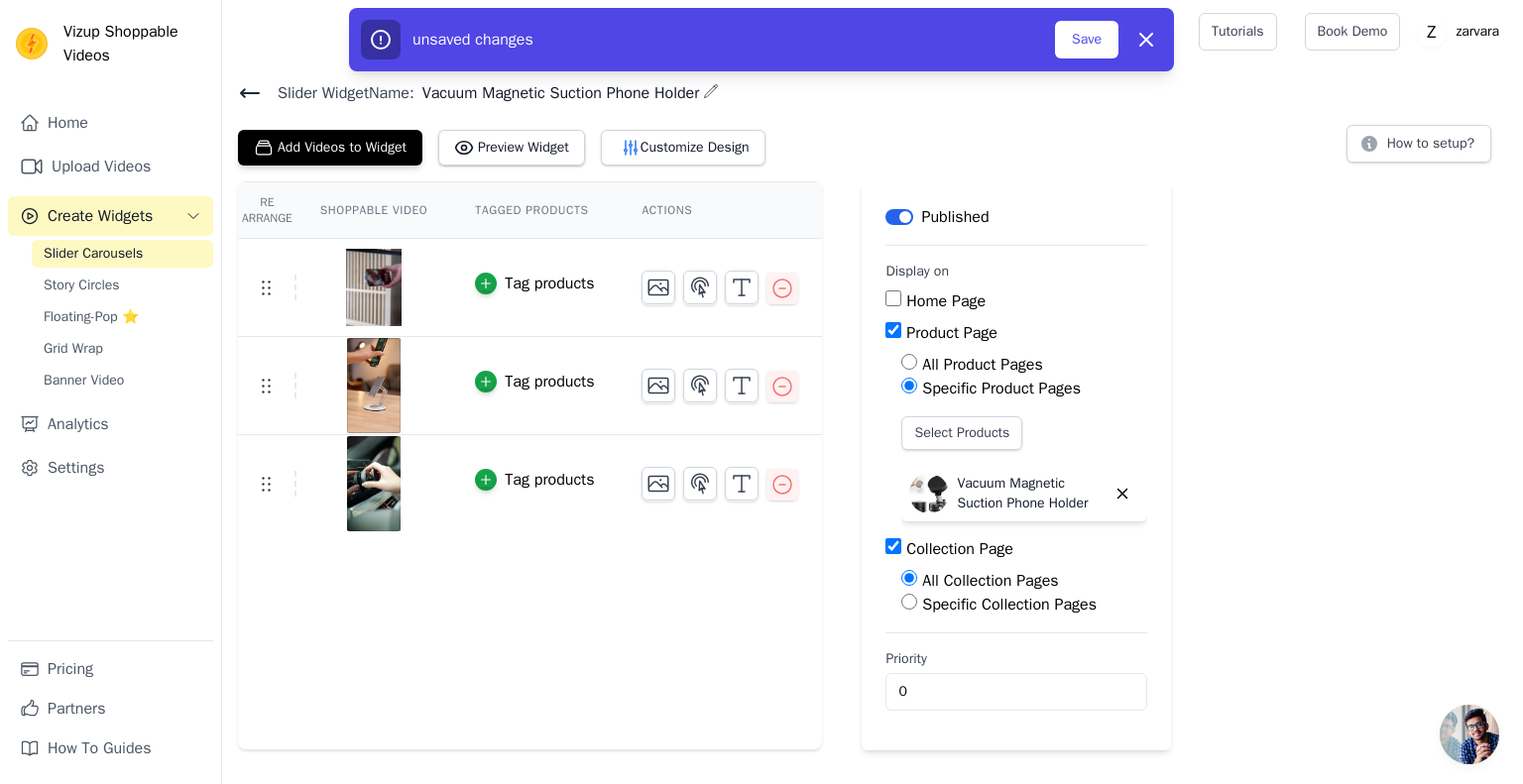 click on "Specific Collection Pages" at bounding box center [909, 602] 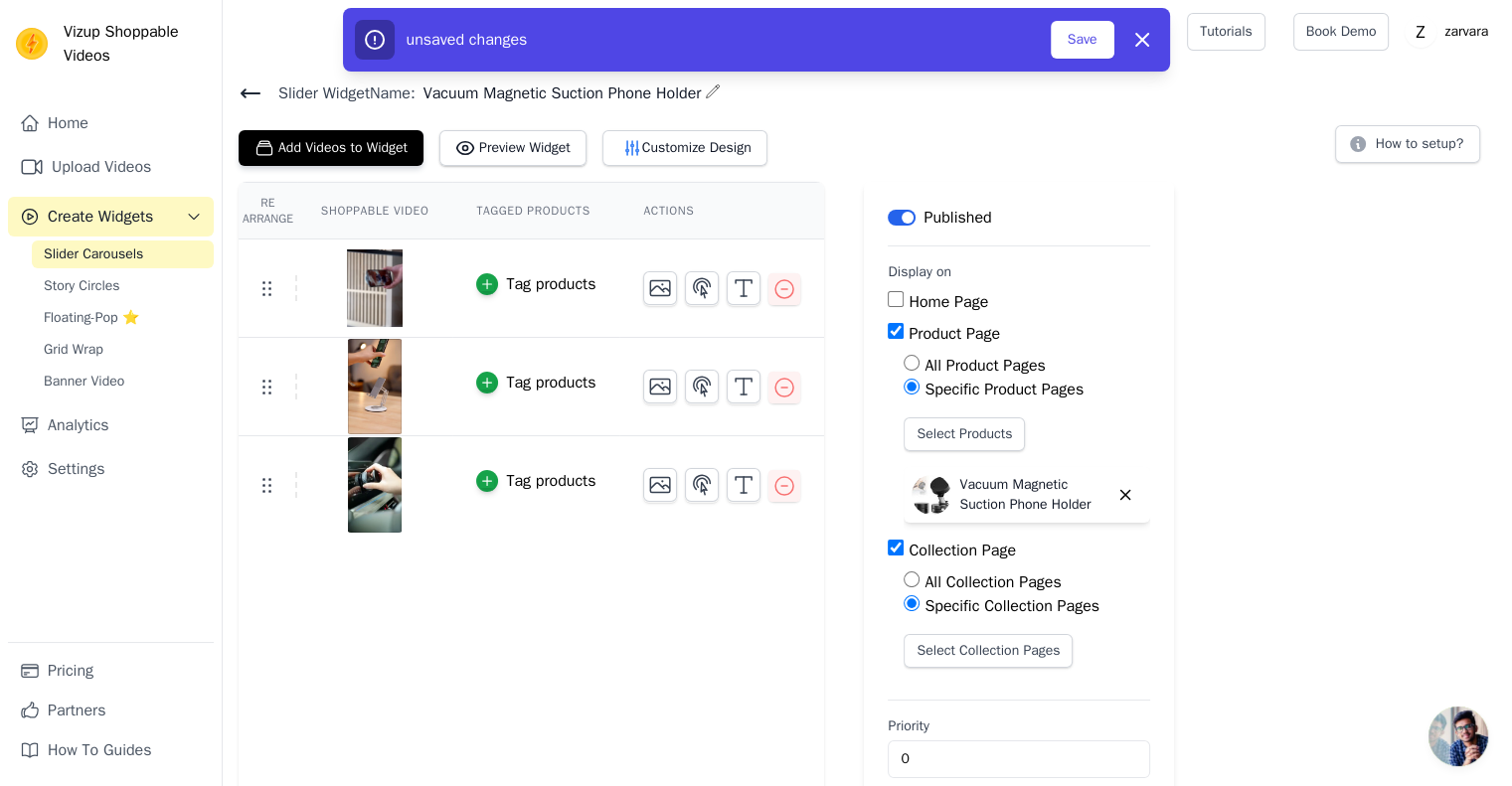 click on "Collection Page" at bounding box center [896, 548] 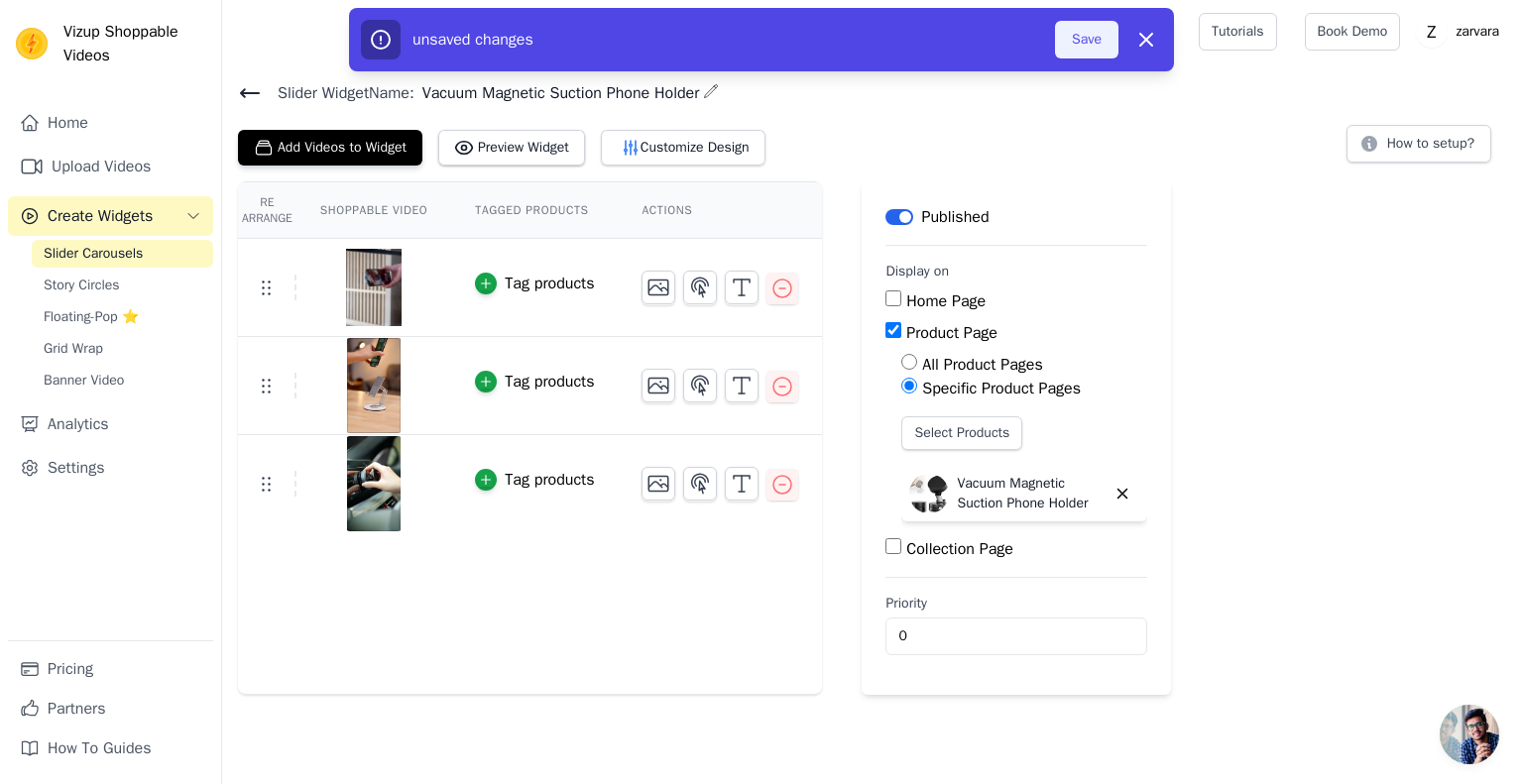 click on "Save" at bounding box center [1087, 40] 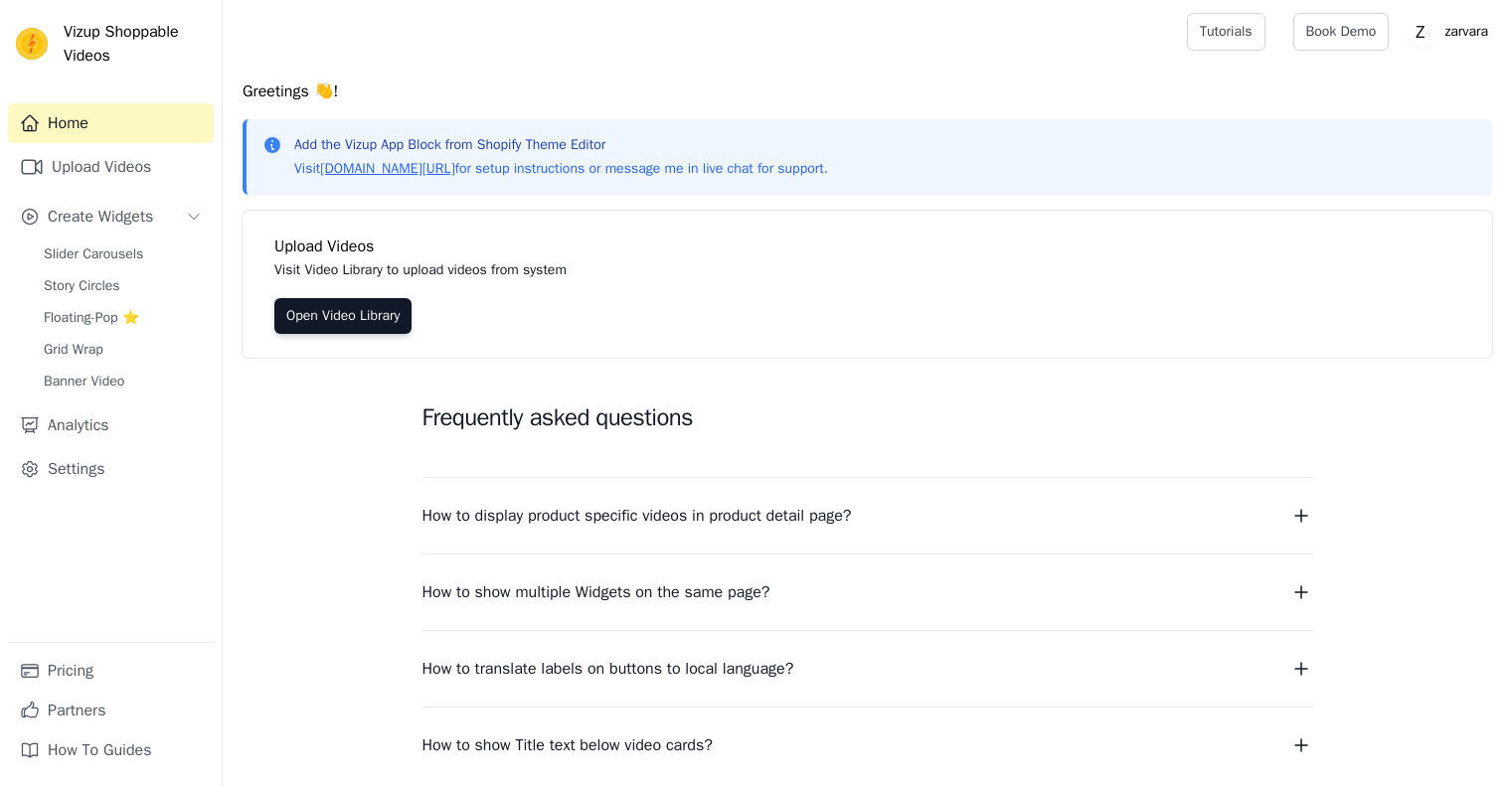 scroll, scrollTop: 0, scrollLeft: 0, axis: both 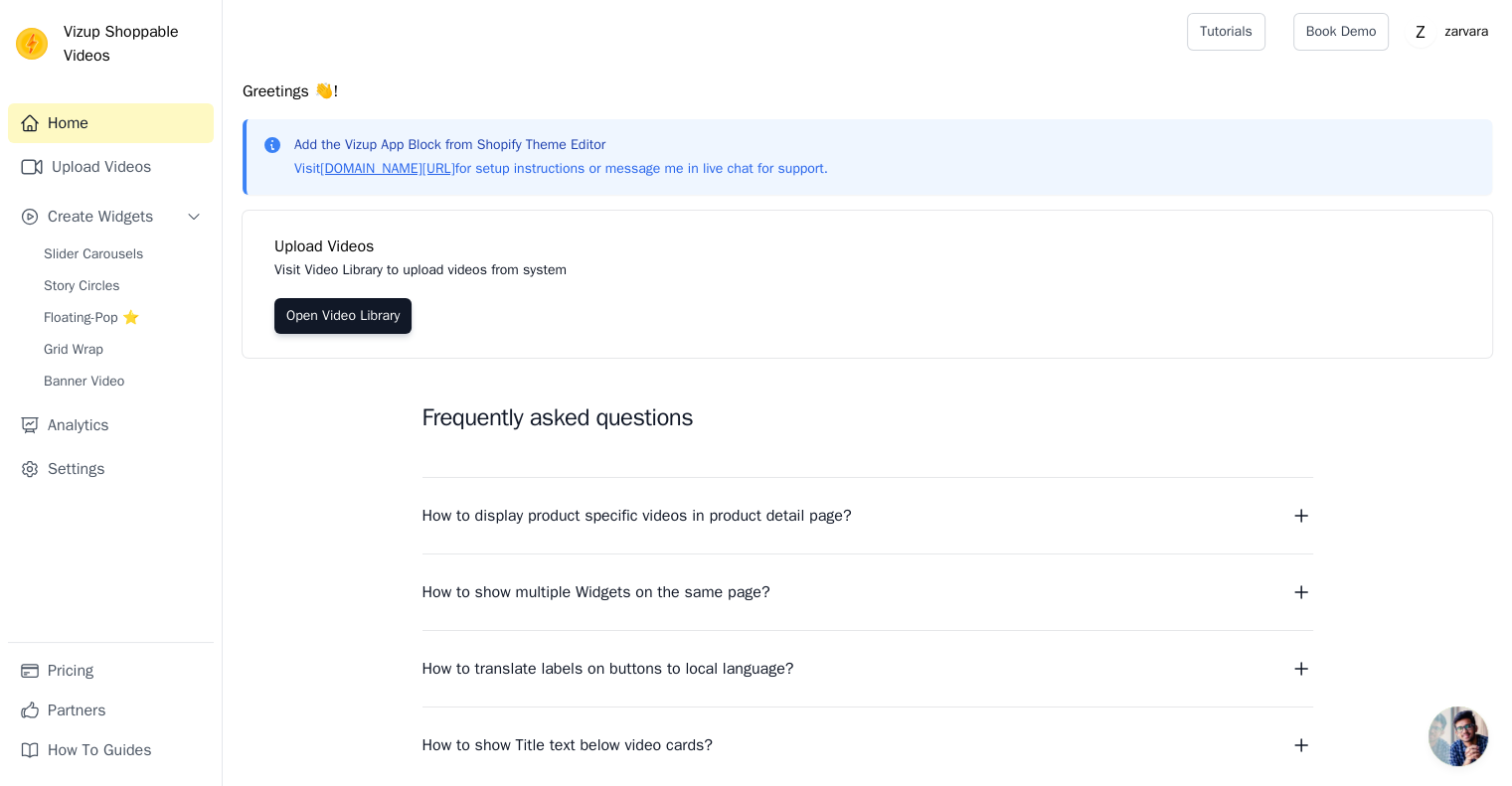 click 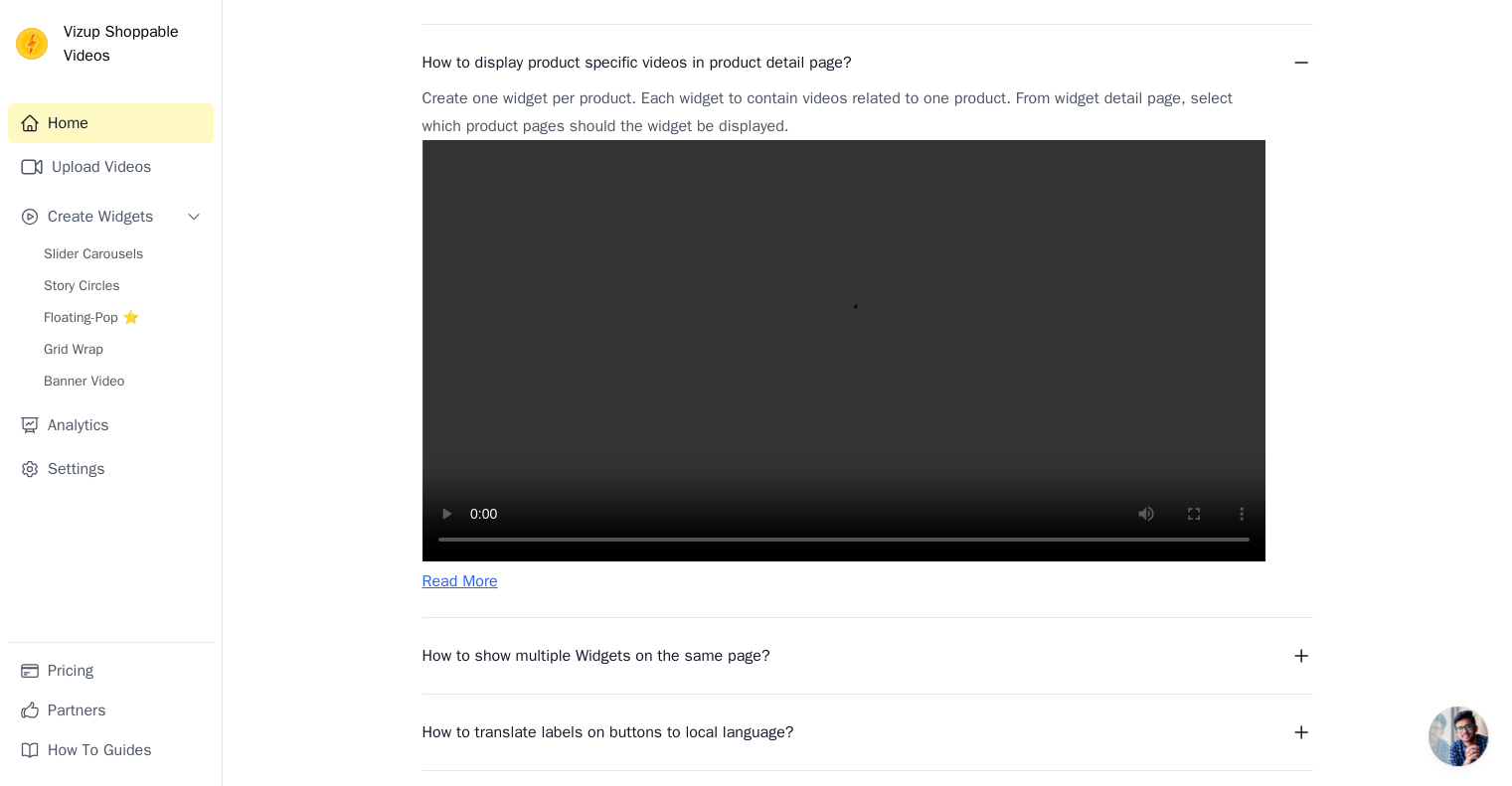 scroll, scrollTop: 453, scrollLeft: 0, axis: vertical 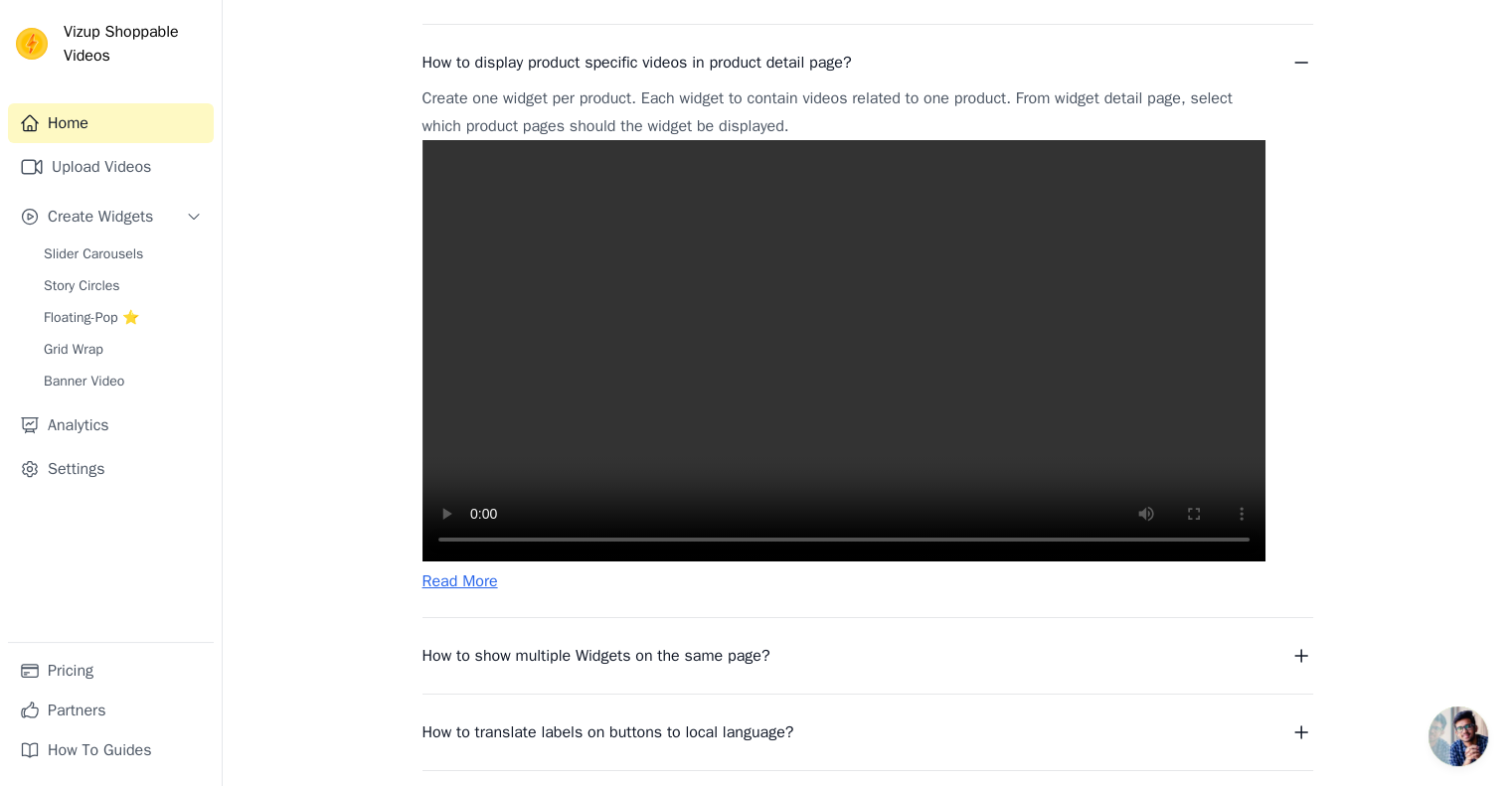 click at bounding box center [844, 351] 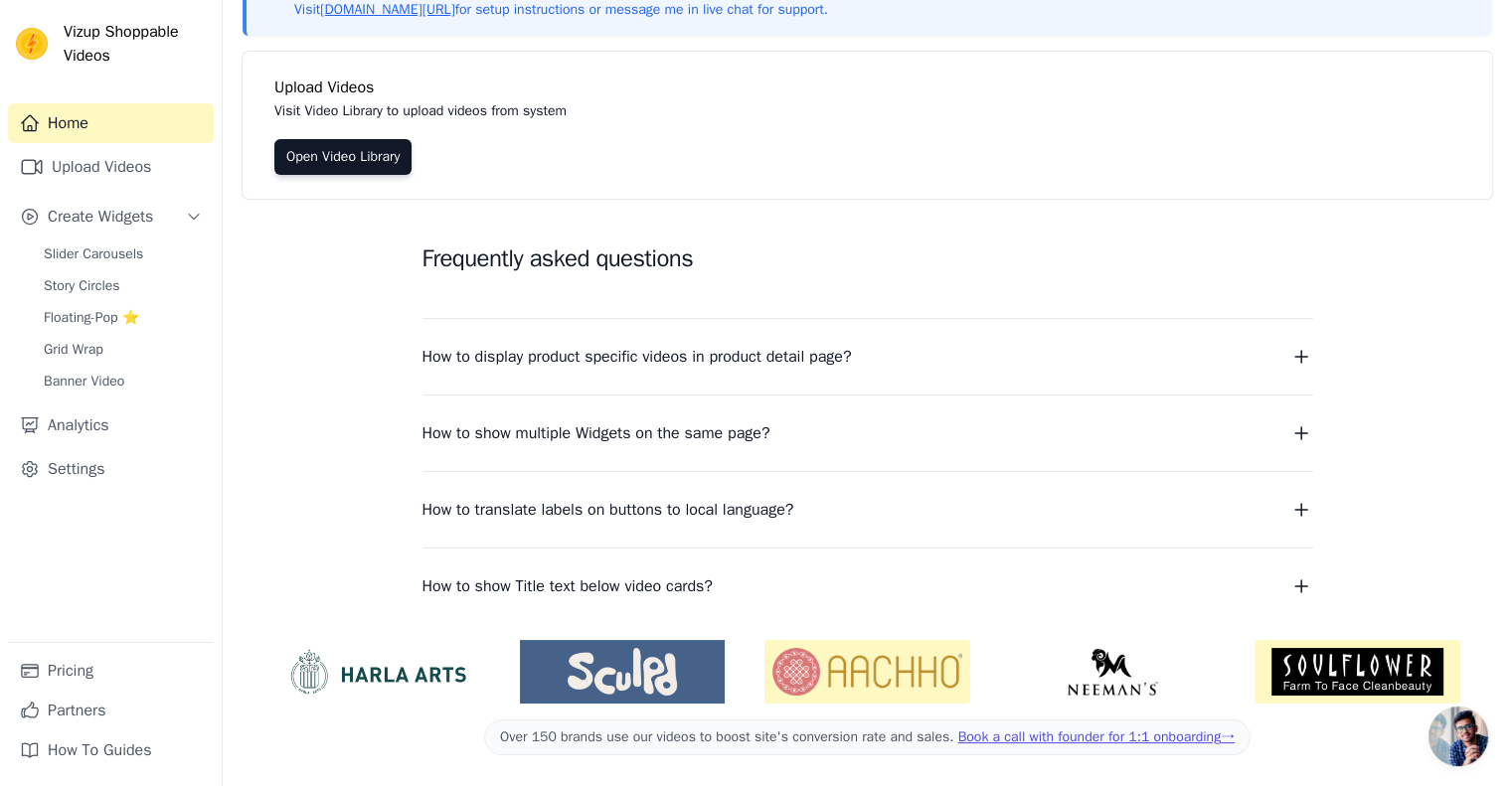scroll, scrollTop: 0, scrollLeft: 0, axis: both 